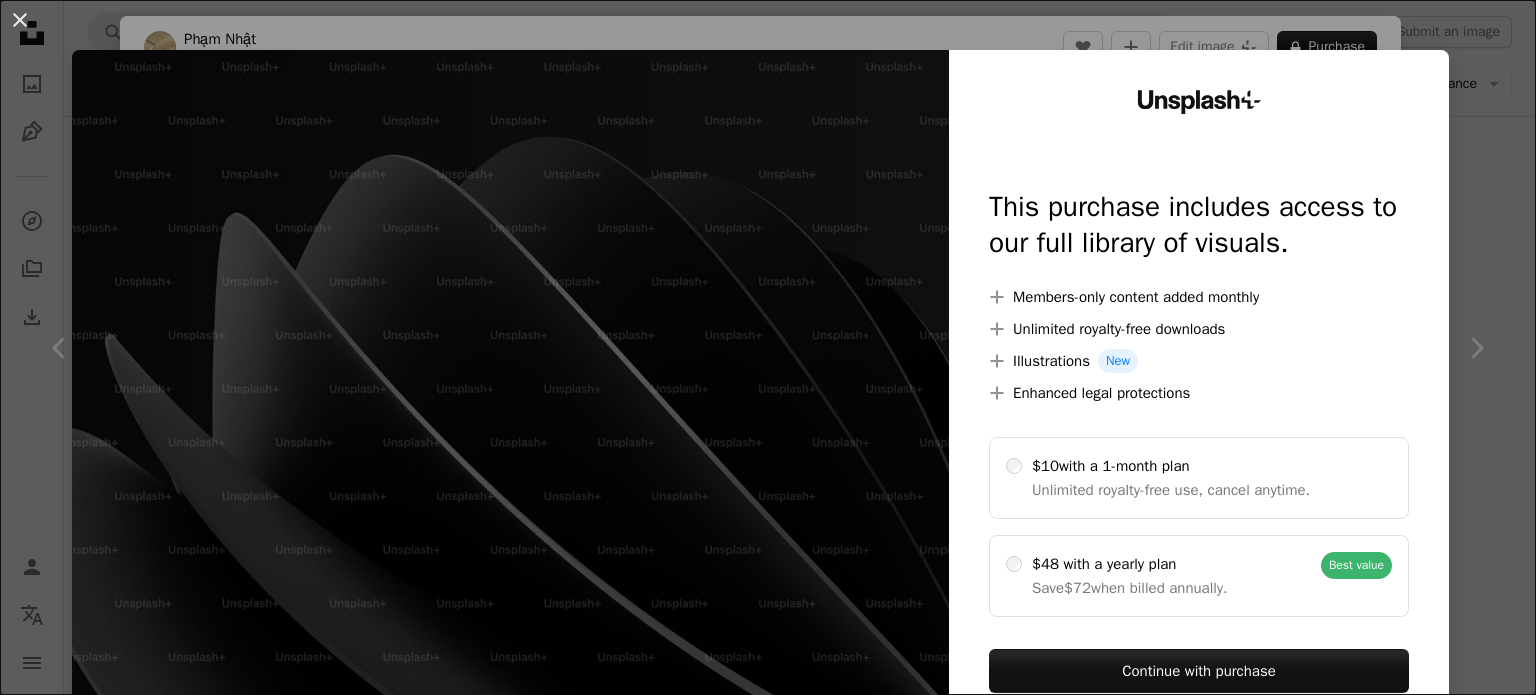 scroll, scrollTop: 1100, scrollLeft: 0, axis: vertical 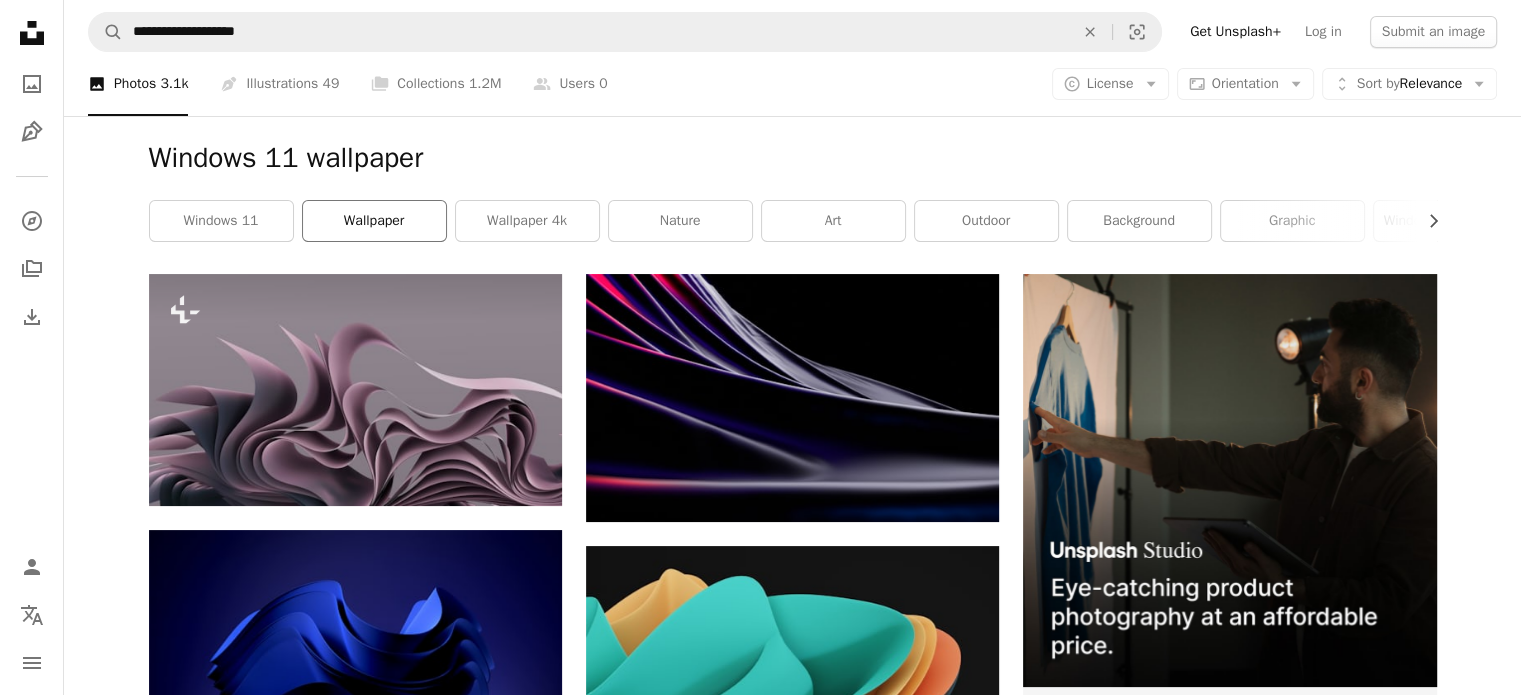 click on "wallpaper" at bounding box center [374, 221] 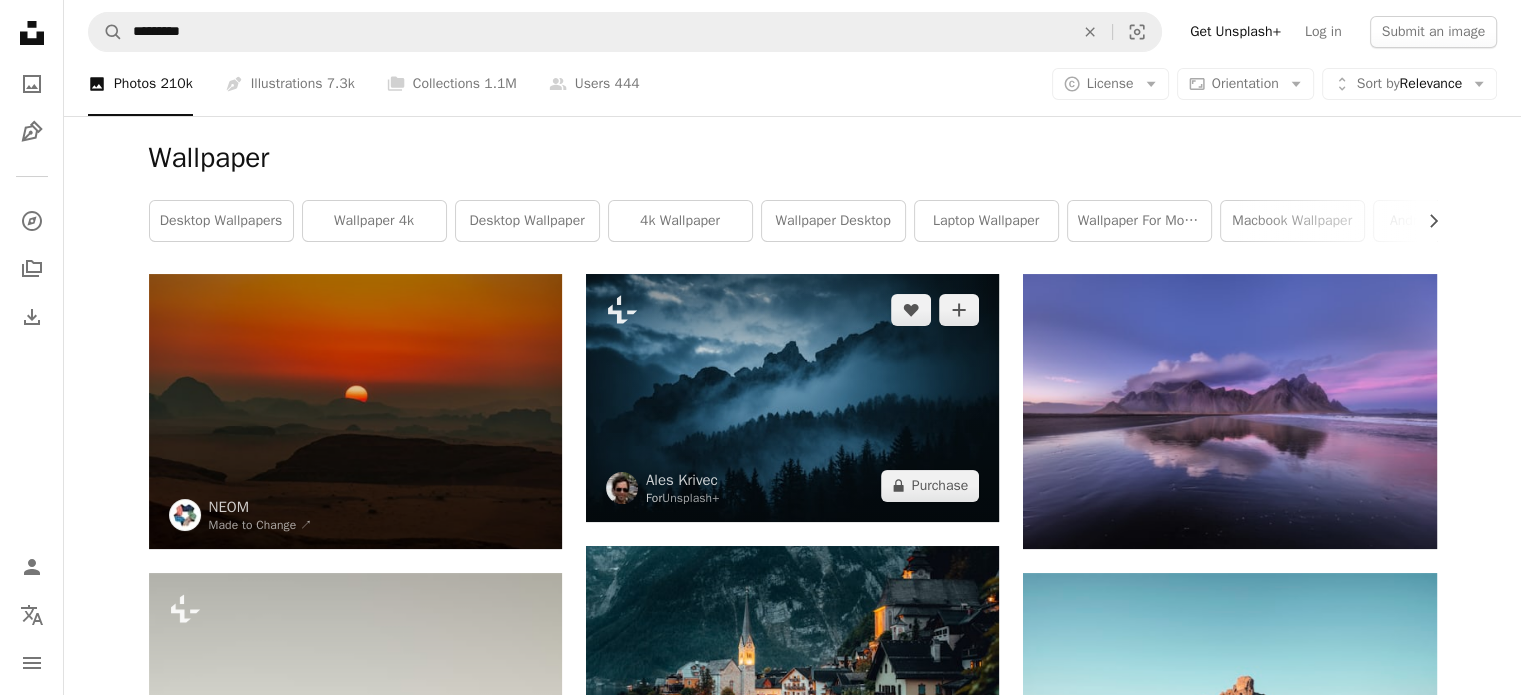 click at bounding box center (792, 398) 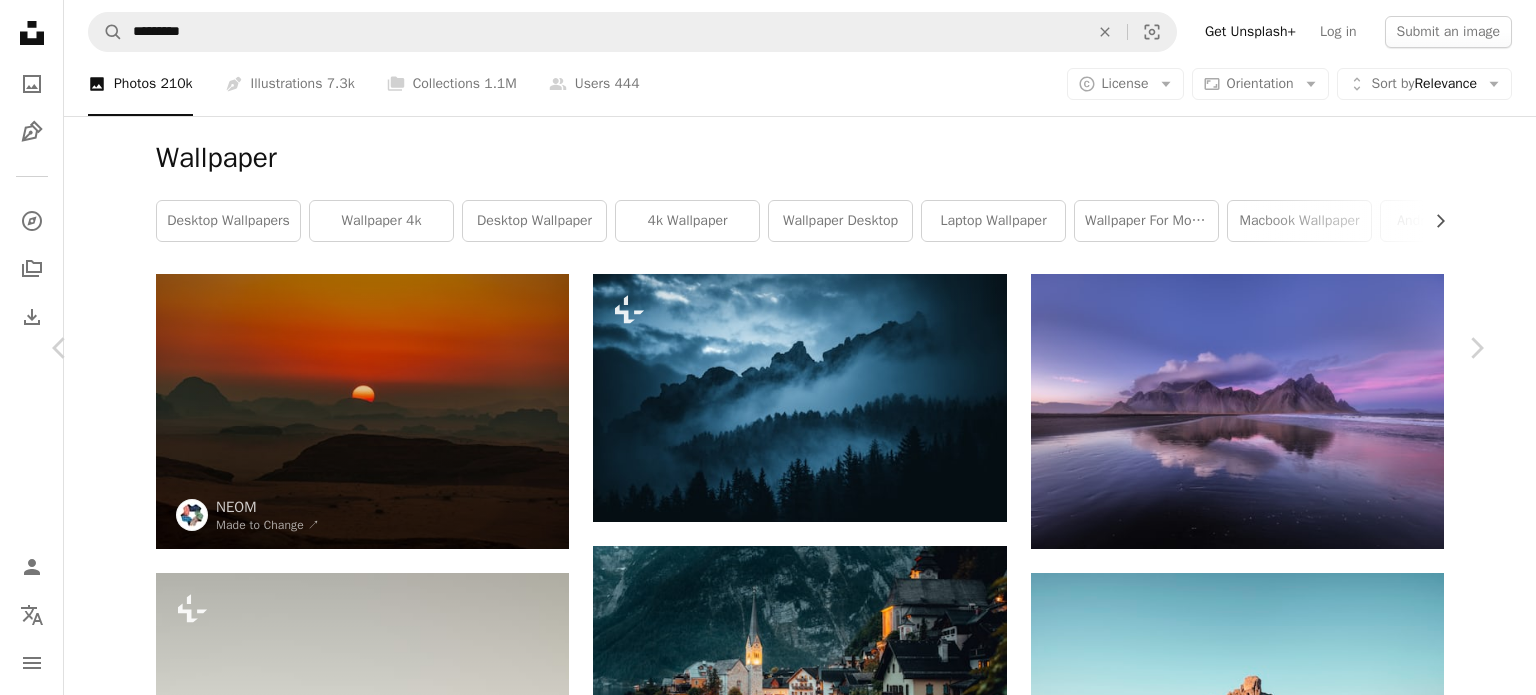 click at bounding box center [760, 5491] 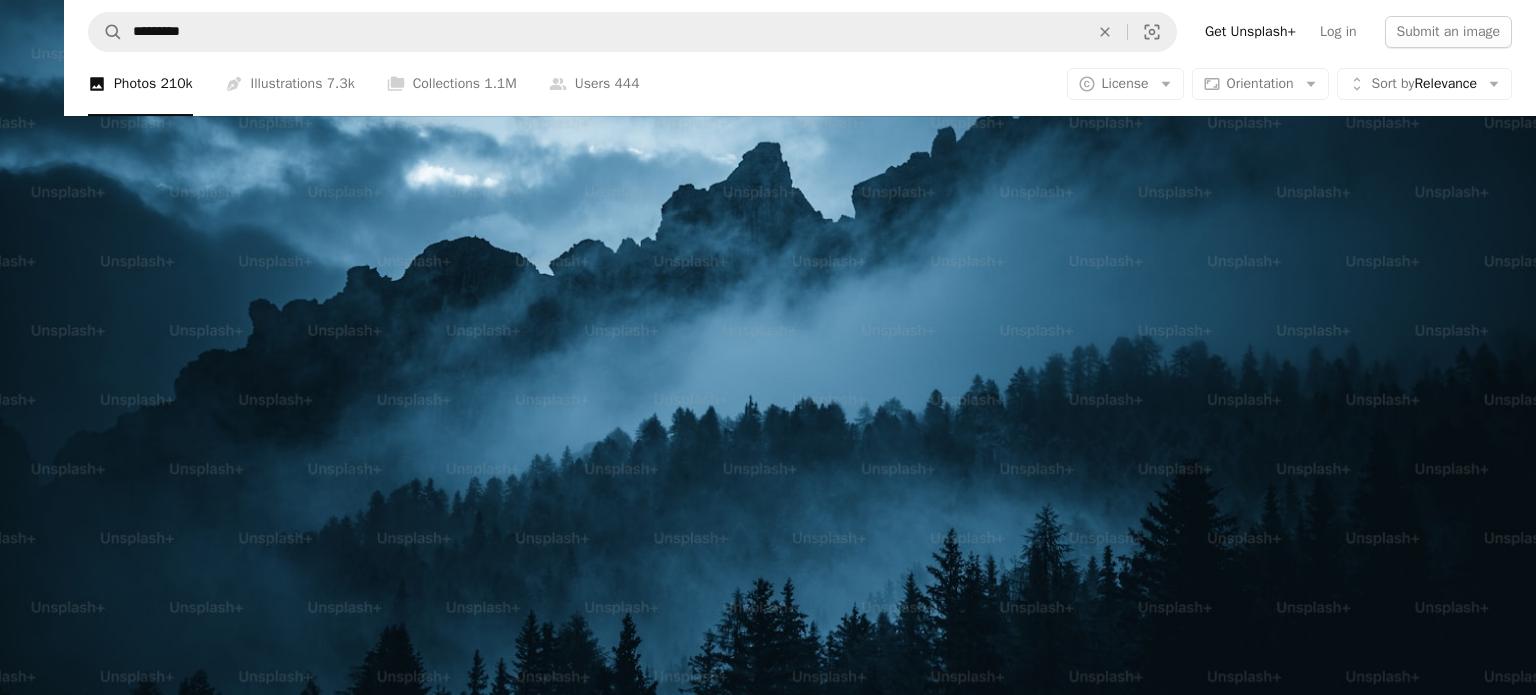 scroll, scrollTop: 0, scrollLeft: 0, axis: both 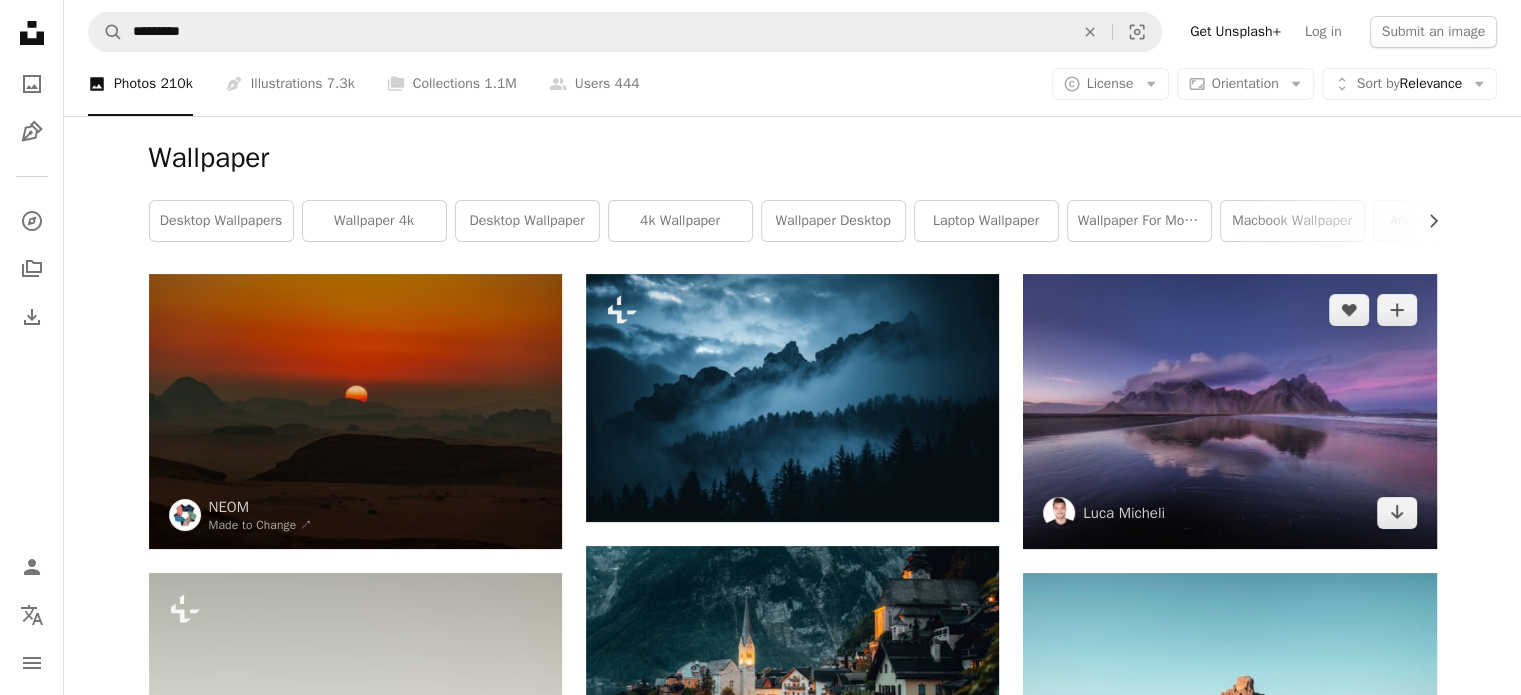 click at bounding box center [1229, 411] 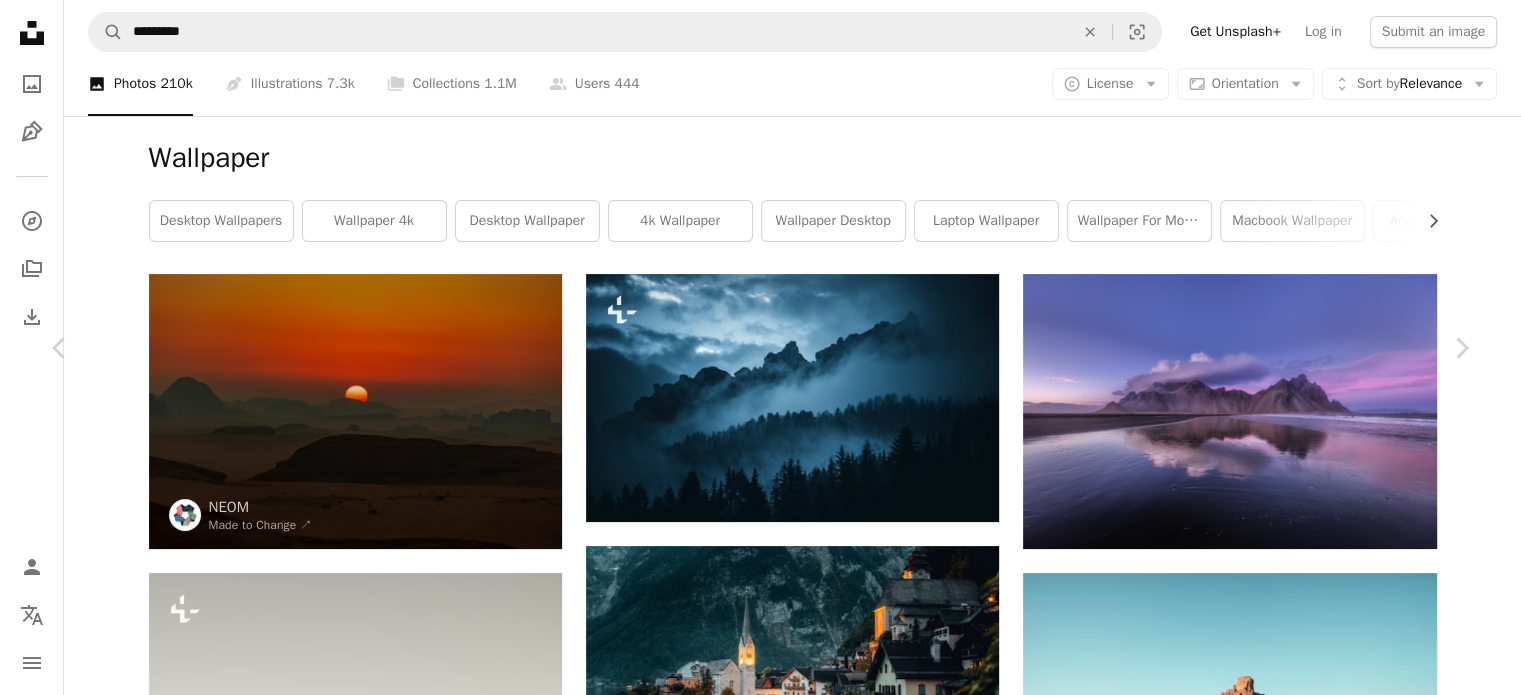 click at bounding box center (753, 5491) 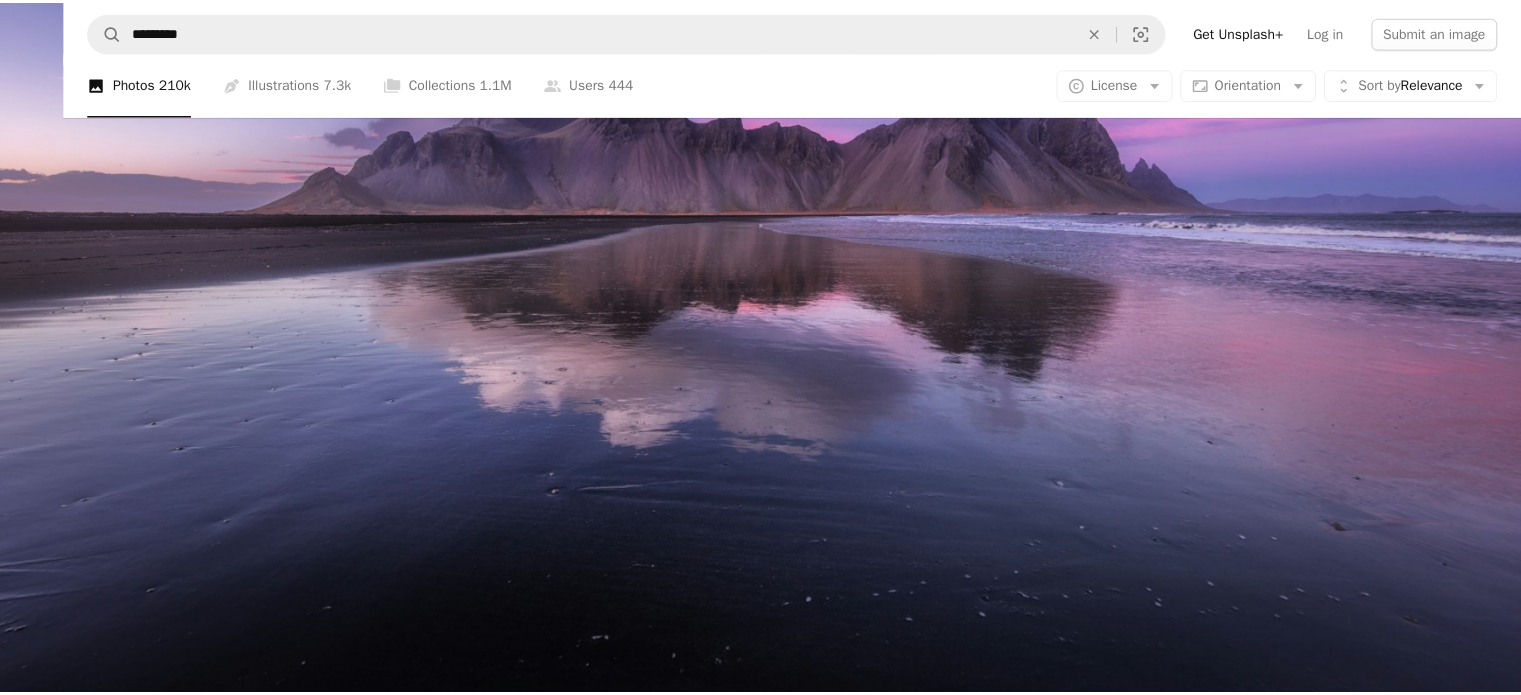 scroll, scrollTop: 0, scrollLeft: 0, axis: both 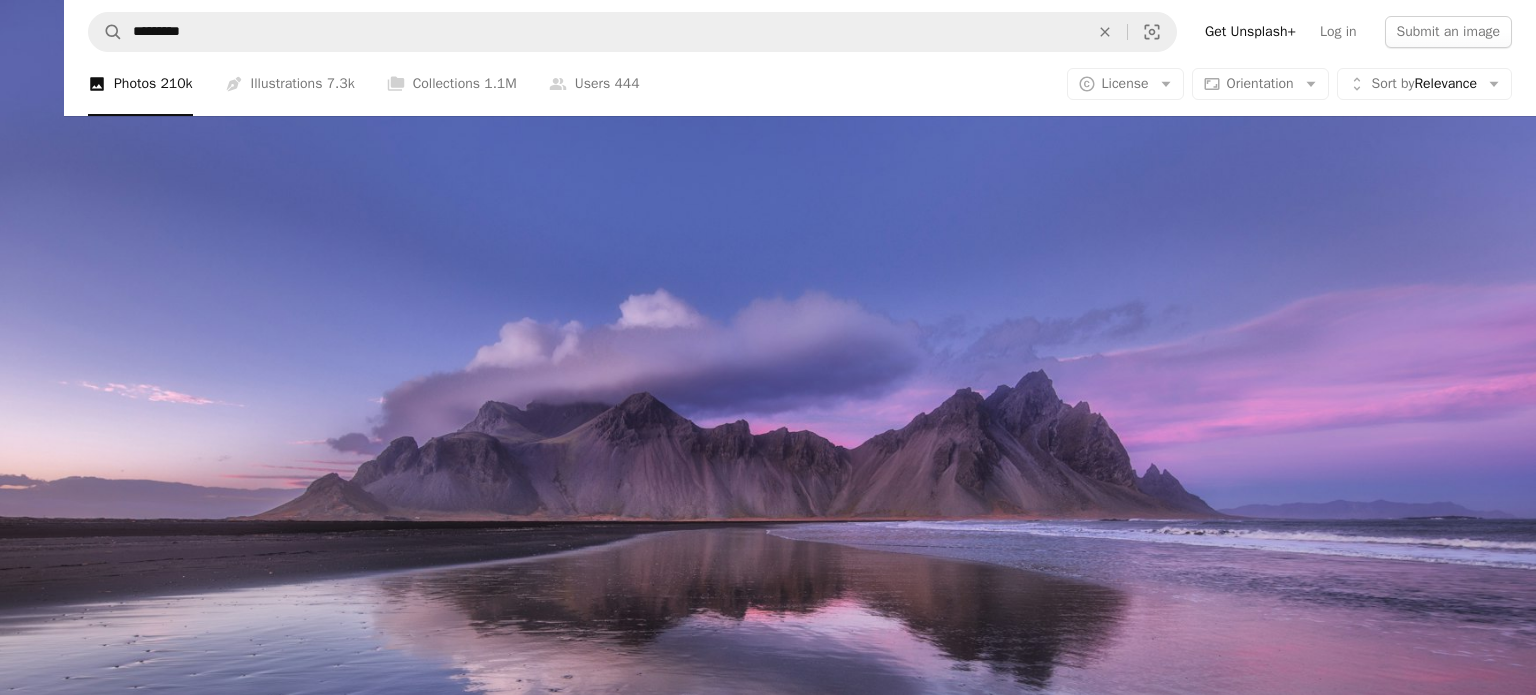 click at bounding box center (768, 511) 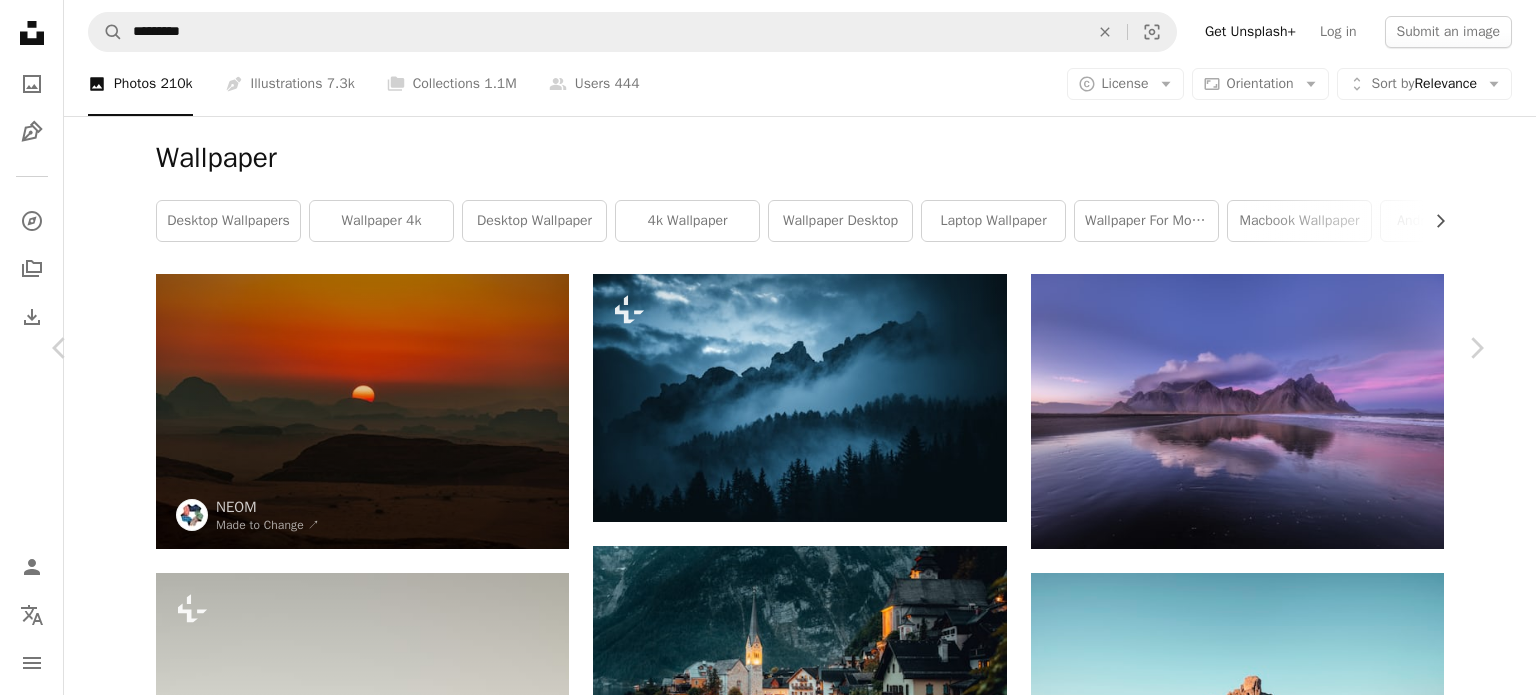 click on "An X shape" at bounding box center (20, 20) 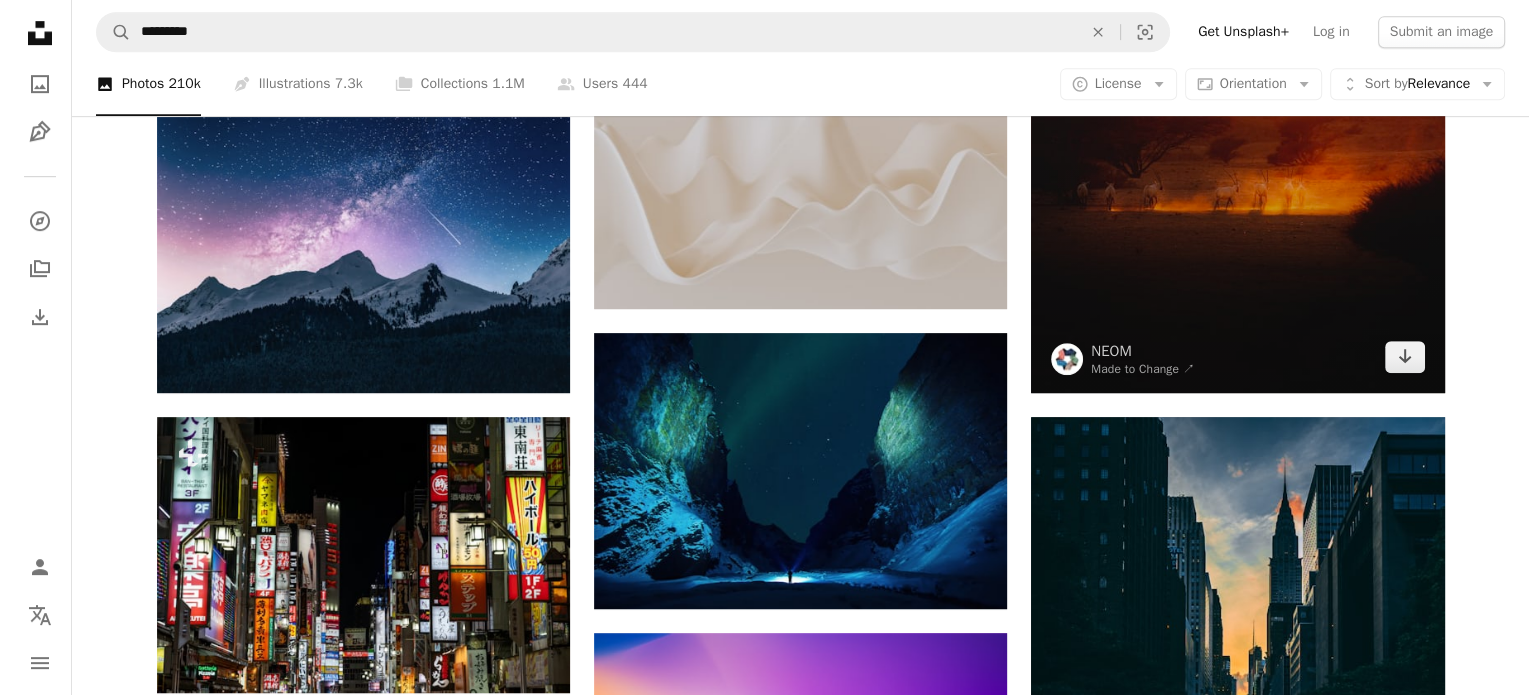 scroll, scrollTop: 1000, scrollLeft: 0, axis: vertical 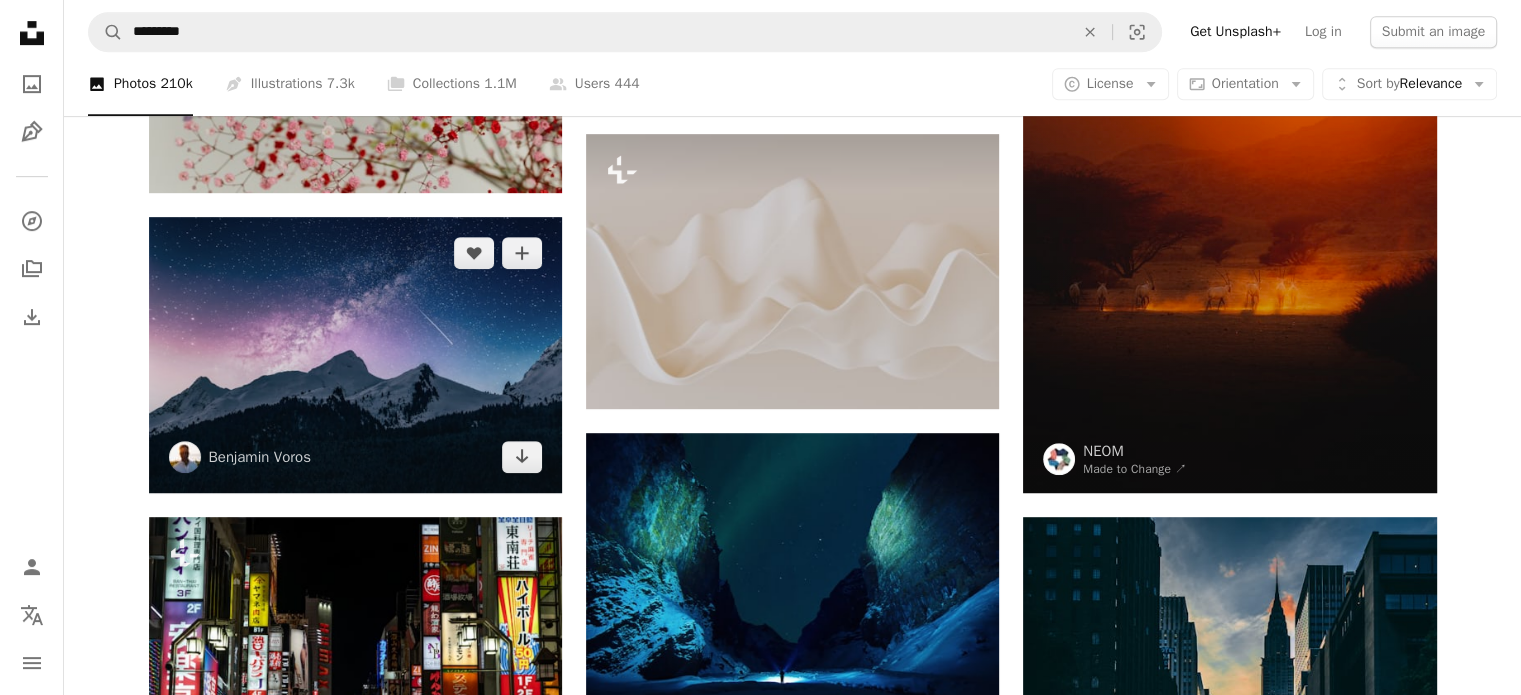 click at bounding box center [355, 355] 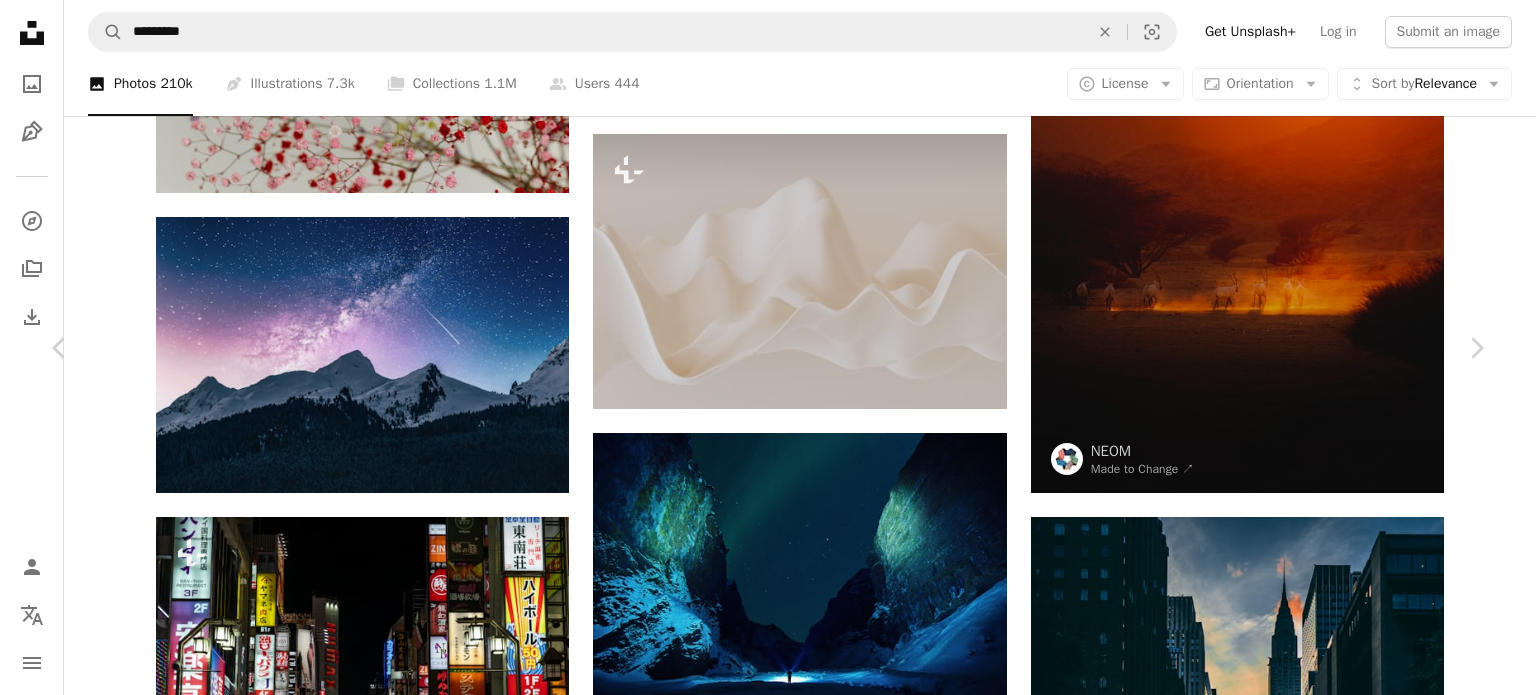 click at bounding box center (761, 4491) 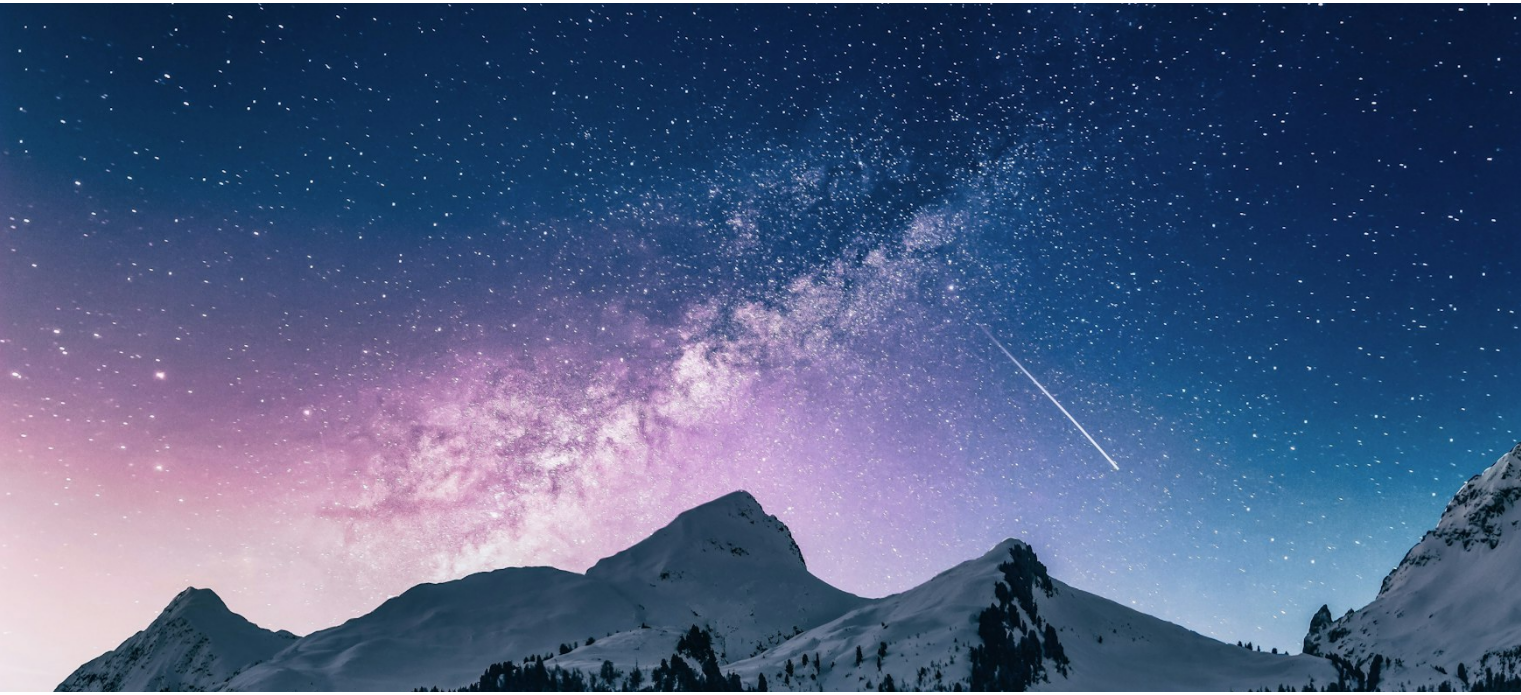 scroll, scrollTop: 0, scrollLeft: 0, axis: both 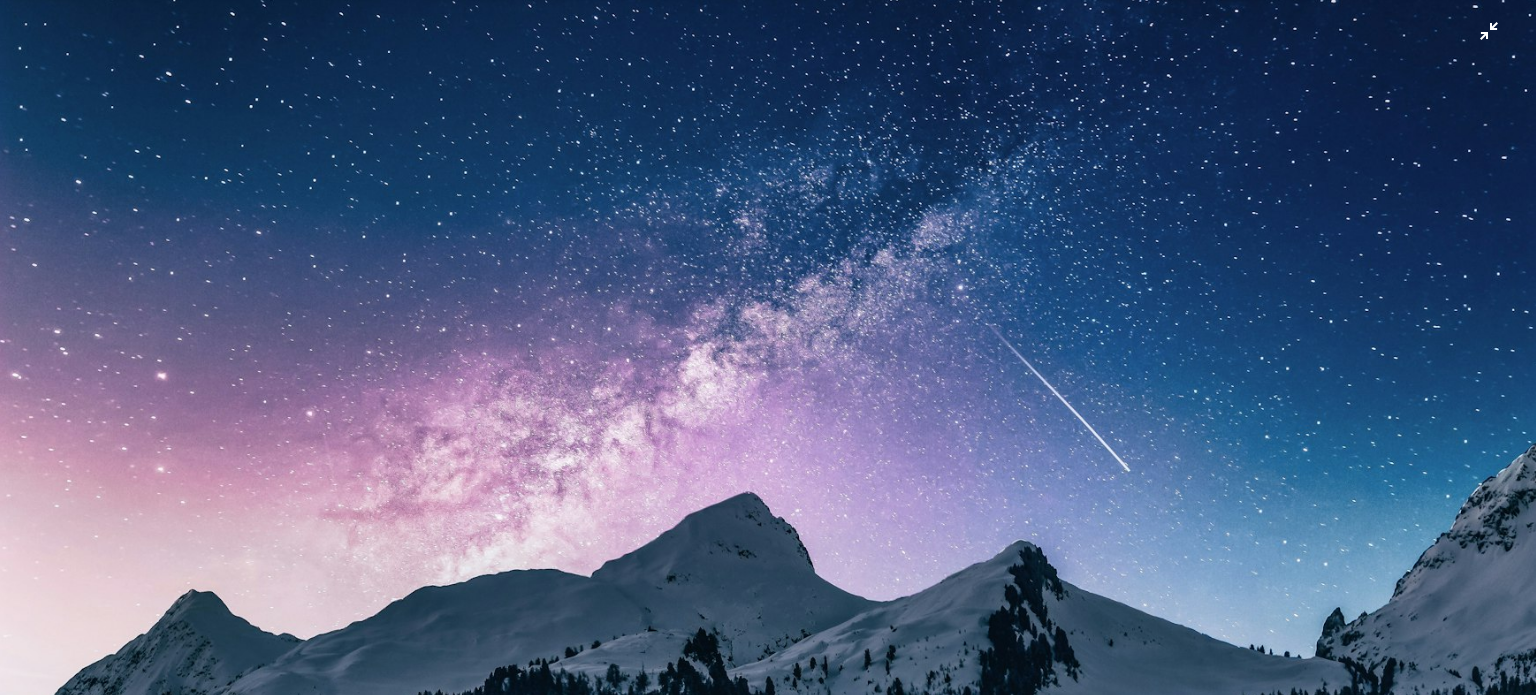 click at bounding box center [768, 512] 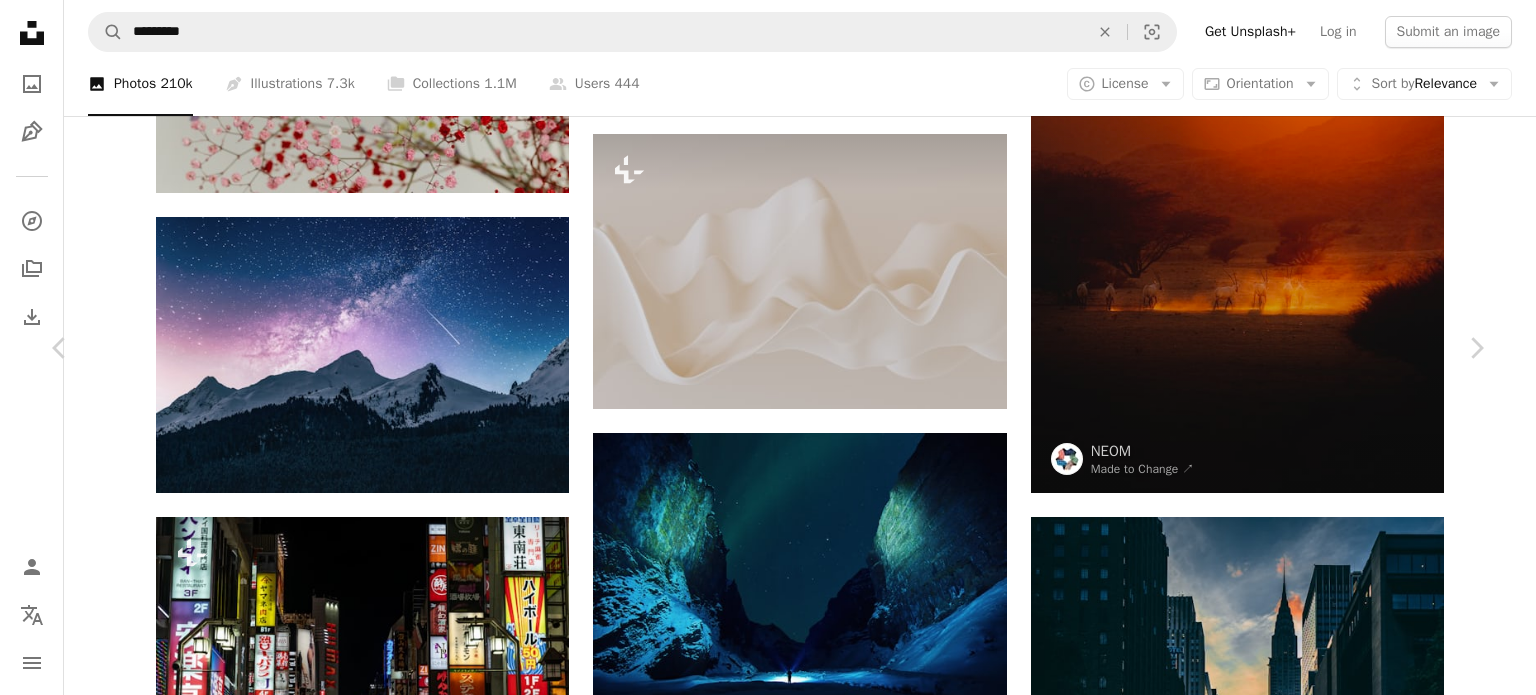 click on "Chevron down" 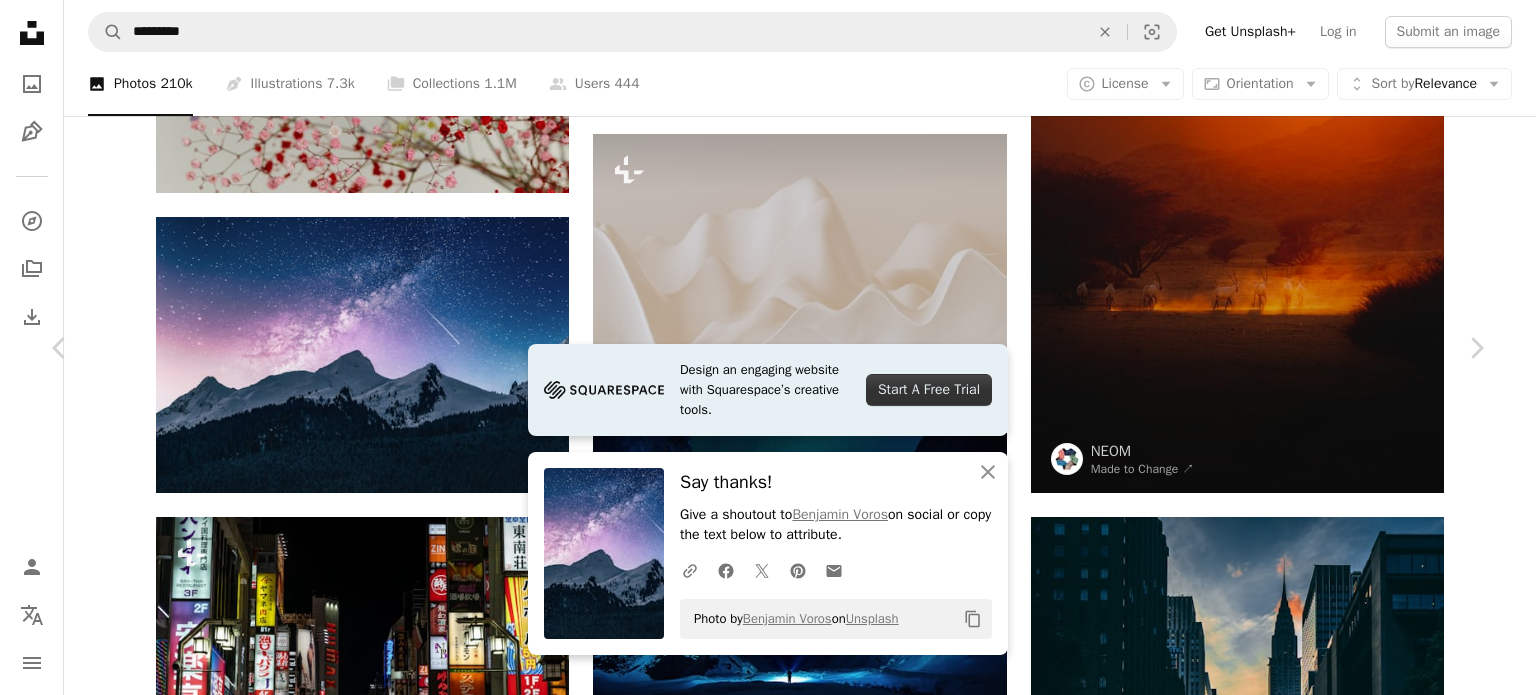 click on "An X shape" at bounding box center (20, 20) 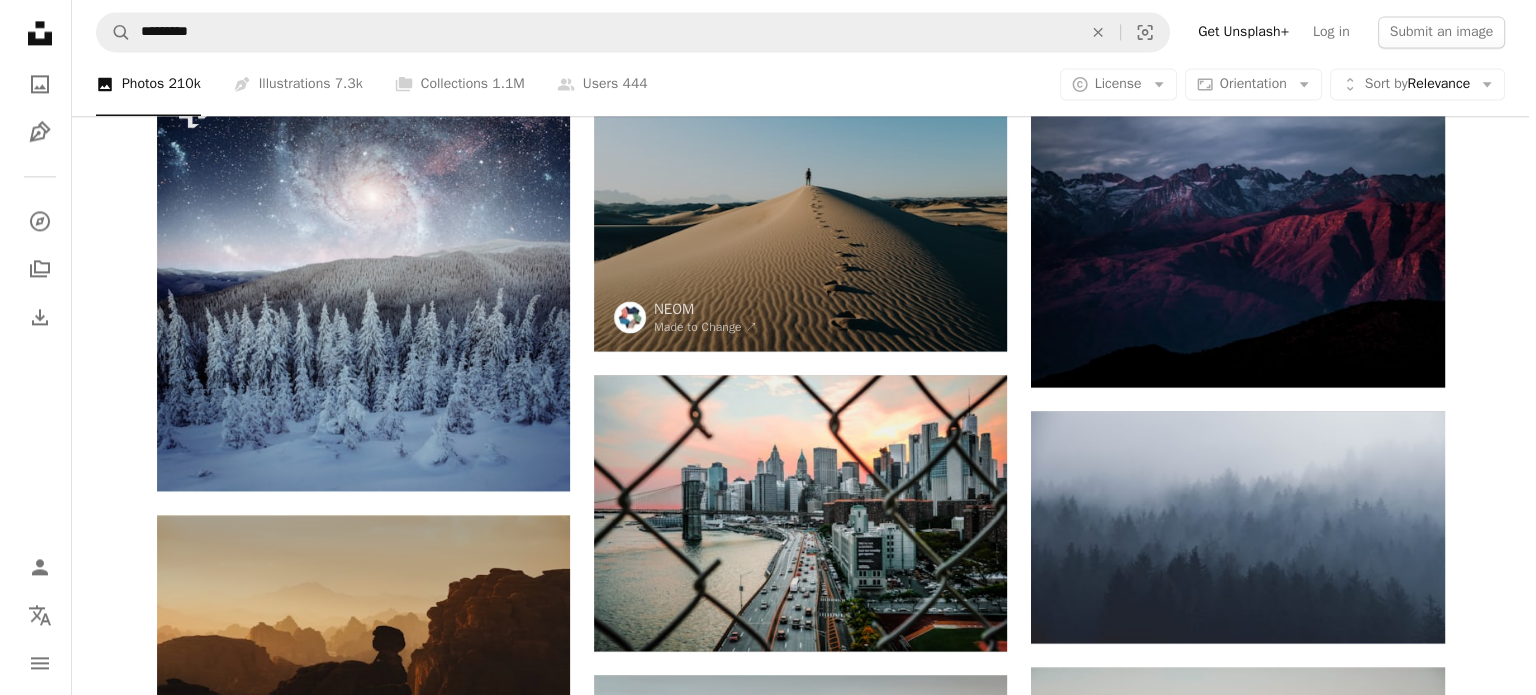 scroll, scrollTop: 2900, scrollLeft: 0, axis: vertical 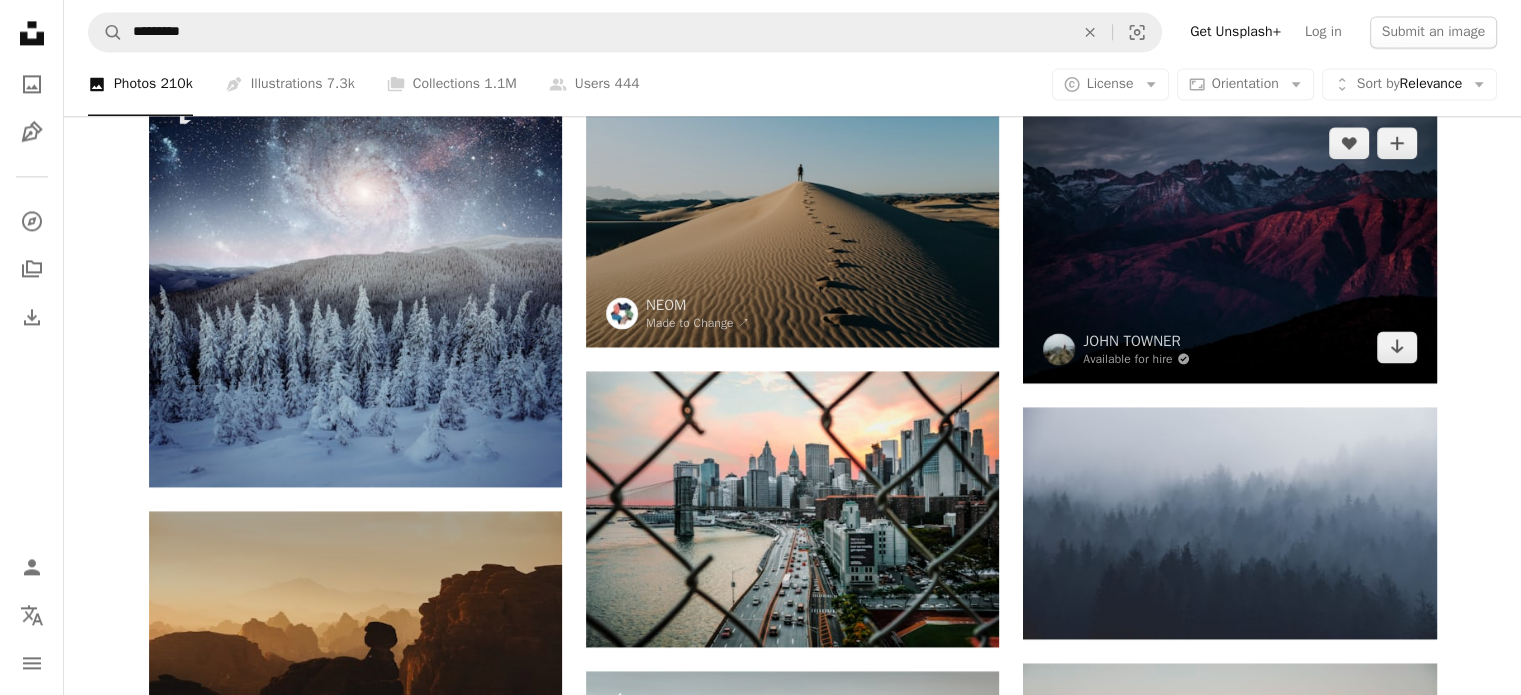click at bounding box center [1229, 245] 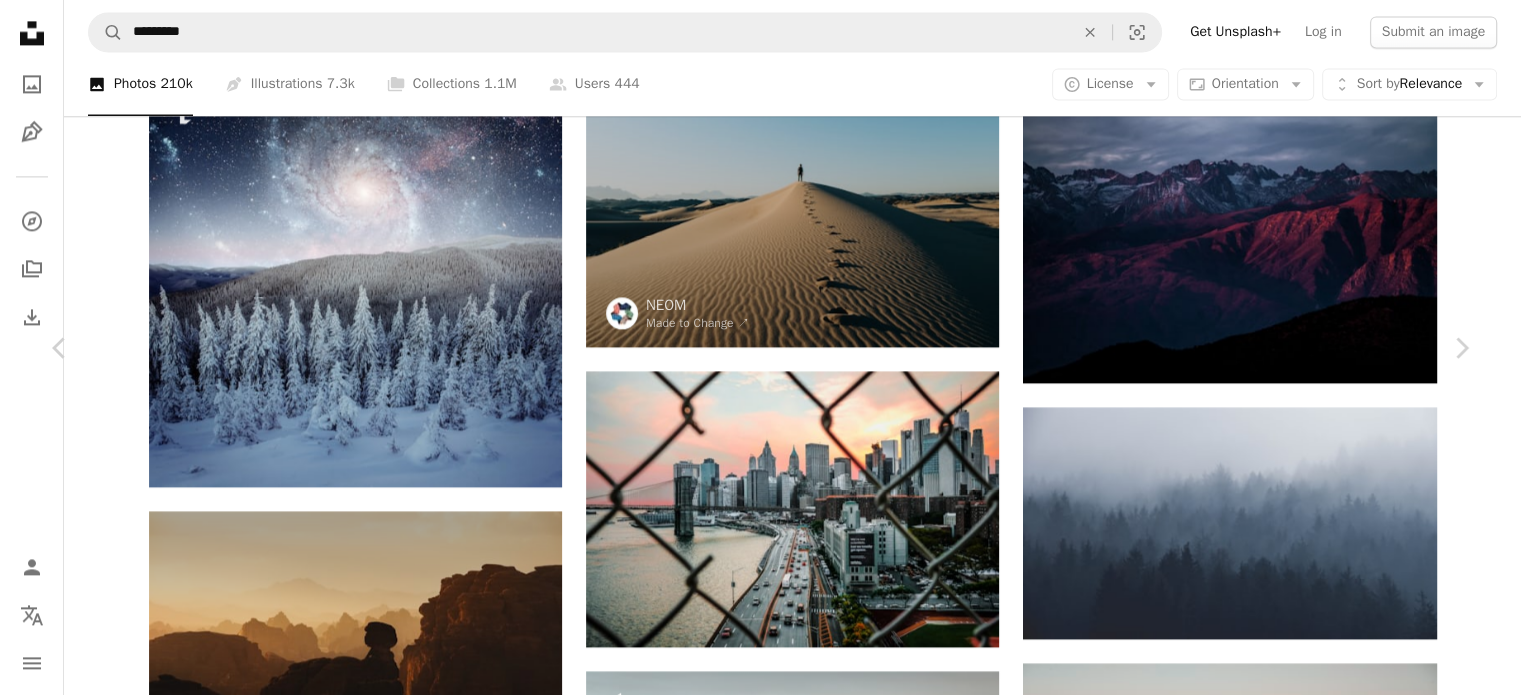 click at bounding box center [753, 4698] 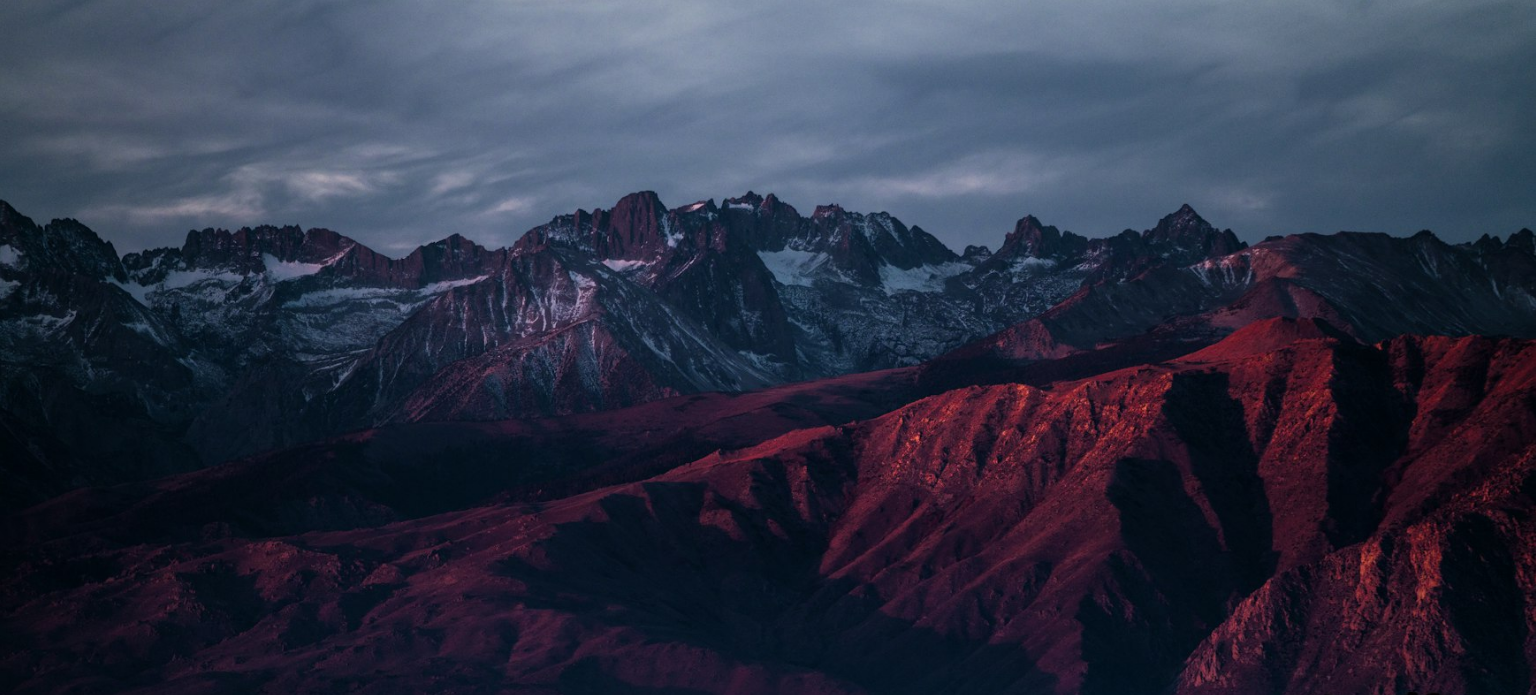 scroll, scrollTop: 155, scrollLeft: 0, axis: vertical 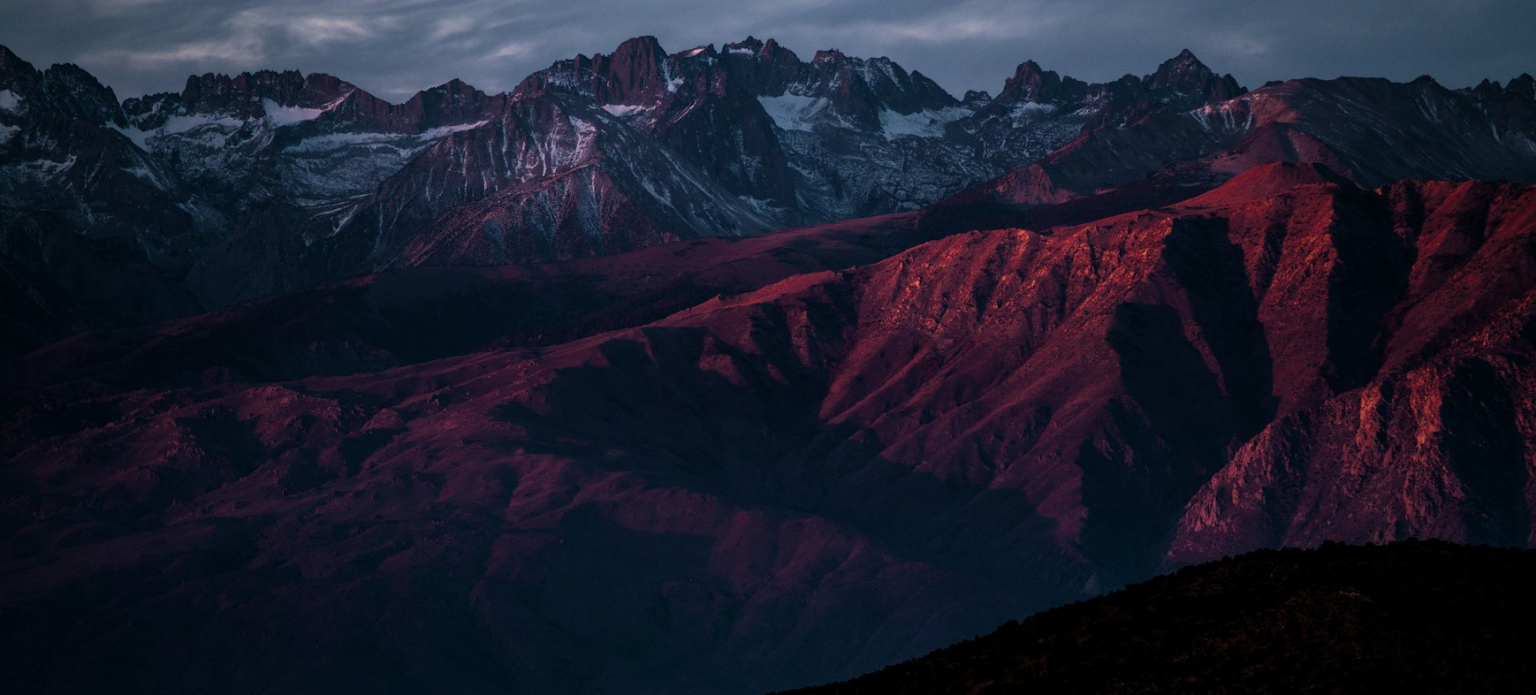 click at bounding box center (768, 357) 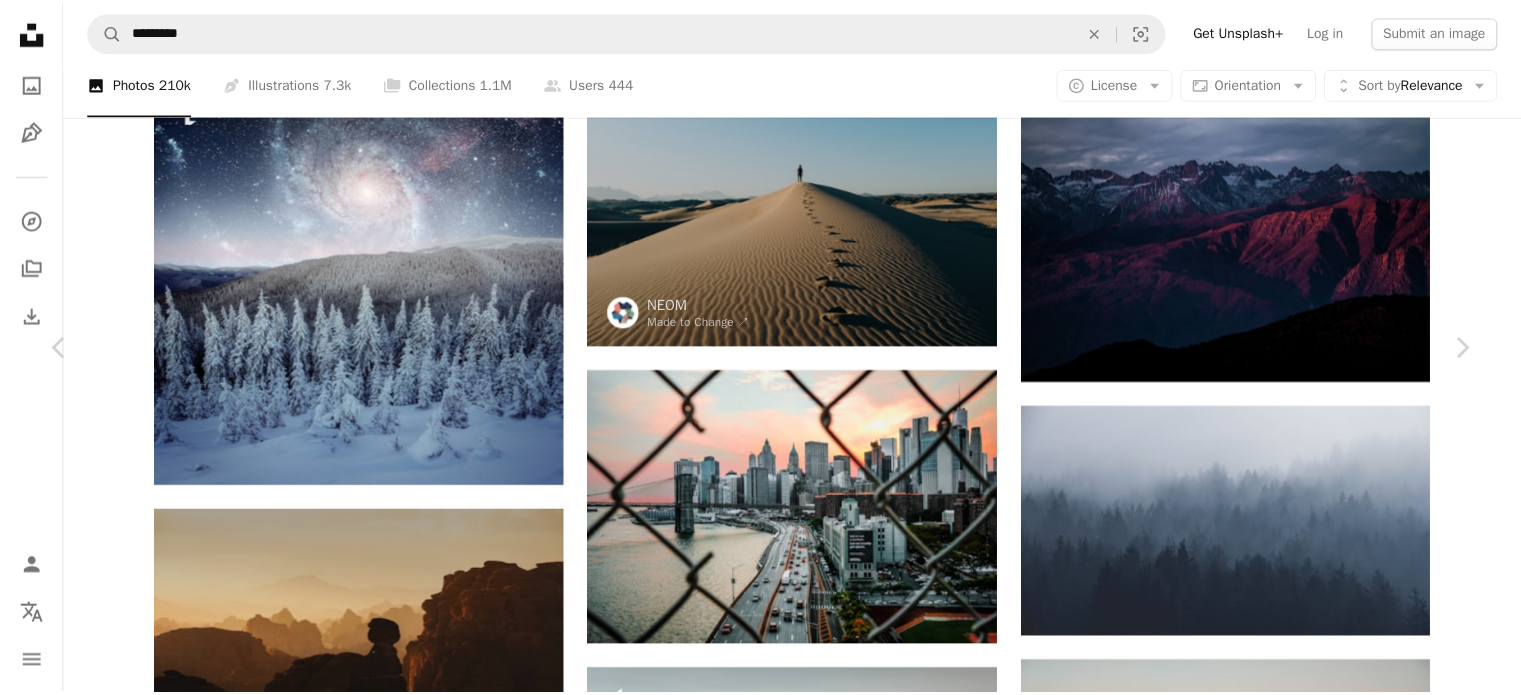 scroll, scrollTop: 0, scrollLeft: 0, axis: both 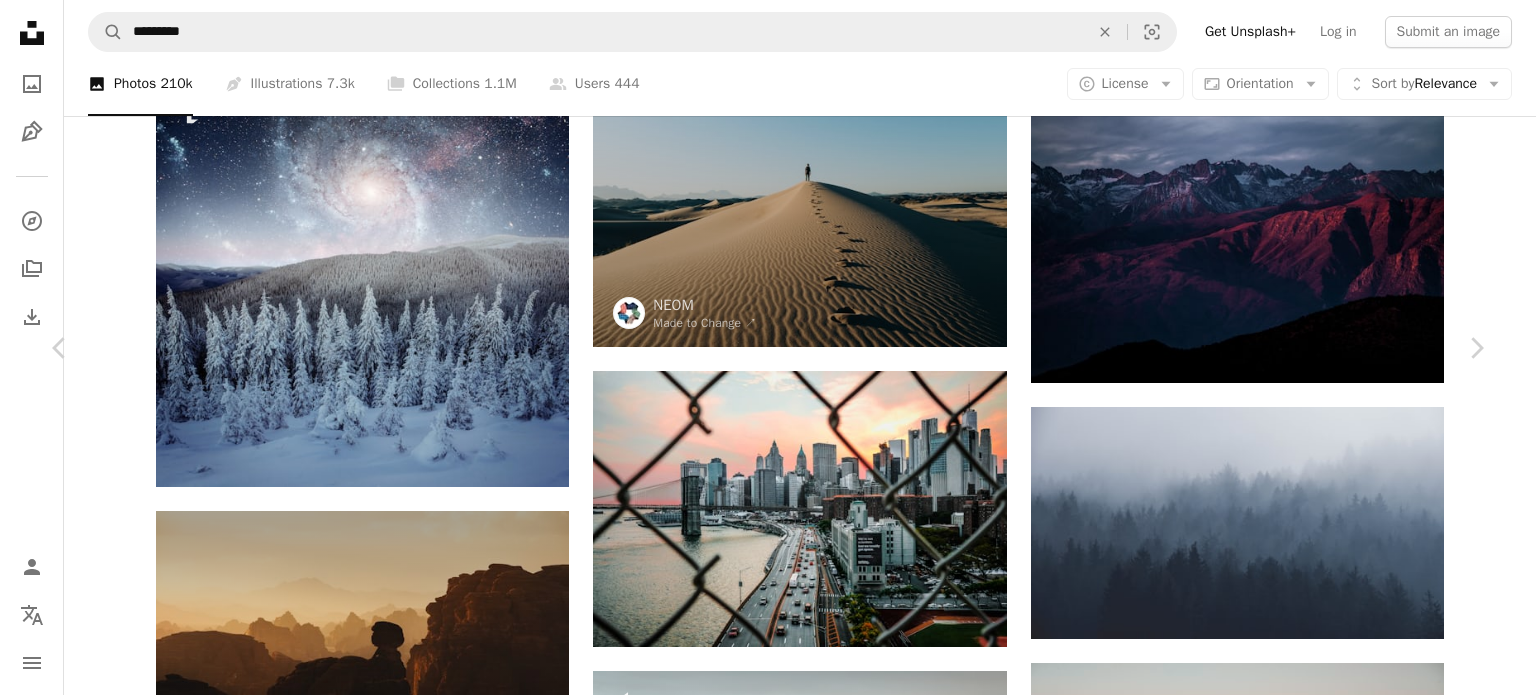 click on "An X shape" at bounding box center [20, 20] 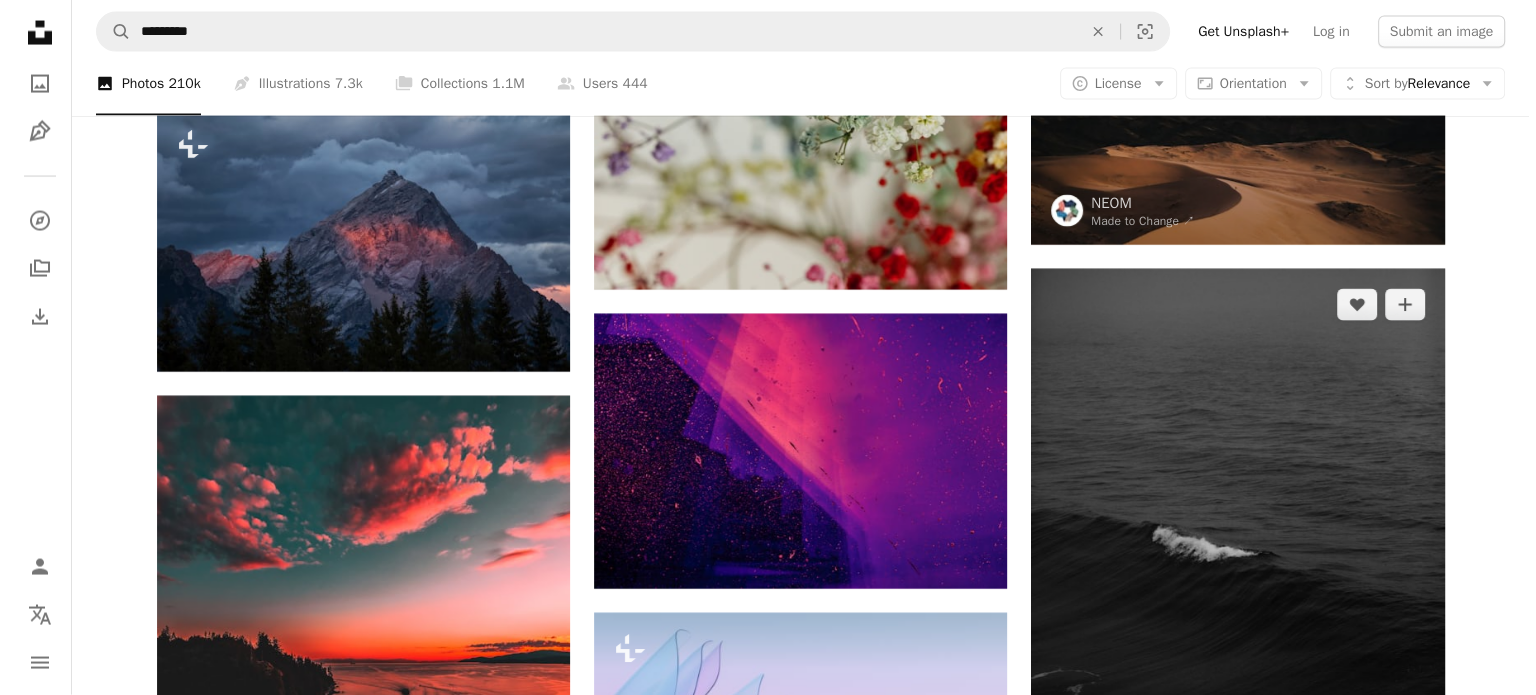 scroll, scrollTop: 4000, scrollLeft: 0, axis: vertical 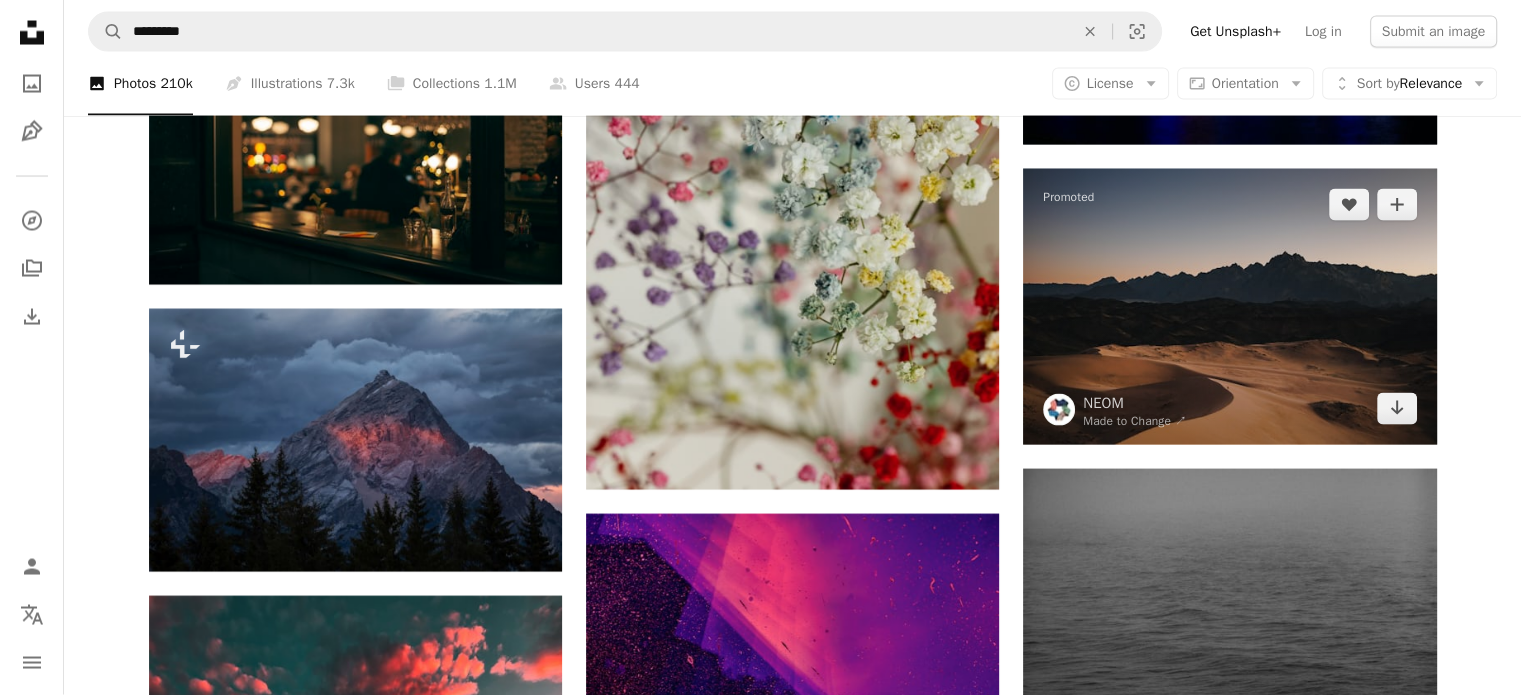 click at bounding box center [1229, 306] 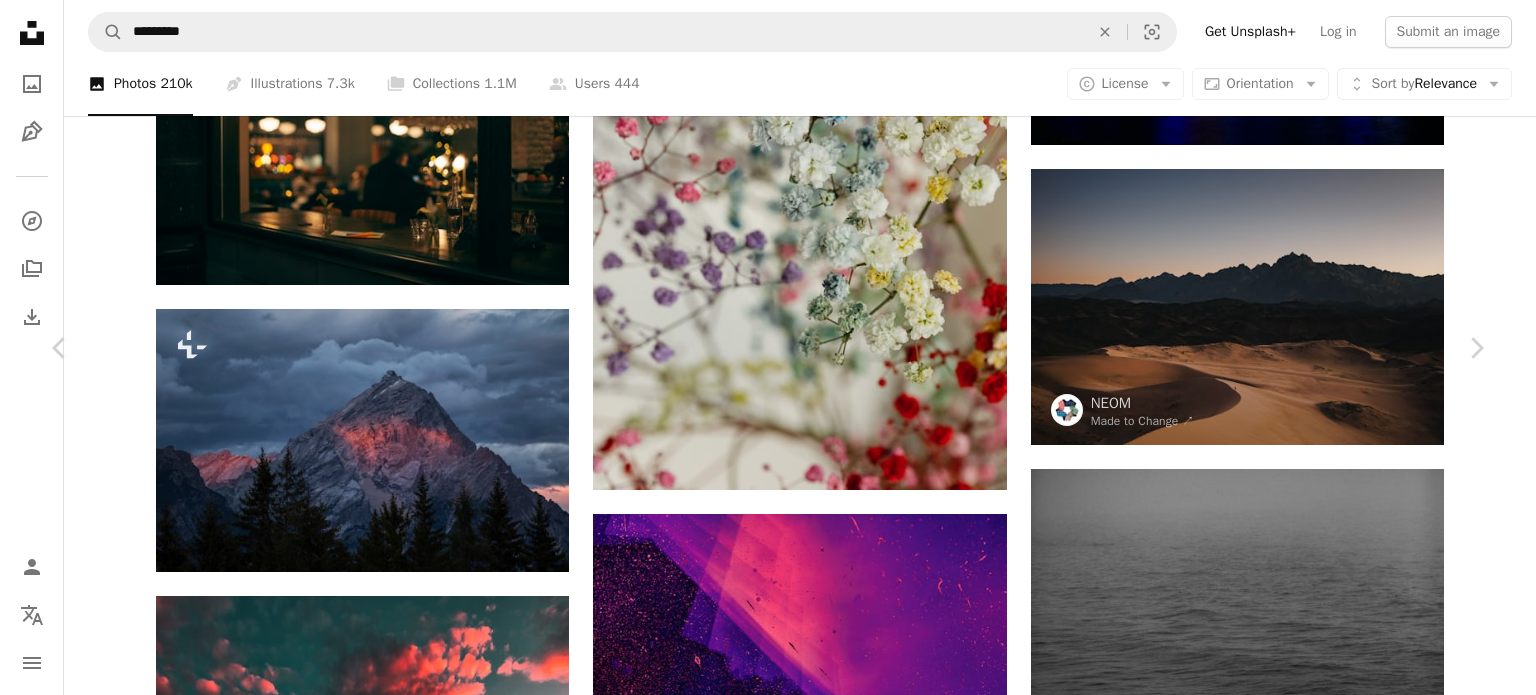 click at bounding box center (761, 3598) 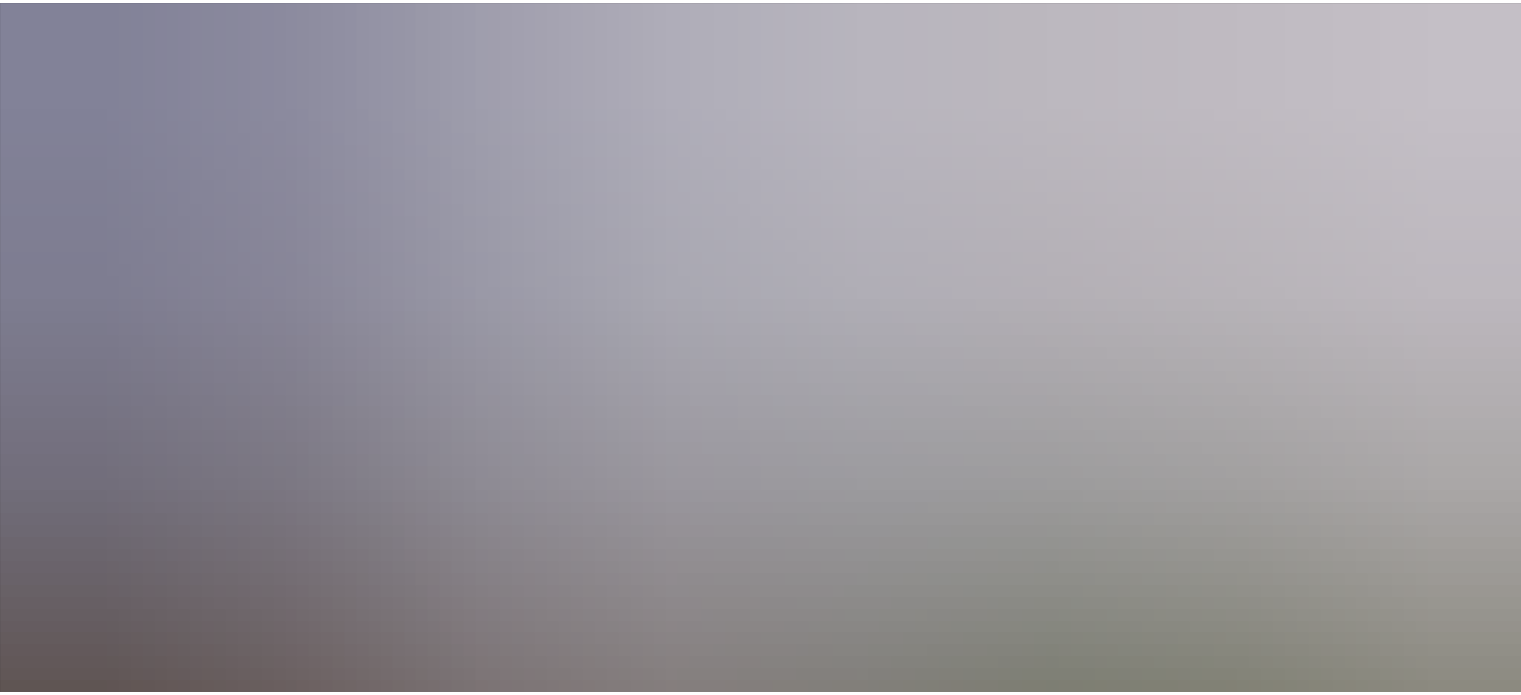 scroll, scrollTop: 155, scrollLeft: 0, axis: vertical 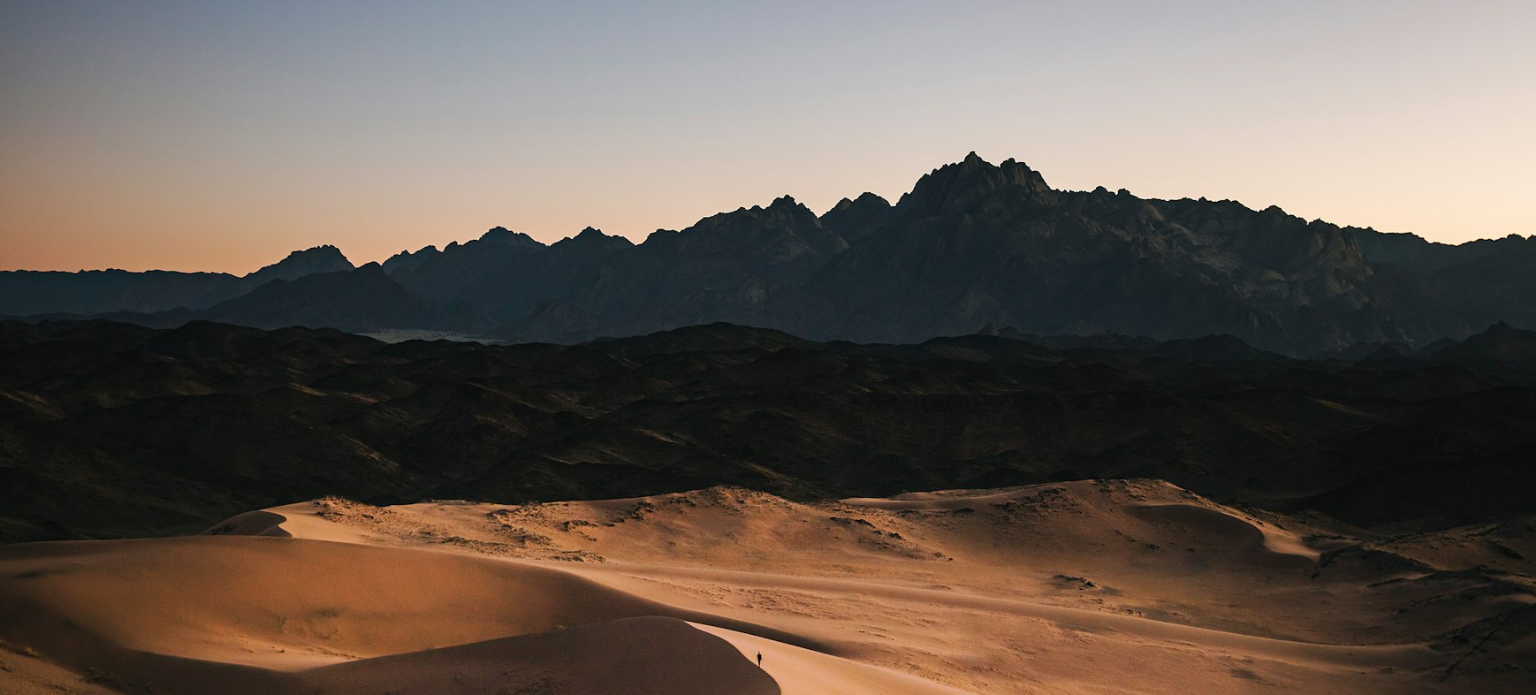 click at bounding box center (768, 356) 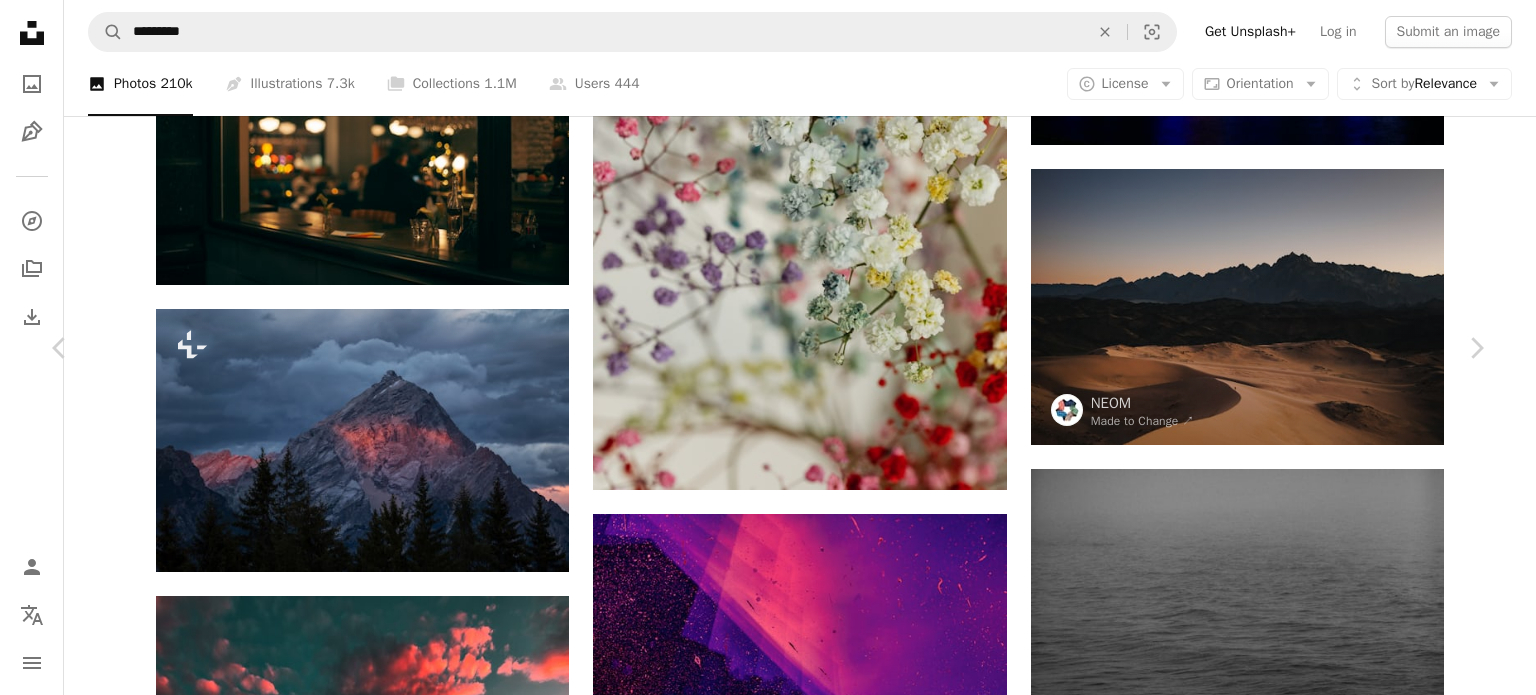 click on "Chevron down" at bounding box center [1360, 3267] 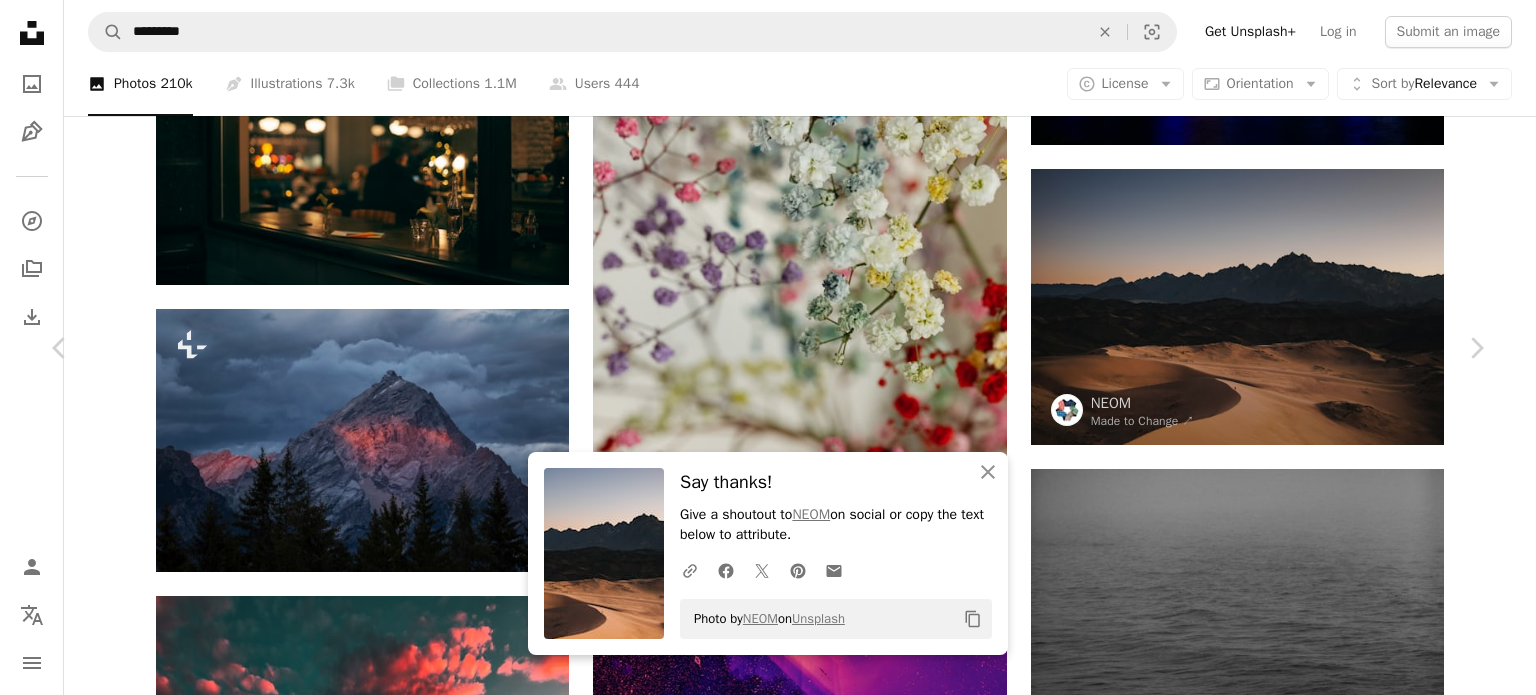 click on "An X shape" at bounding box center [20, 20] 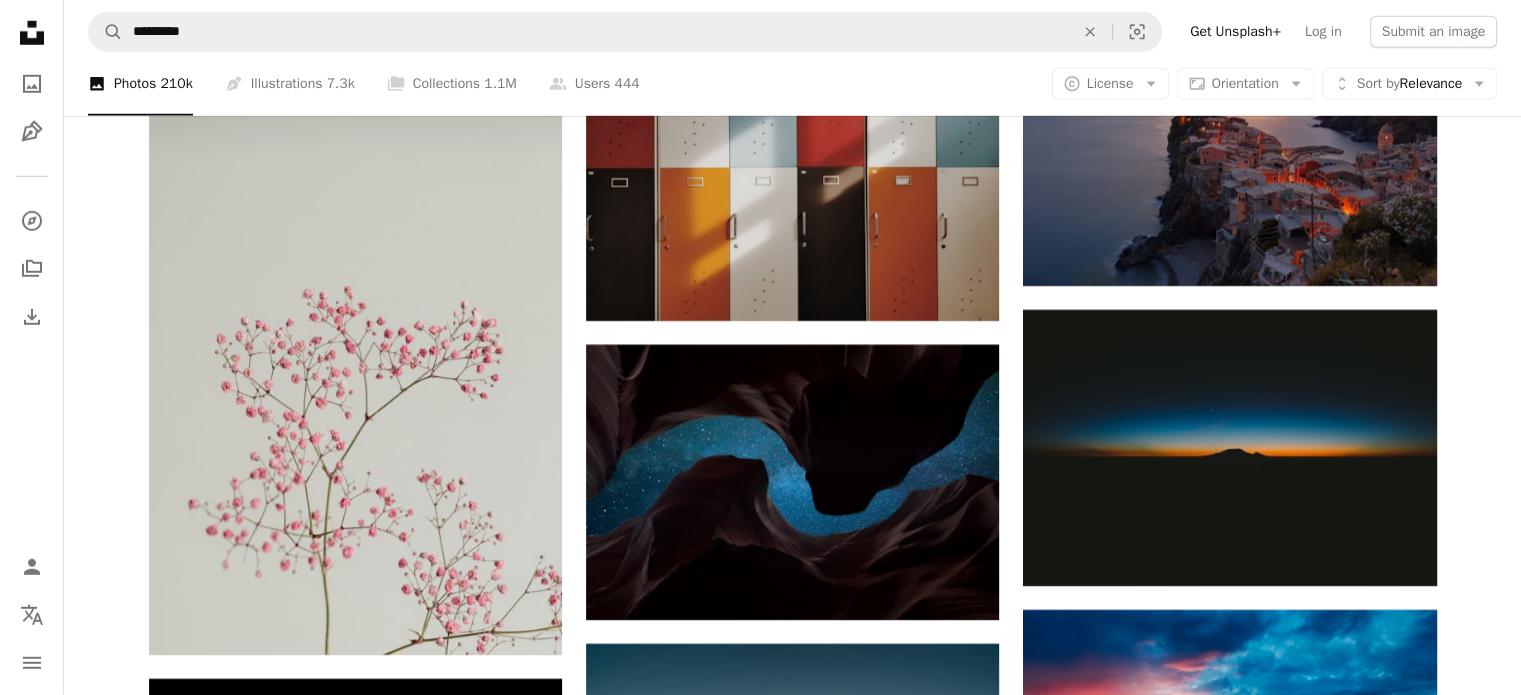 scroll, scrollTop: 6000, scrollLeft: 0, axis: vertical 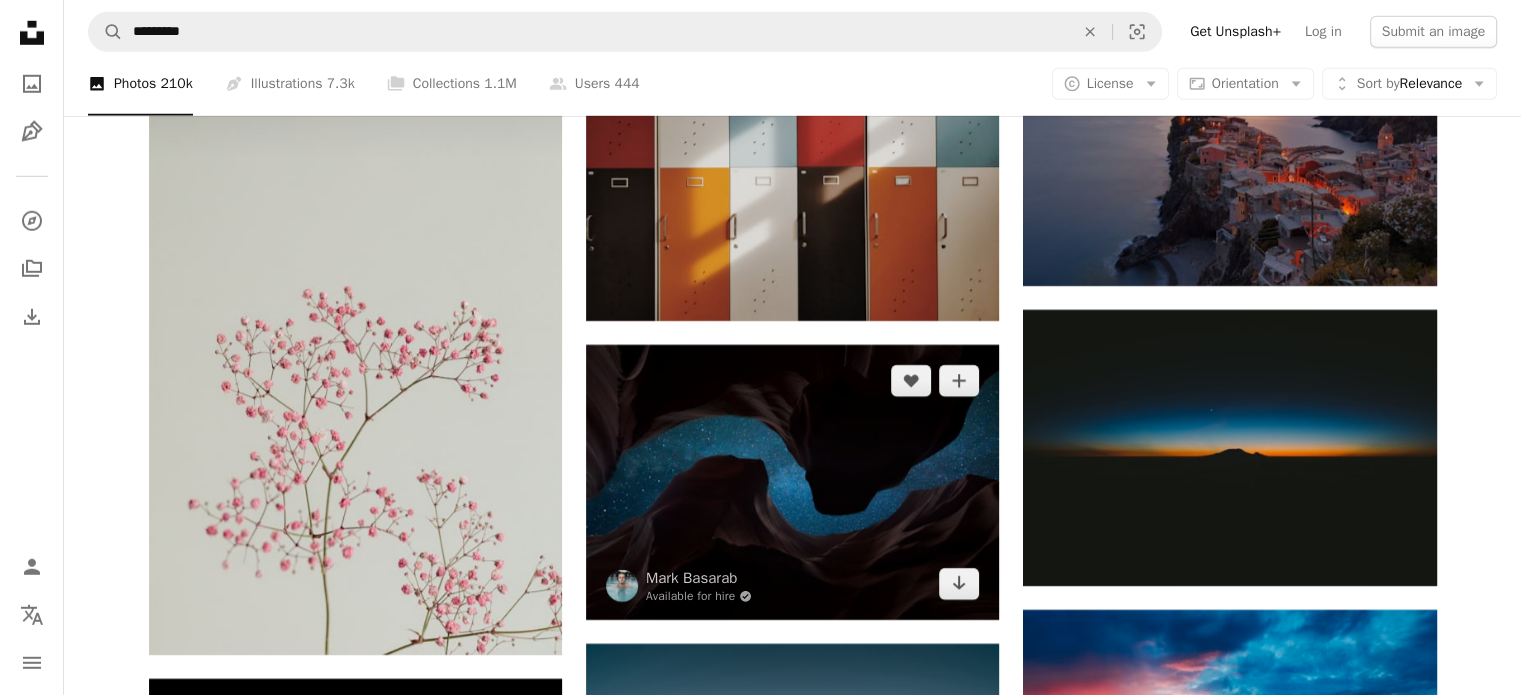 click at bounding box center [792, 482] 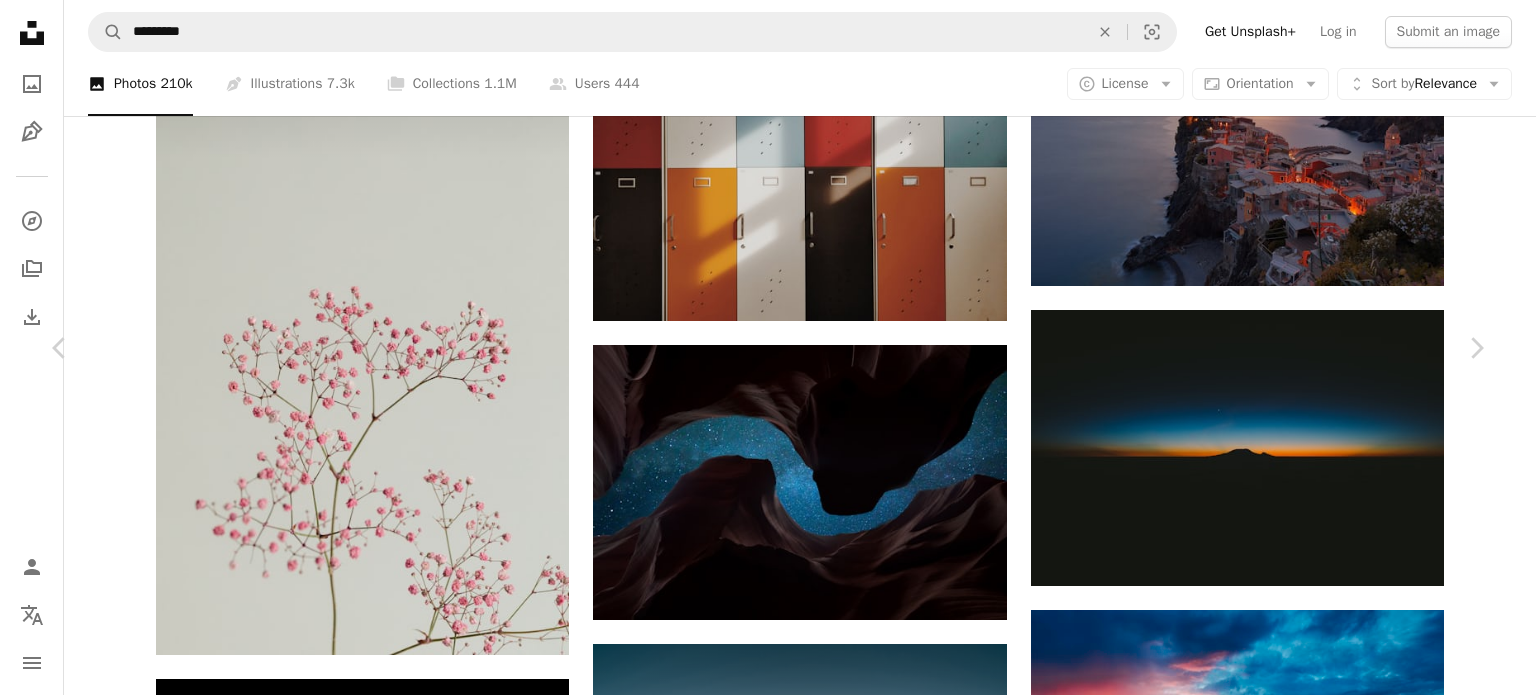 click on "Chevron down" 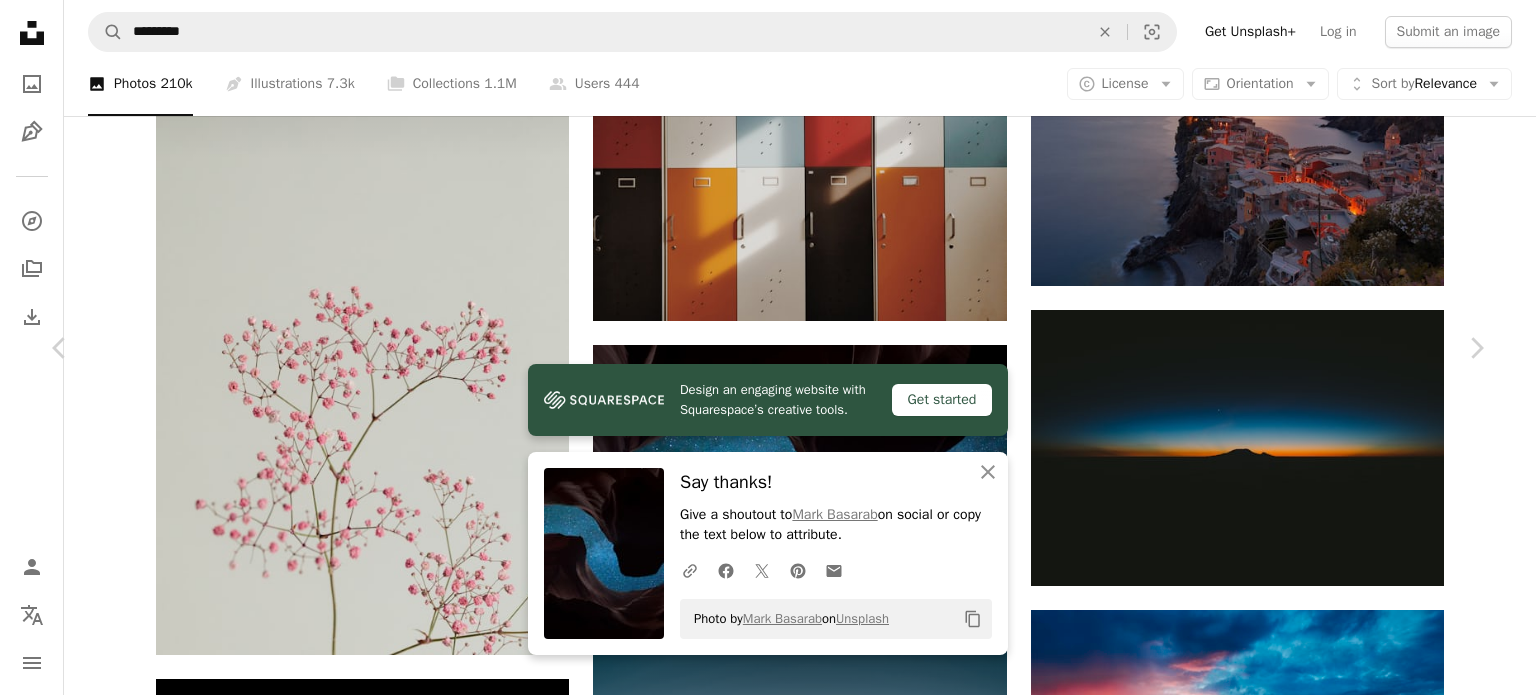 click on "An X shape" at bounding box center [20, 20] 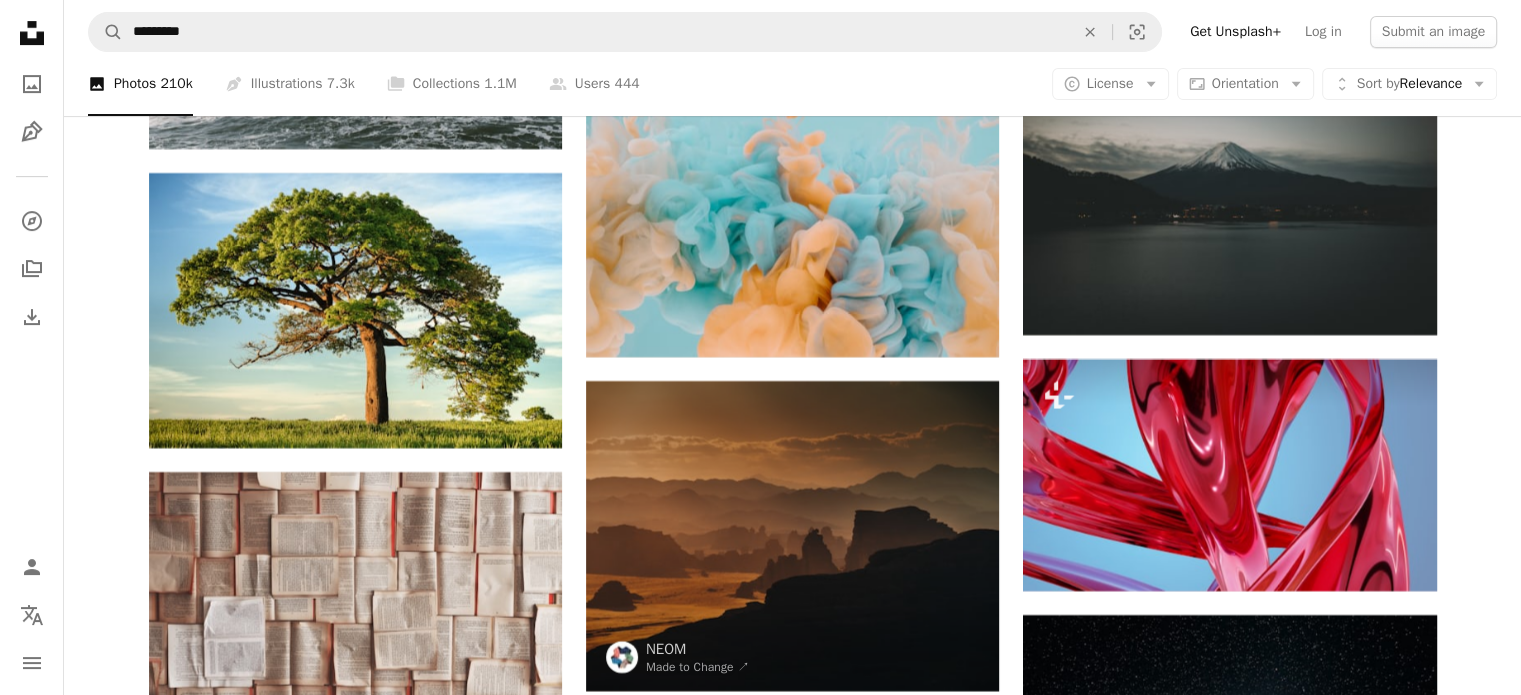 scroll, scrollTop: 8400, scrollLeft: 0, axis: vertical 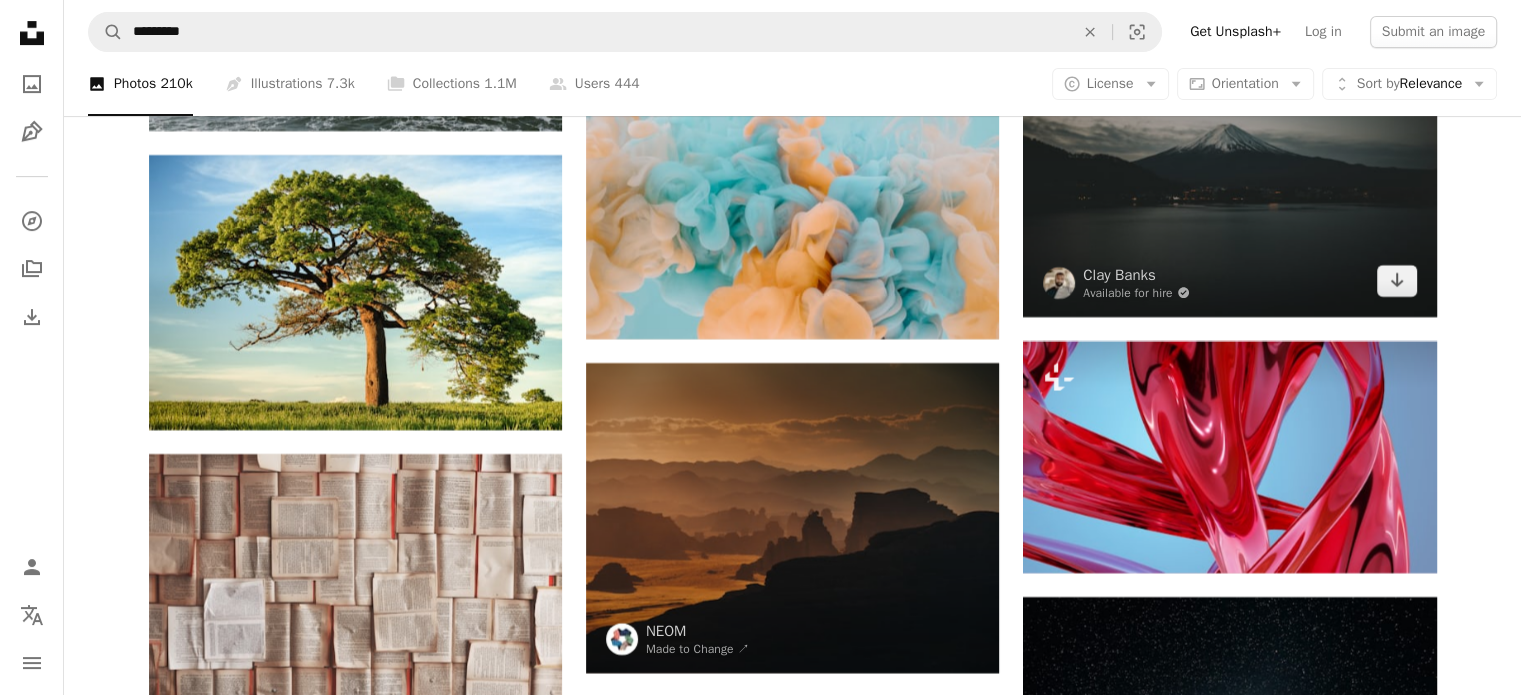 click at bounding box center [1229, 179] 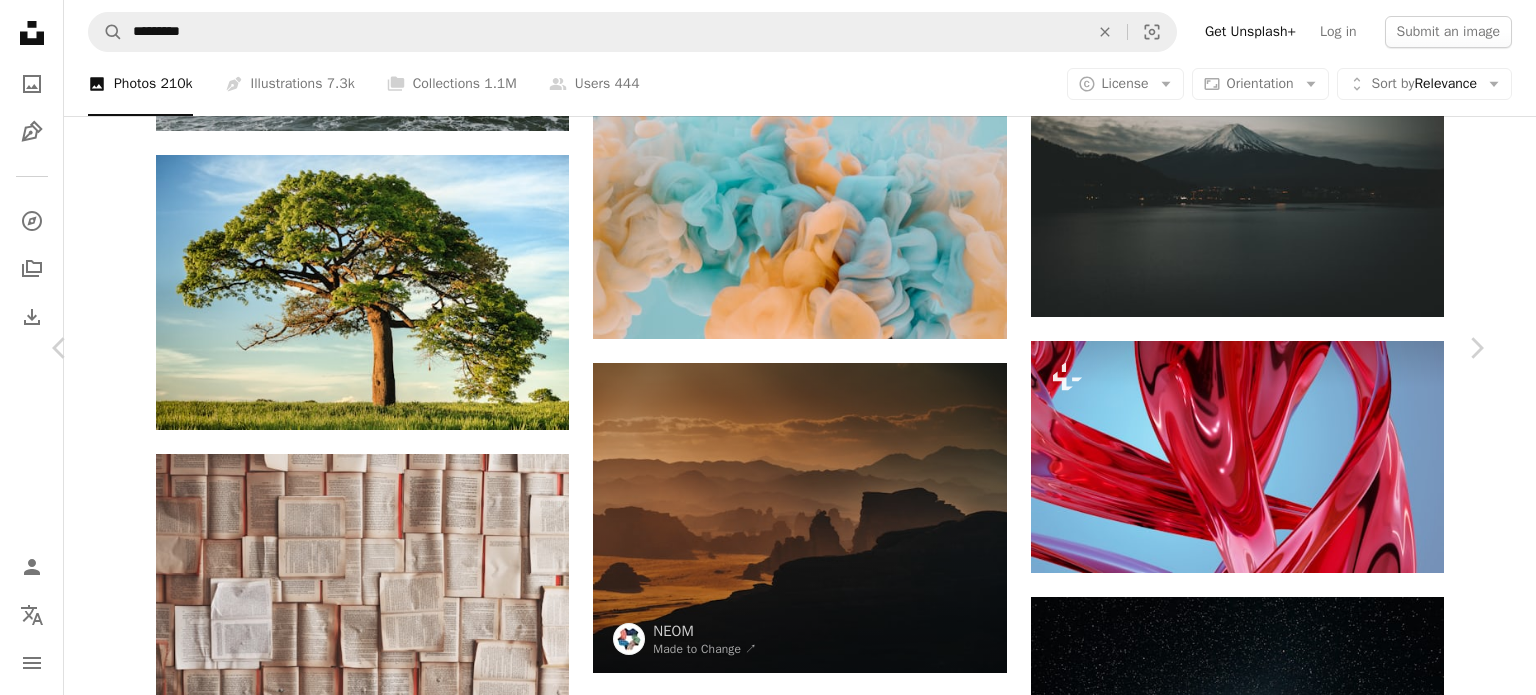 click on "Chevron down" 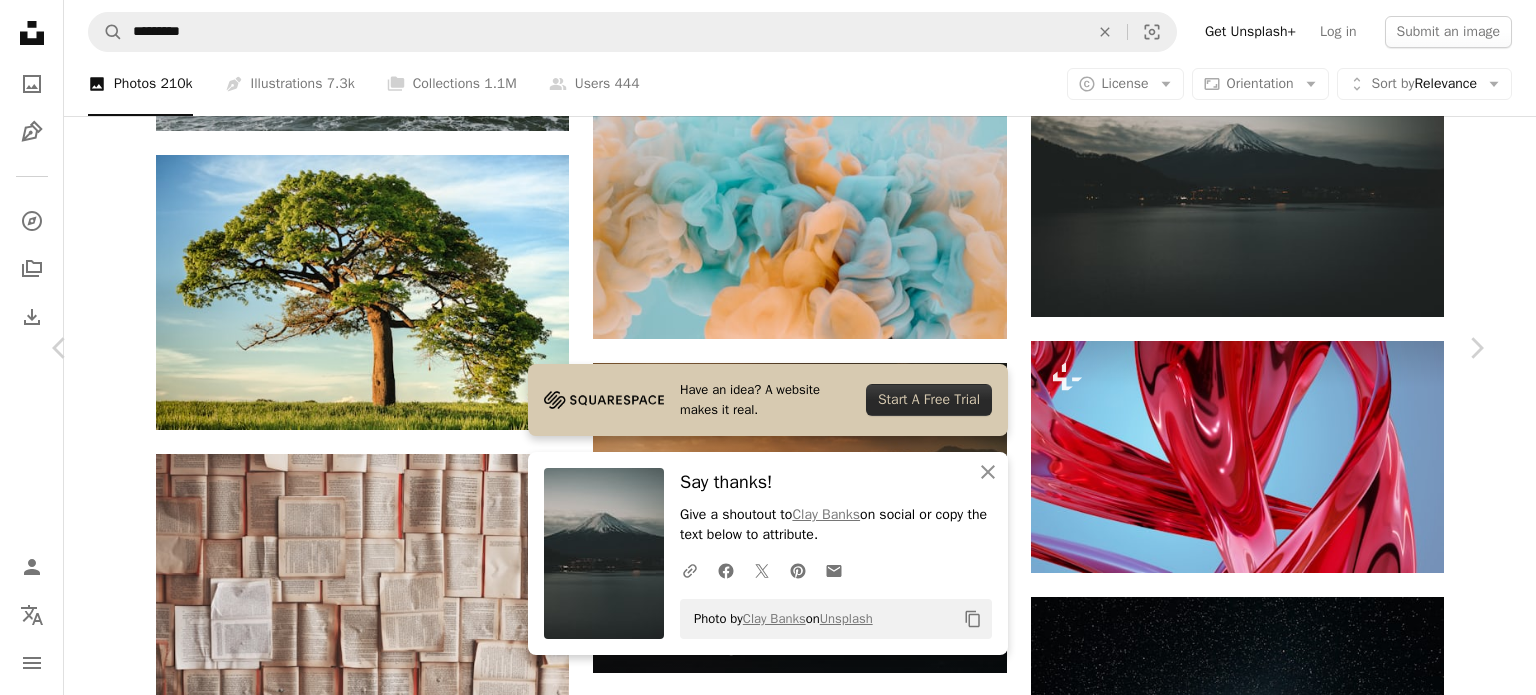 click on "An X shape" at bounding box center [20, 20] 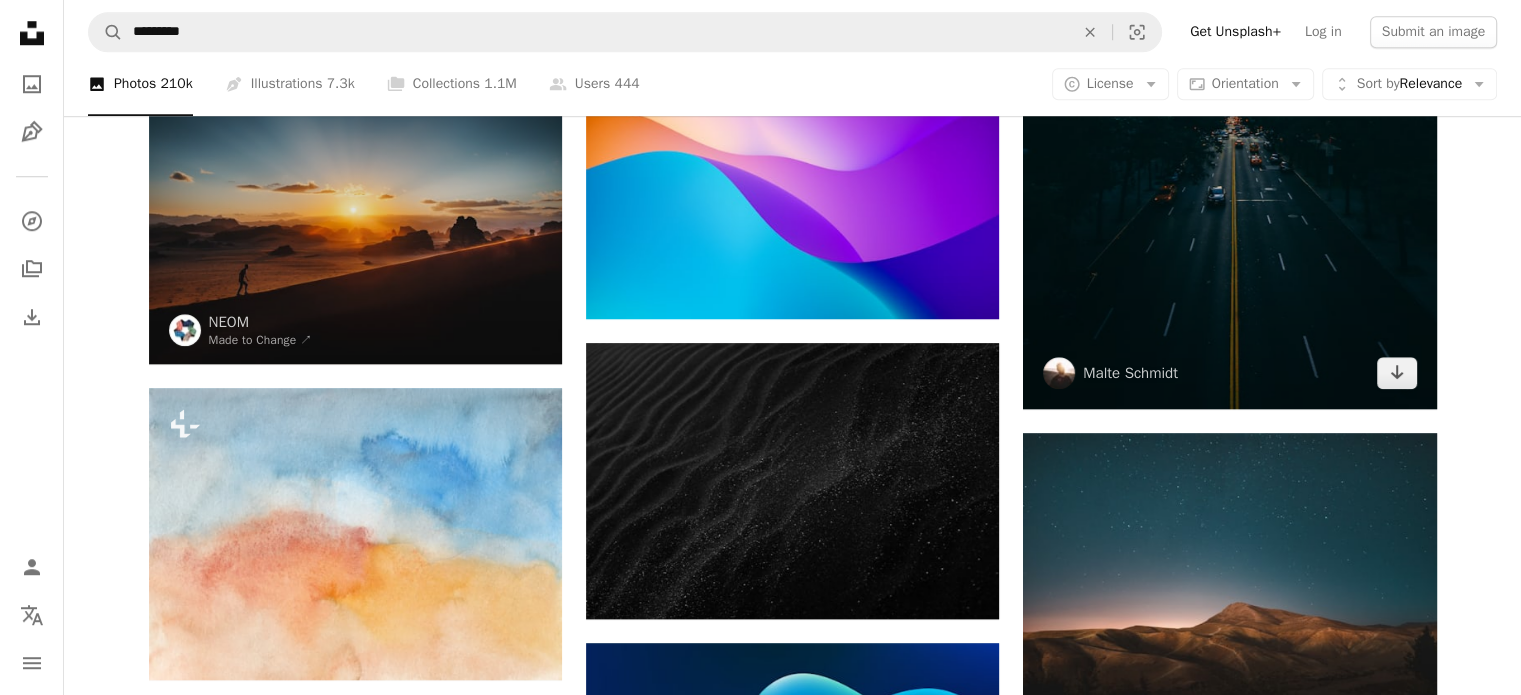 scroll, scrollTop: 1700, scrollLeft: 0, axis: vertical 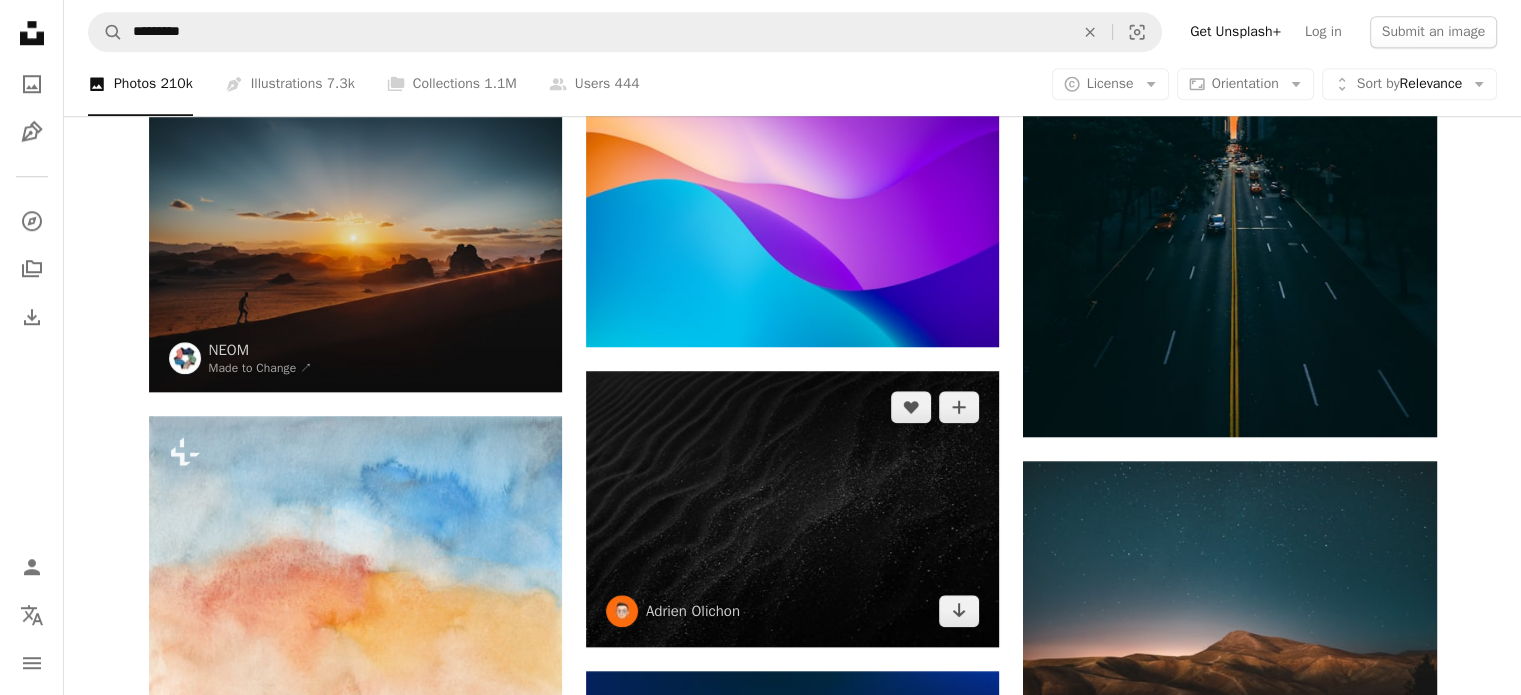 click at bounding box center [792, 508] 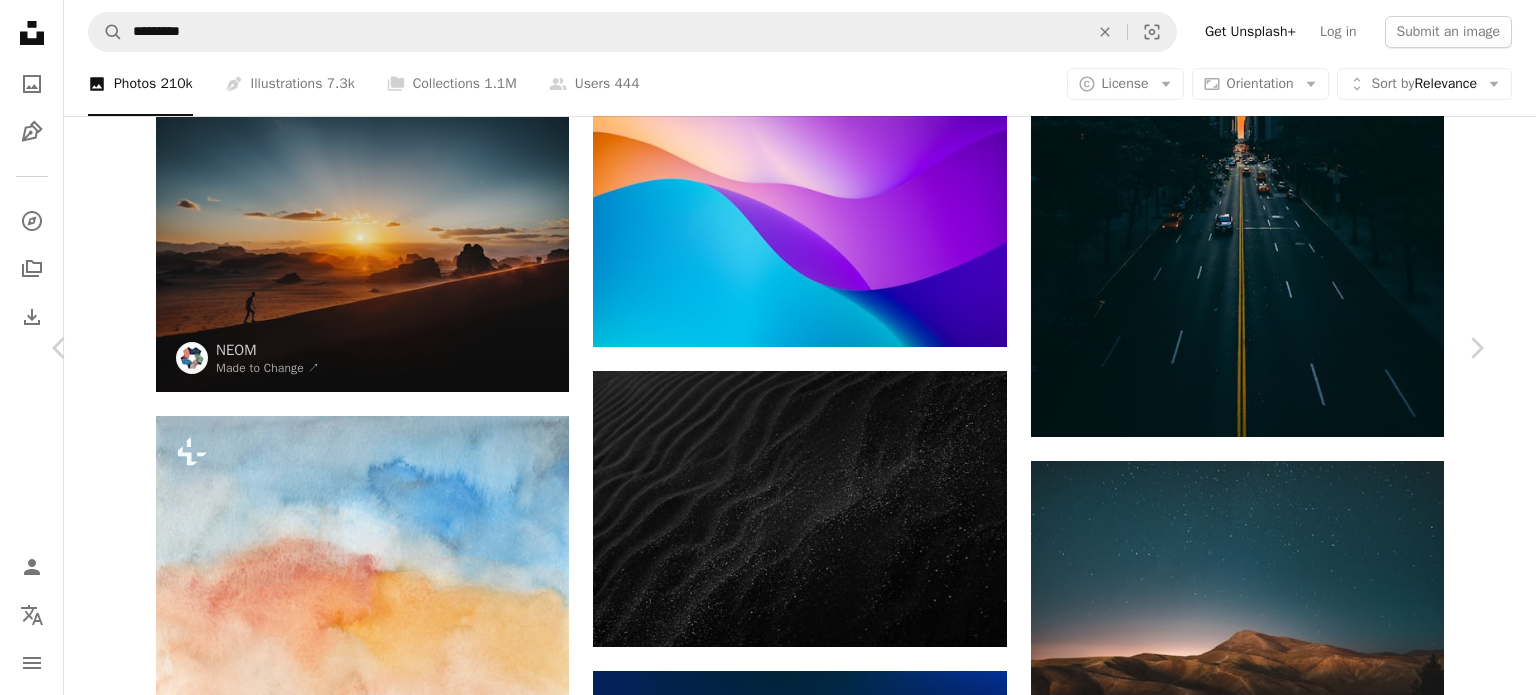 click on "Chevron down" 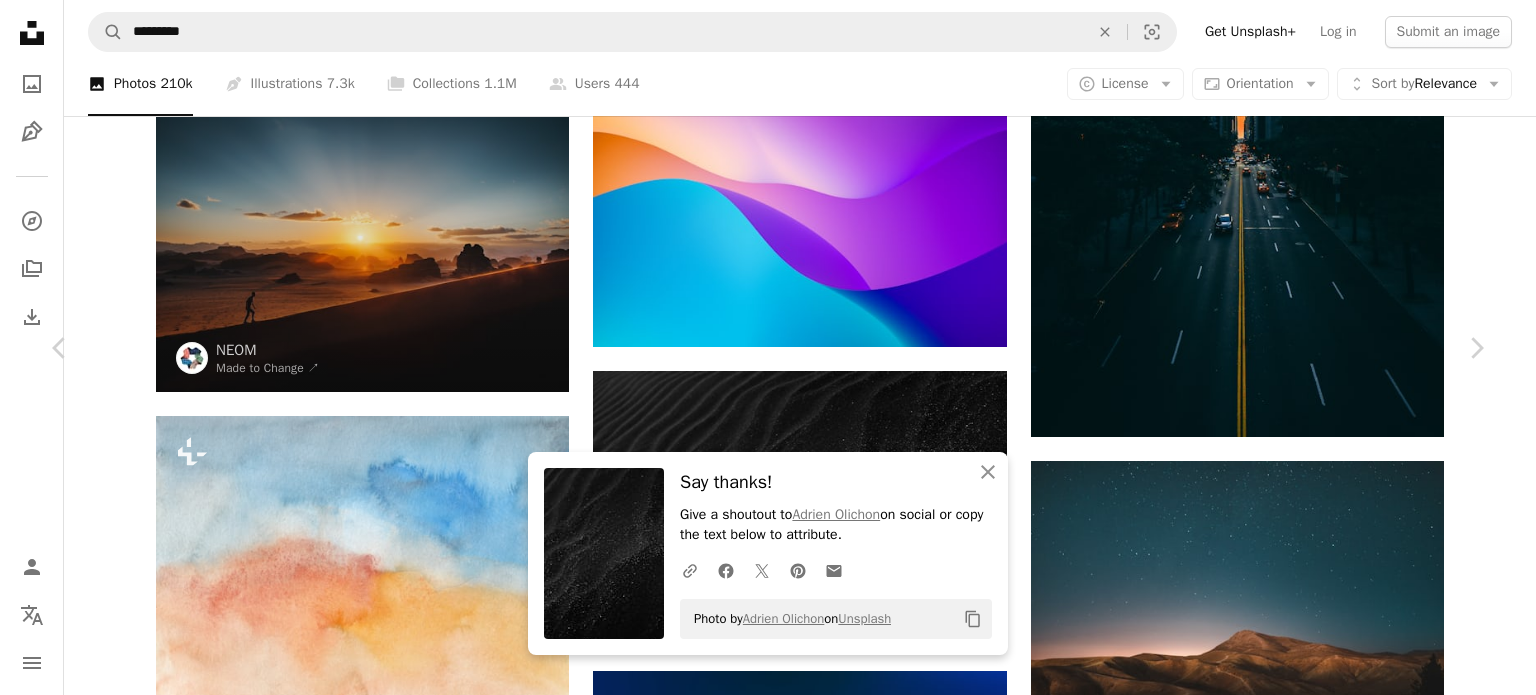 click on "An X shape" at bounding box center (20, 20) 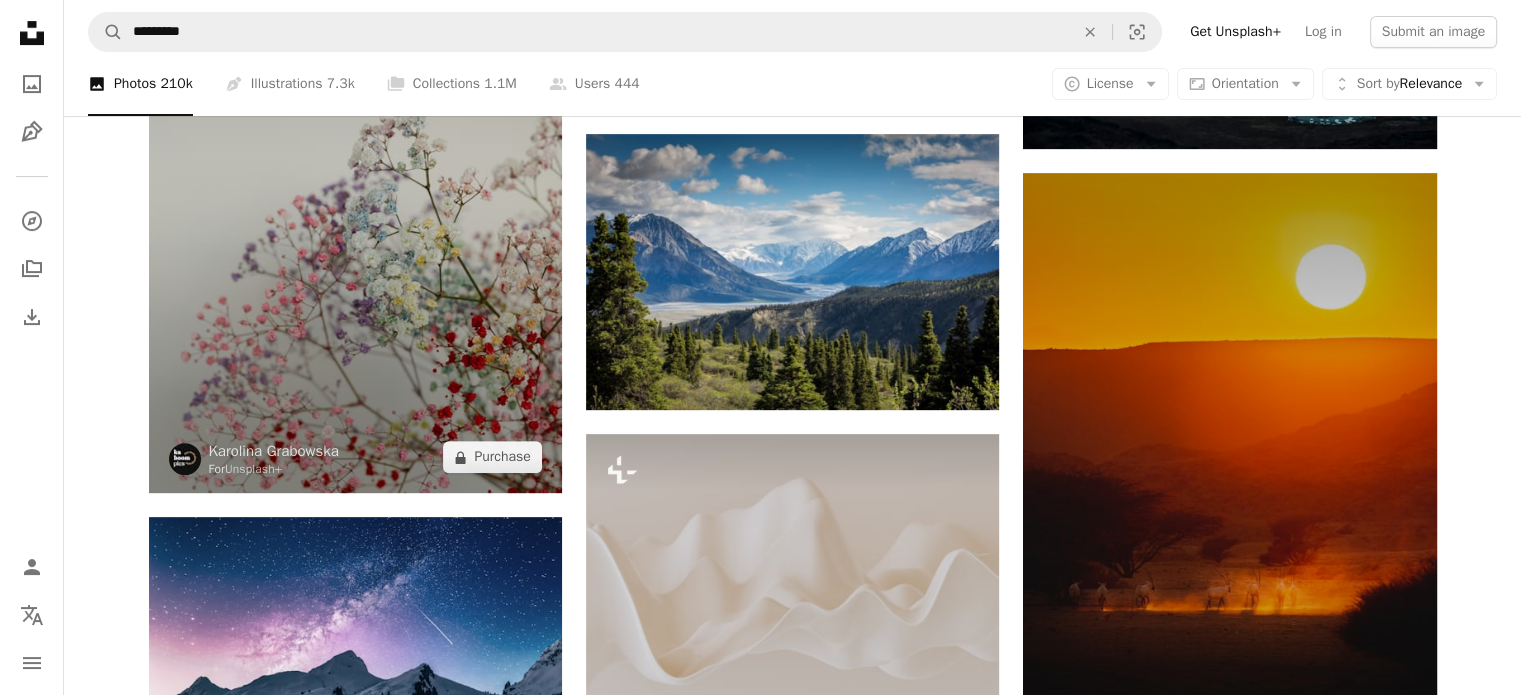 scroll, scrollTop: 0, scrollLeft: 0, axis: both 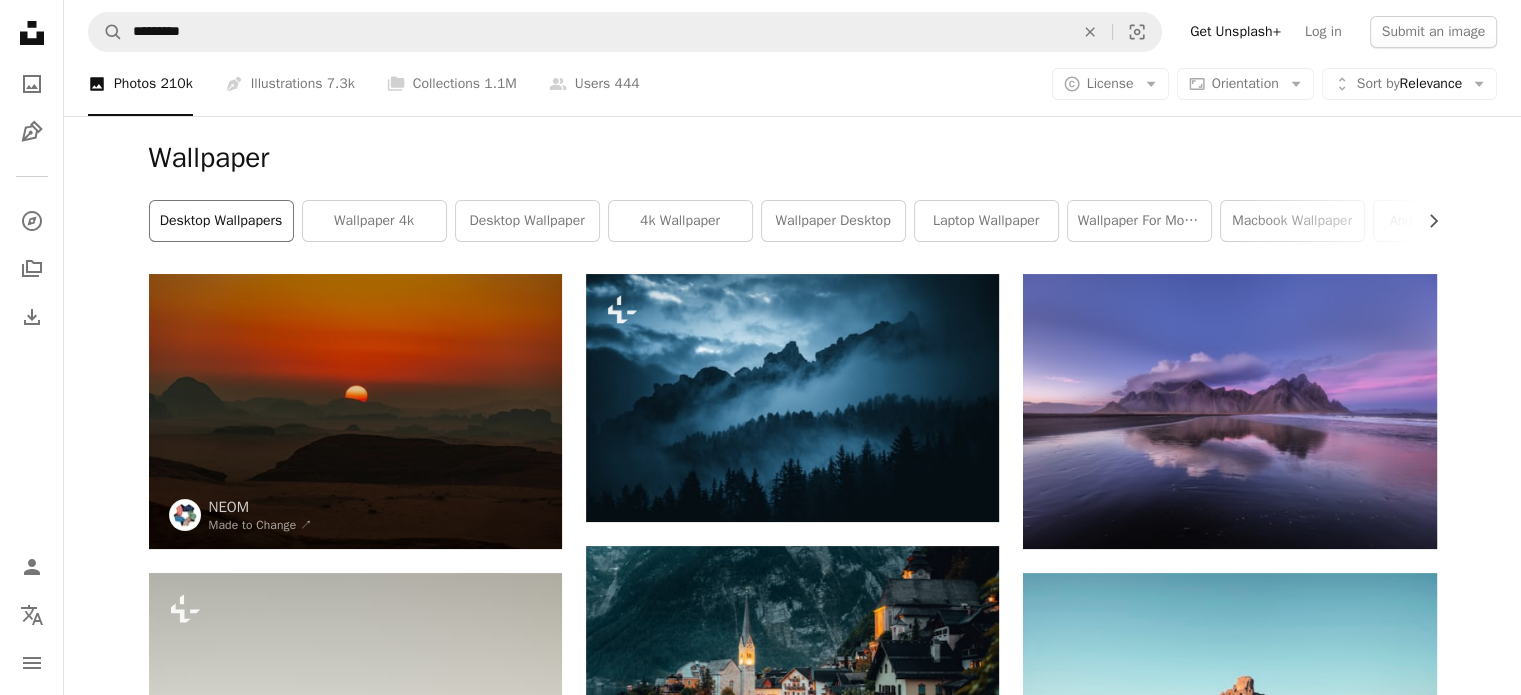 click on "desktop wallpapers" at bounding box center (221, 221) 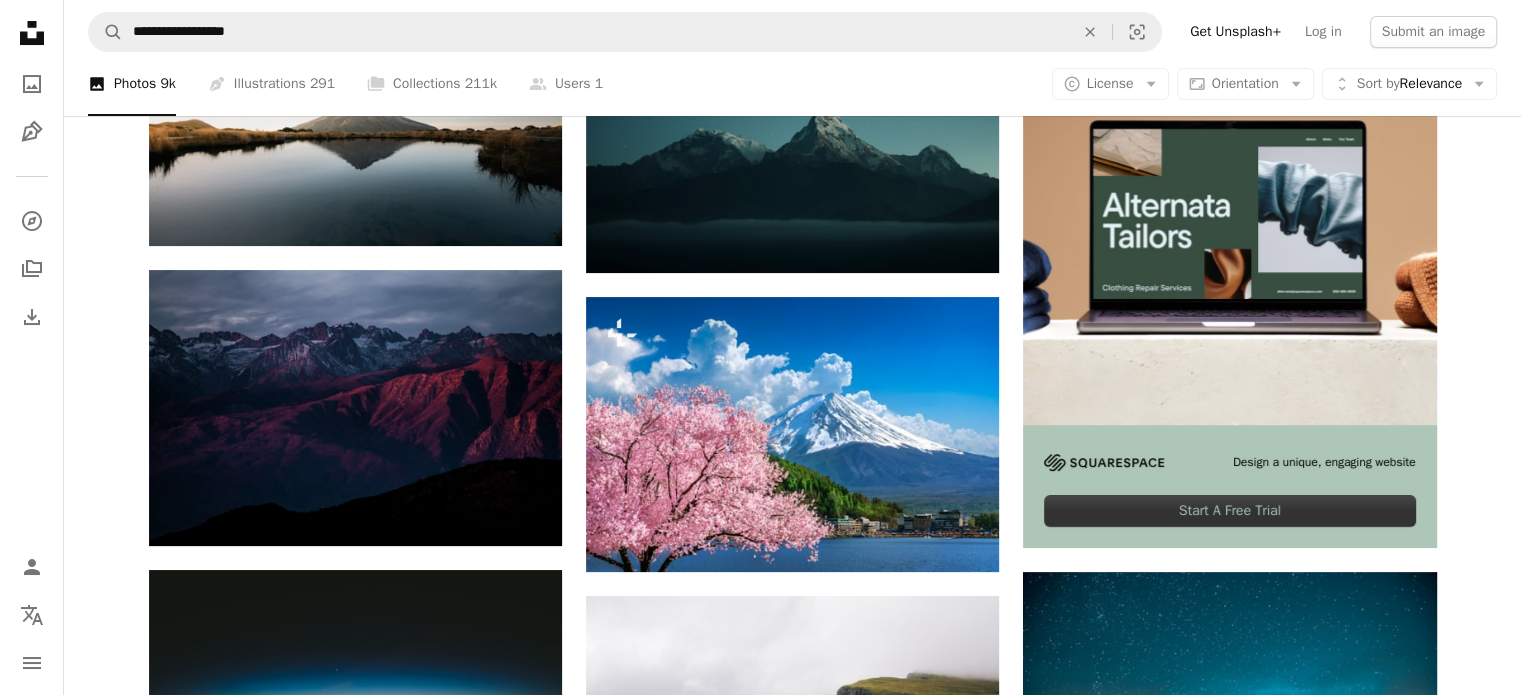 scroll, scrollTop: 0, scrollLeft: 0, axis: both 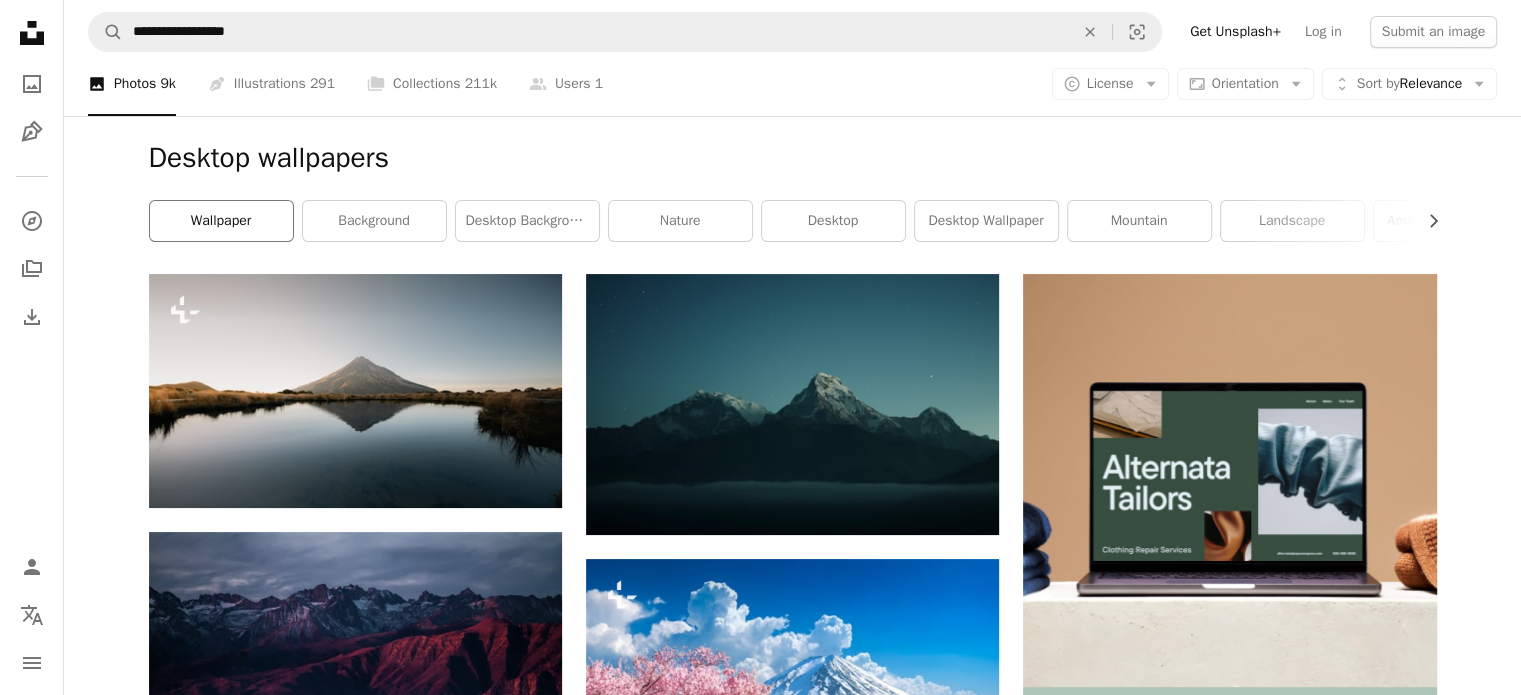 click on "wallpaper" at bounding box center [221, 221] 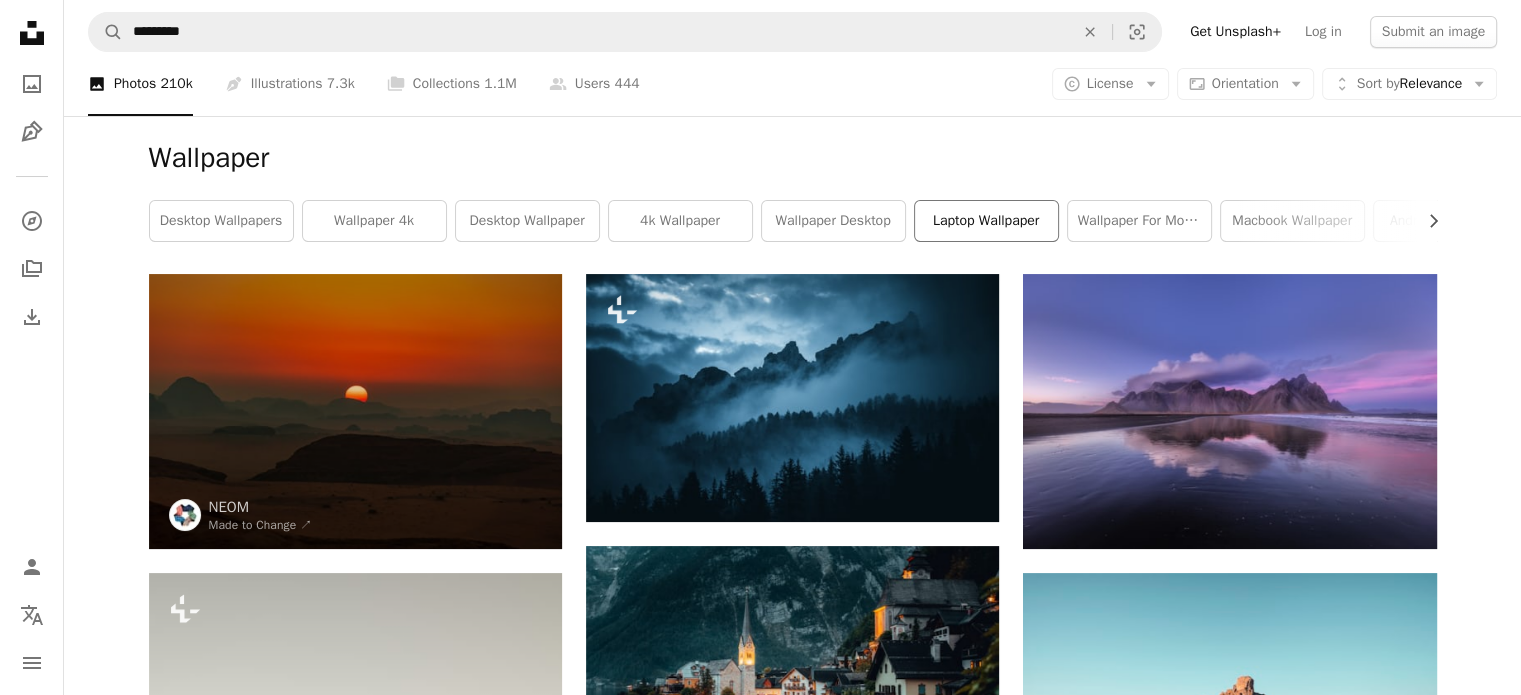 click on "laptop wallpaper" at bounding box center [986, 221] 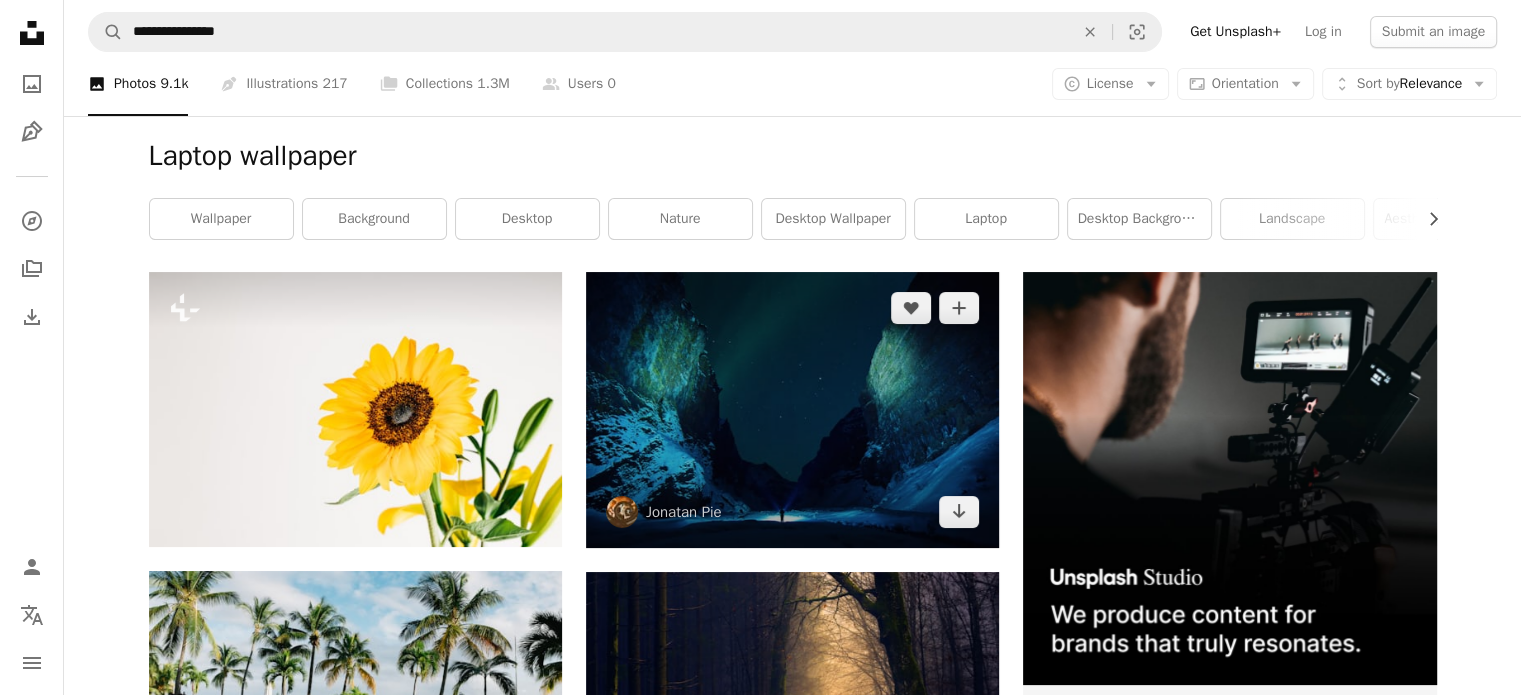 scroll, scrollTop: 0, scrollLeft: 0, axis: both 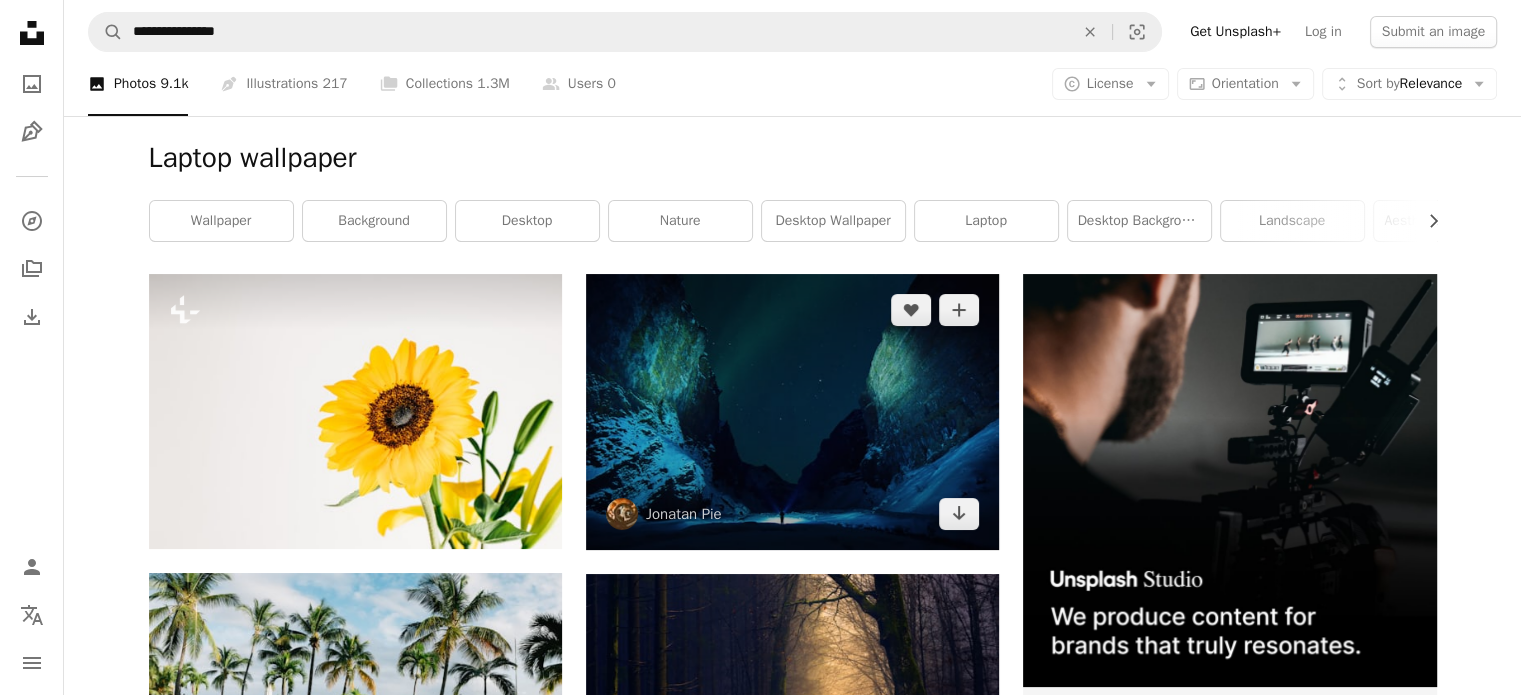 click at bounding box center [792, 412] 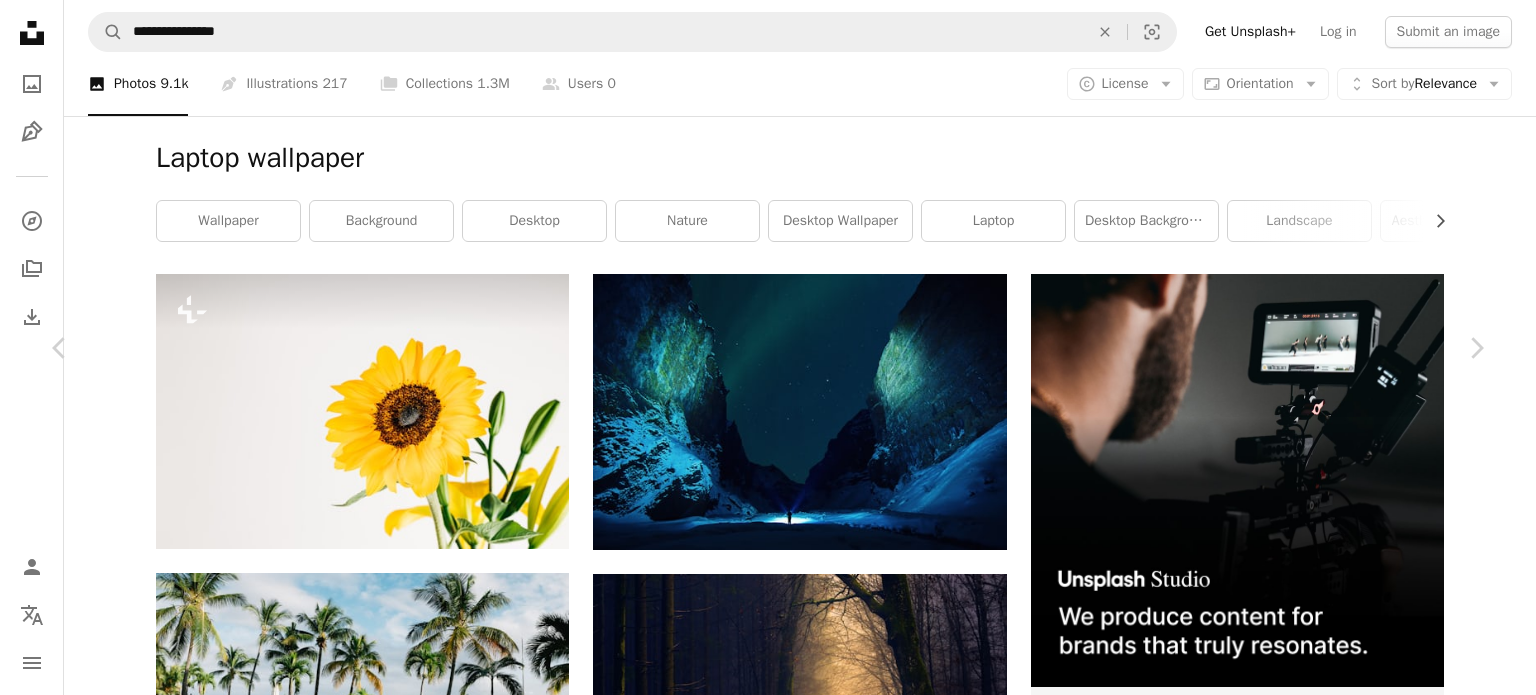 click on "Chevron down" 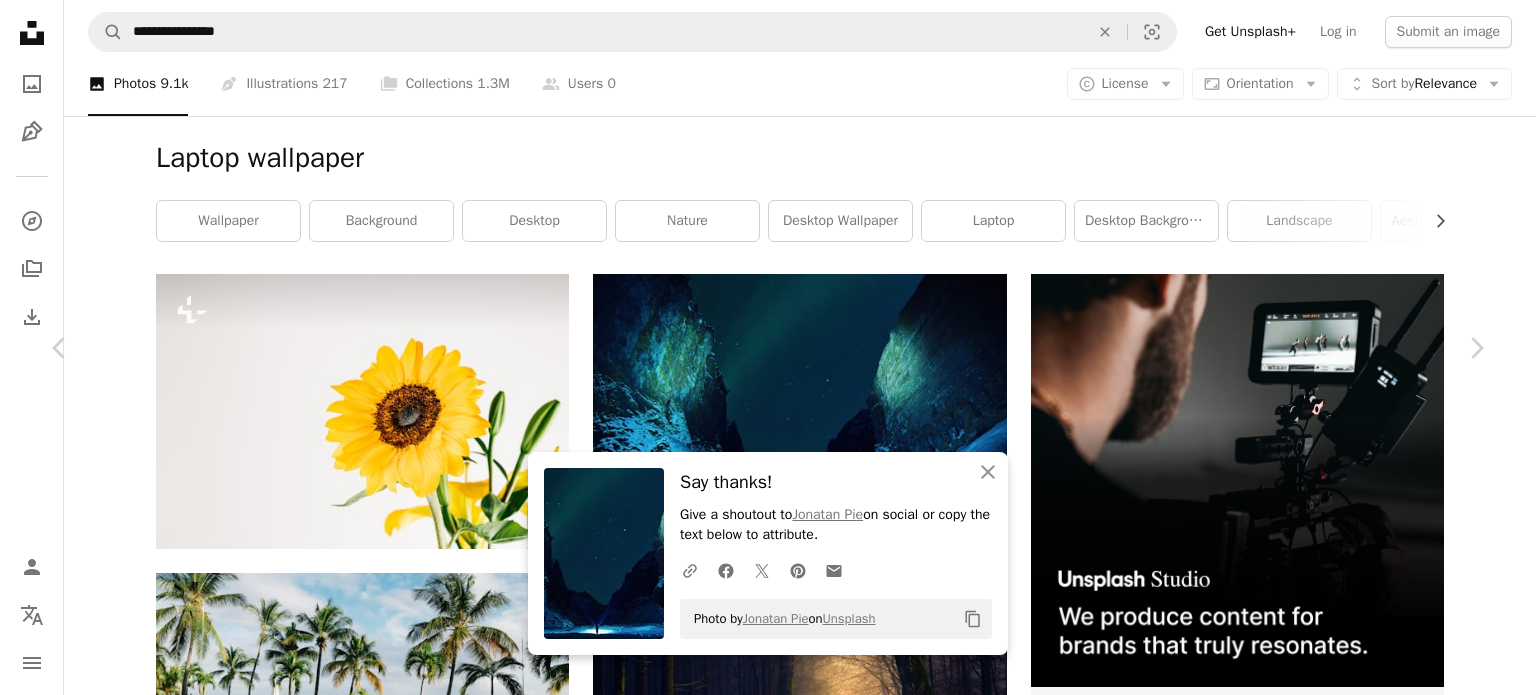 click on "An X shape" at bounding box center (20, 20) 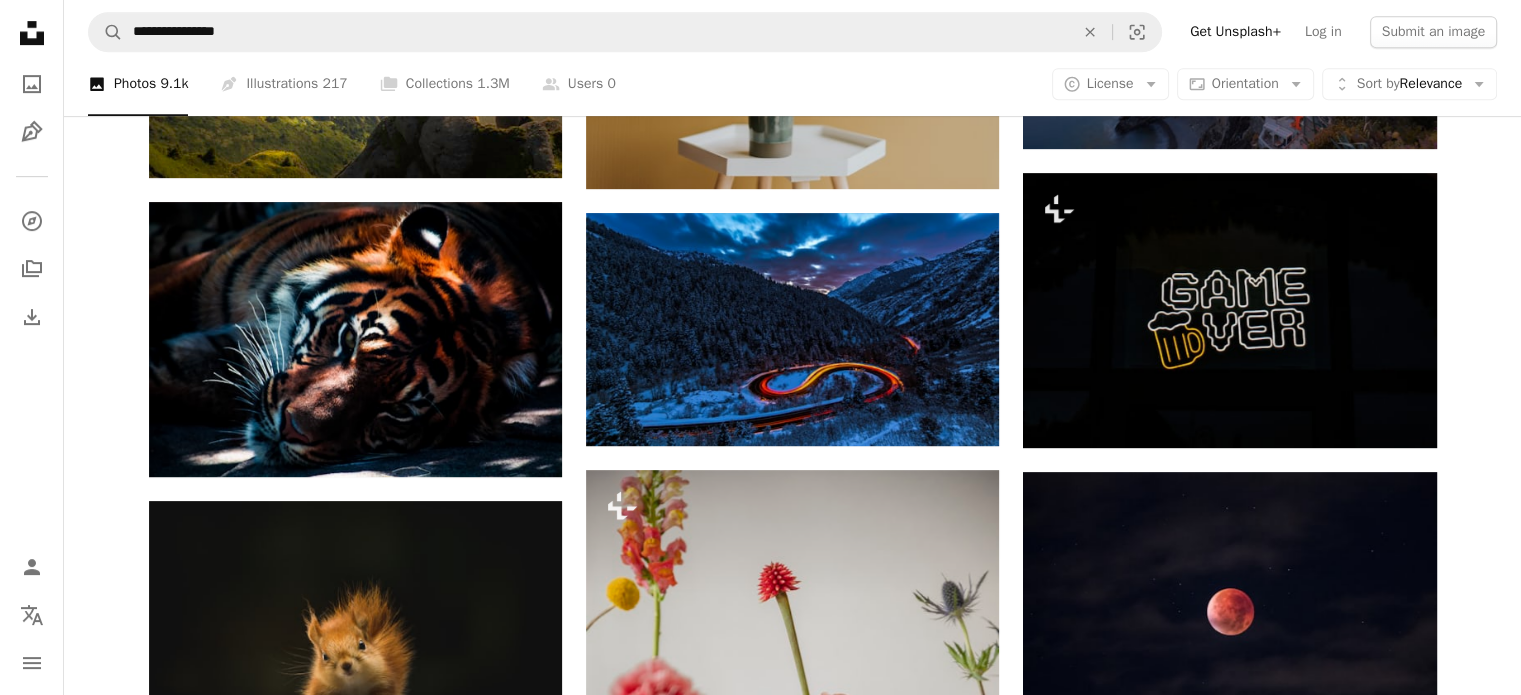 scroll, scrollTop: 260, scrollLeft: 0, axis: vertical 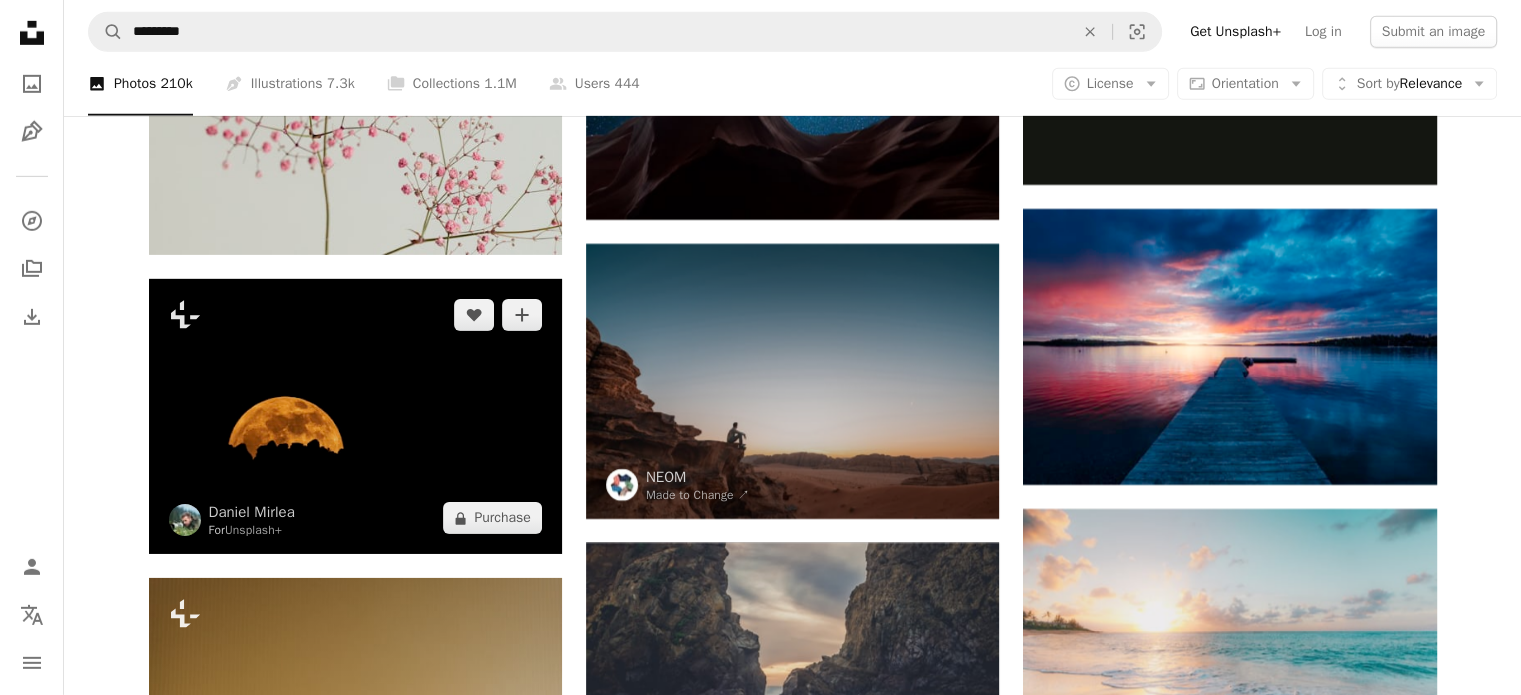 click at bounding box center (355, 416) 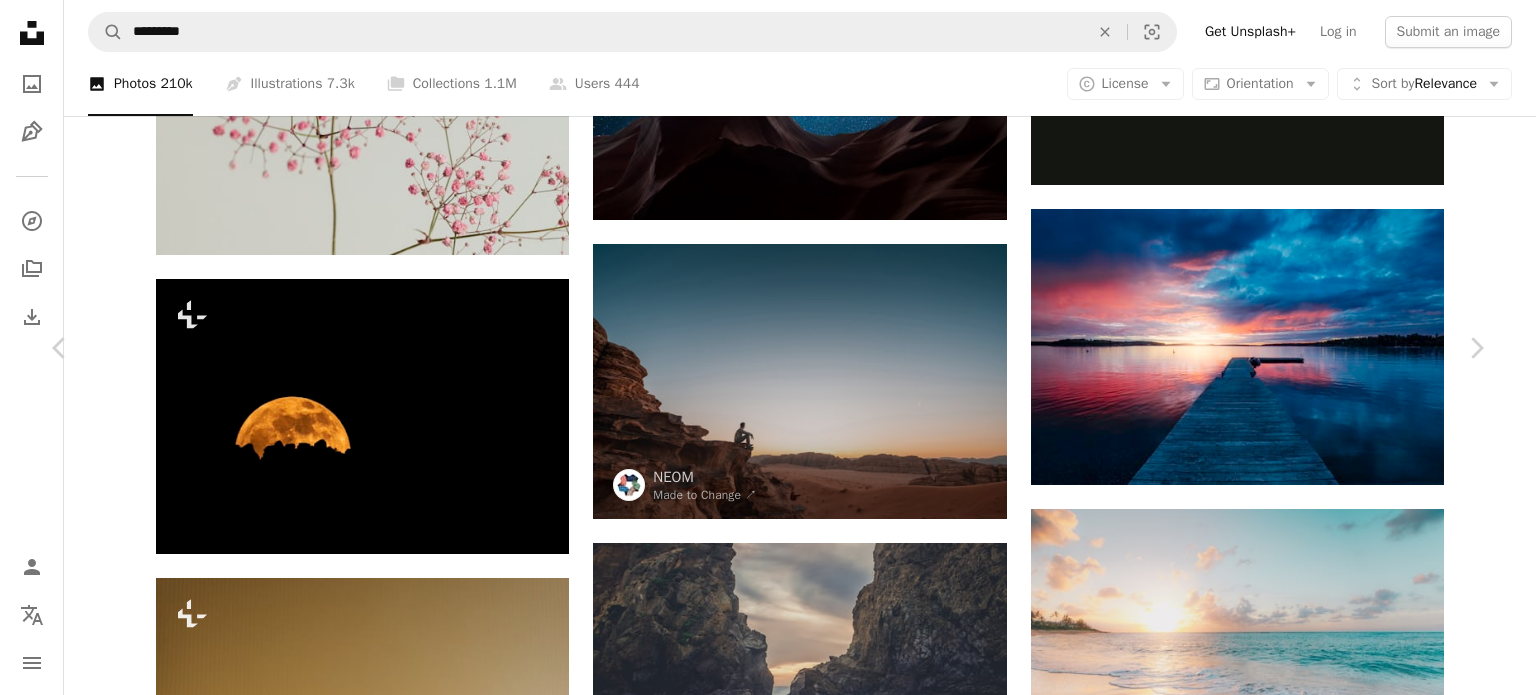 click on "An X shape" at bounding box center [20, 20] 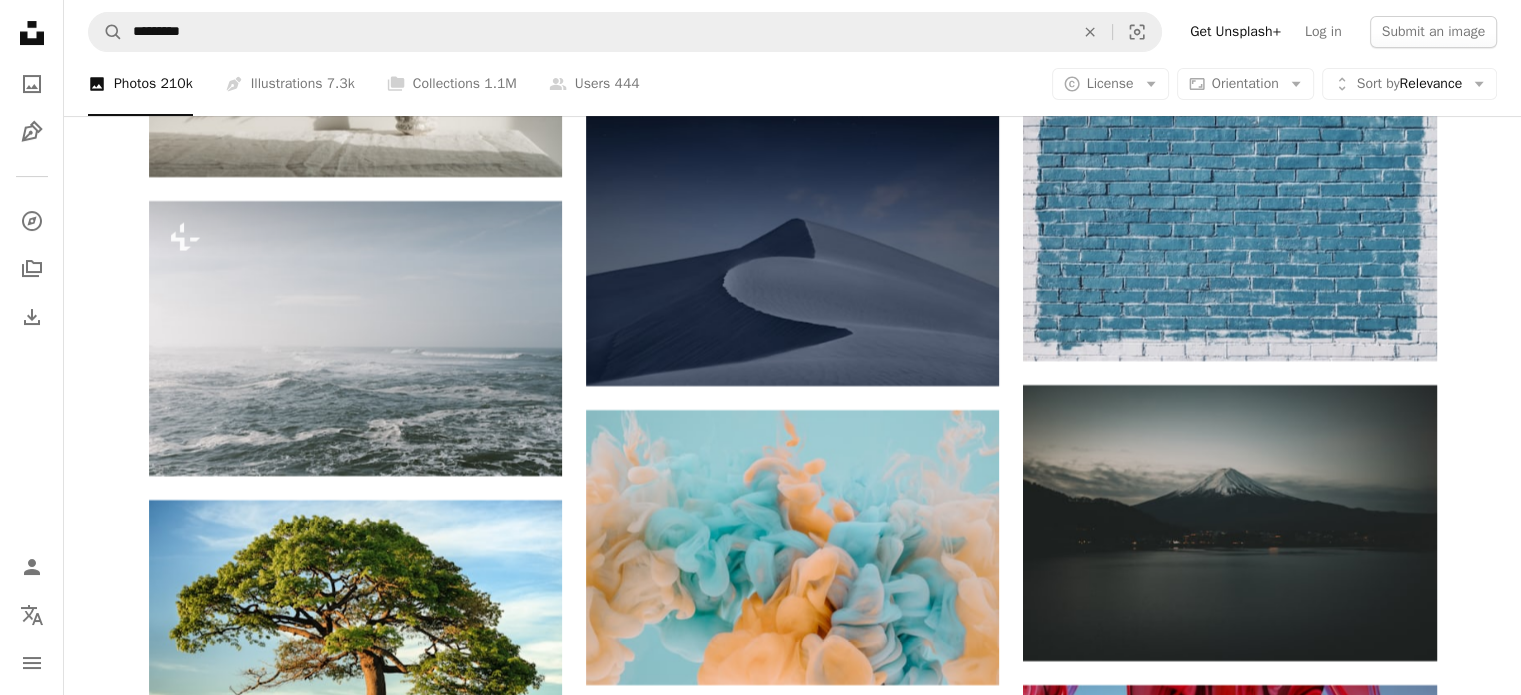 scroll, scrollTop: 8000, scrollLeft: 0, axis: vertical 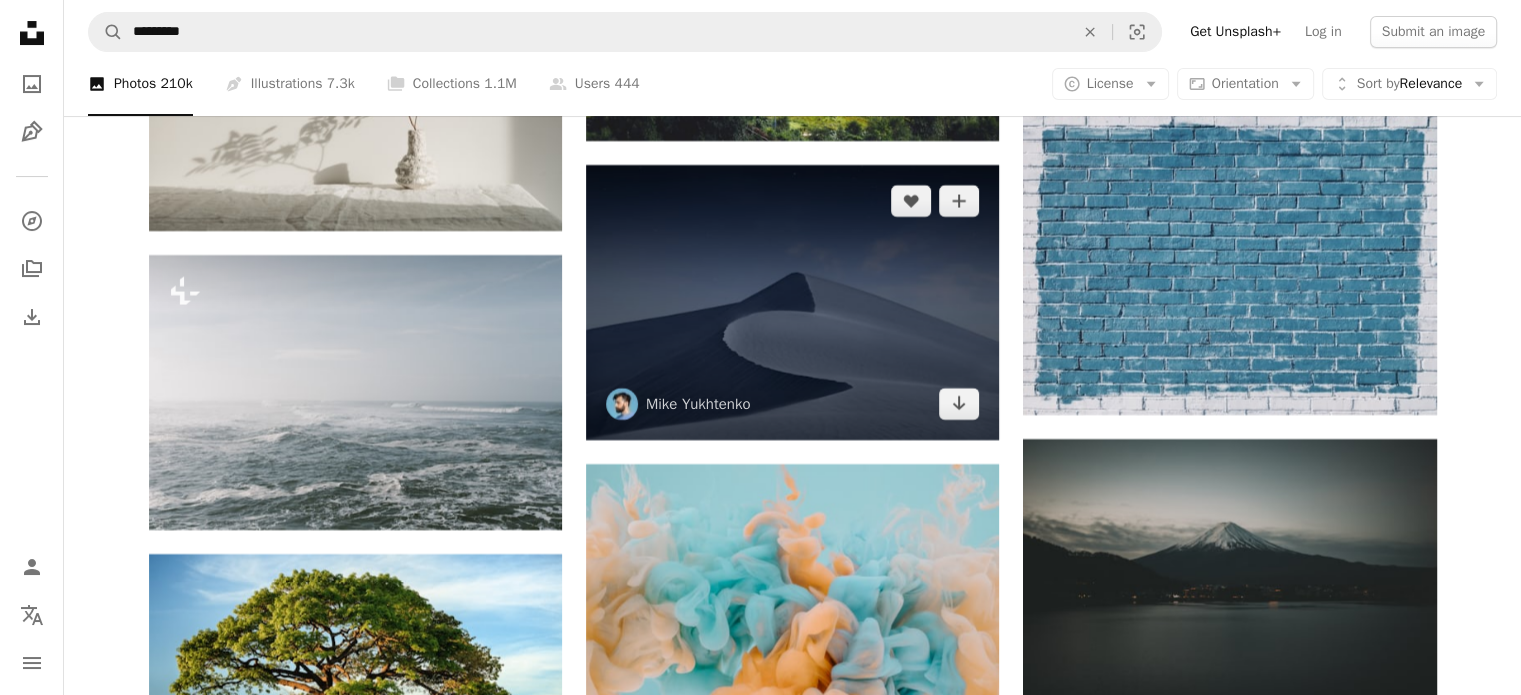 click at bounding box center [792, 302] 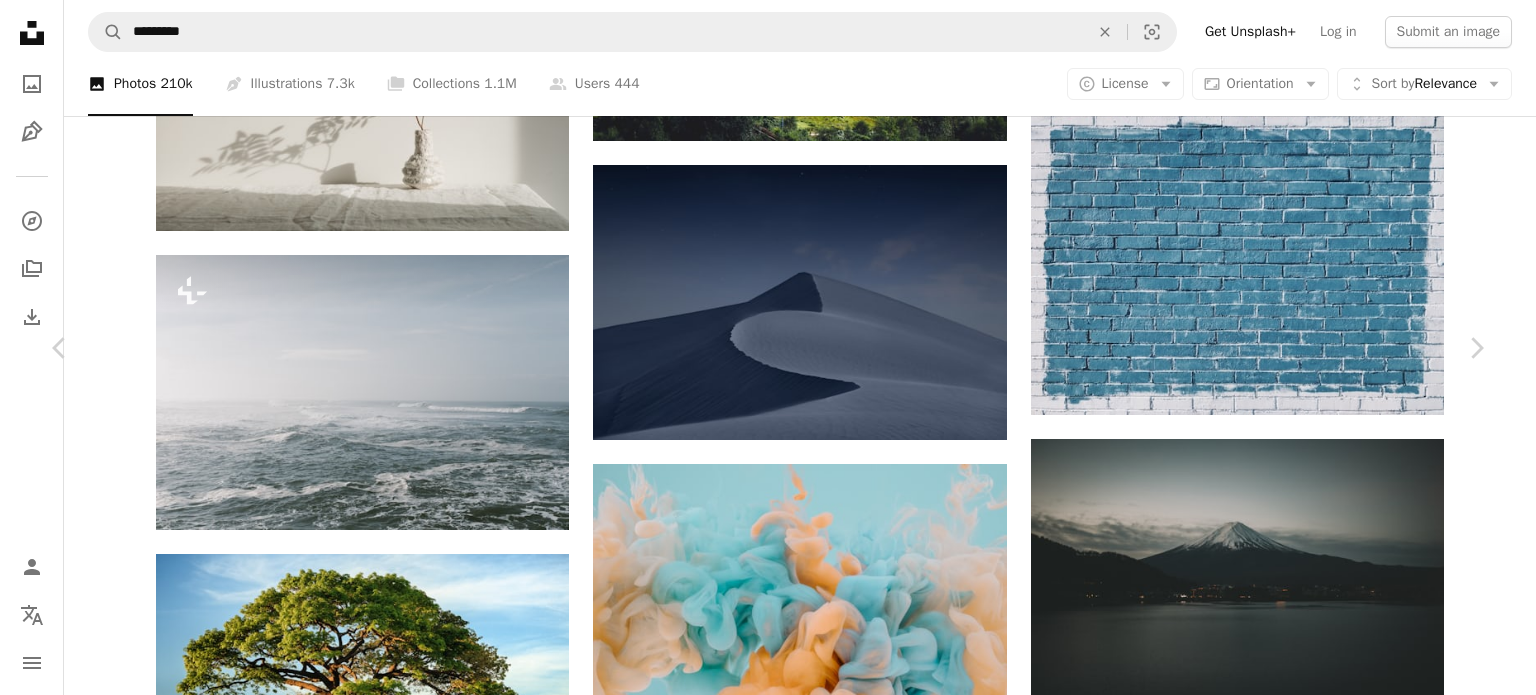 click on "Chevron down" 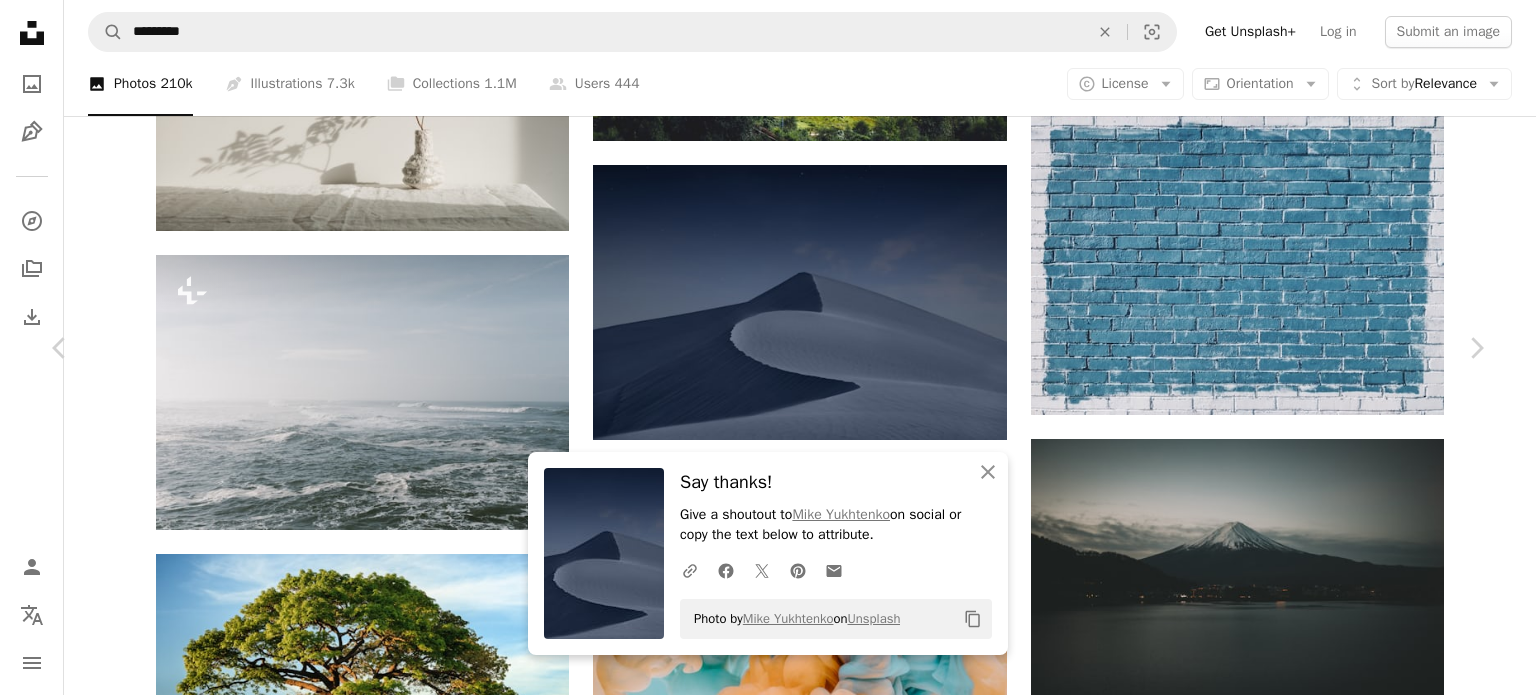 click on "An X shape" at bounding box center [20, 20] 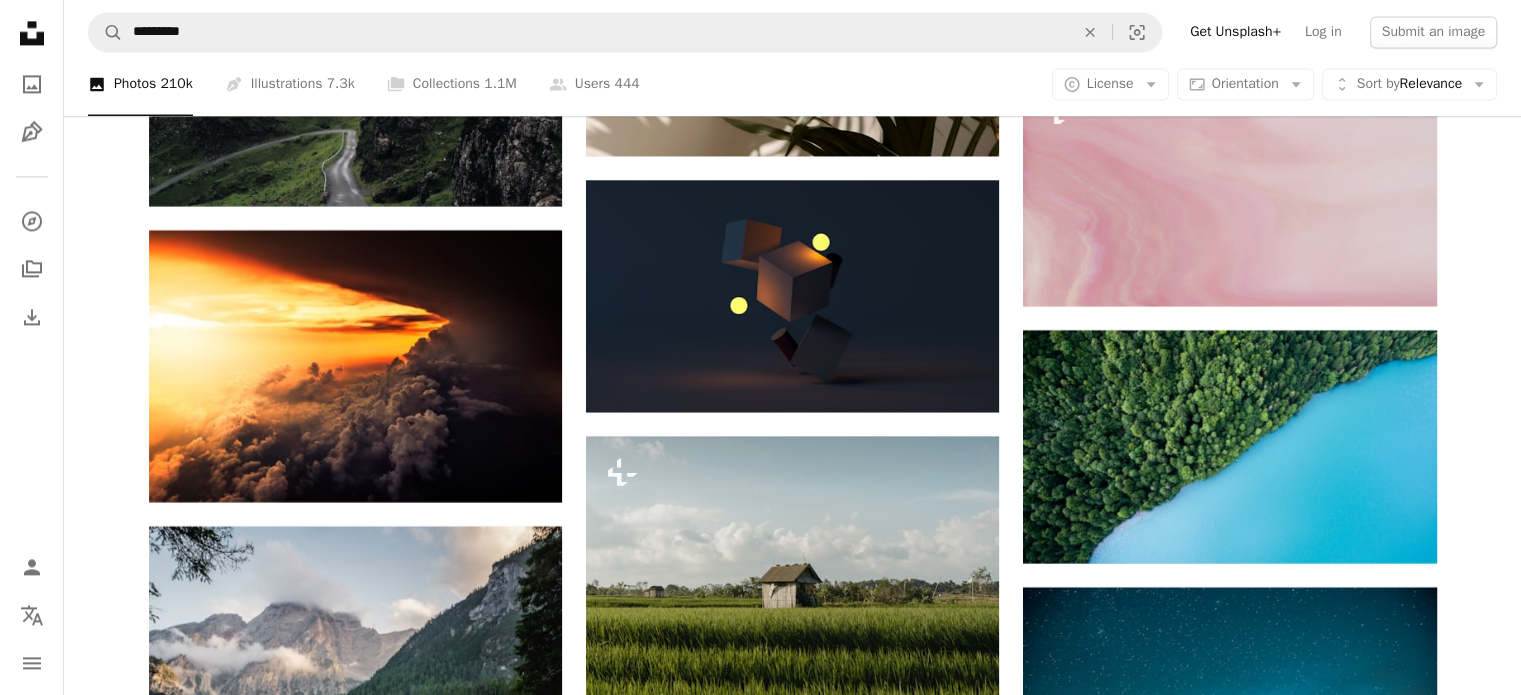scroll, scrollTop: 10500, scrollLeft: 0, axis: vertical 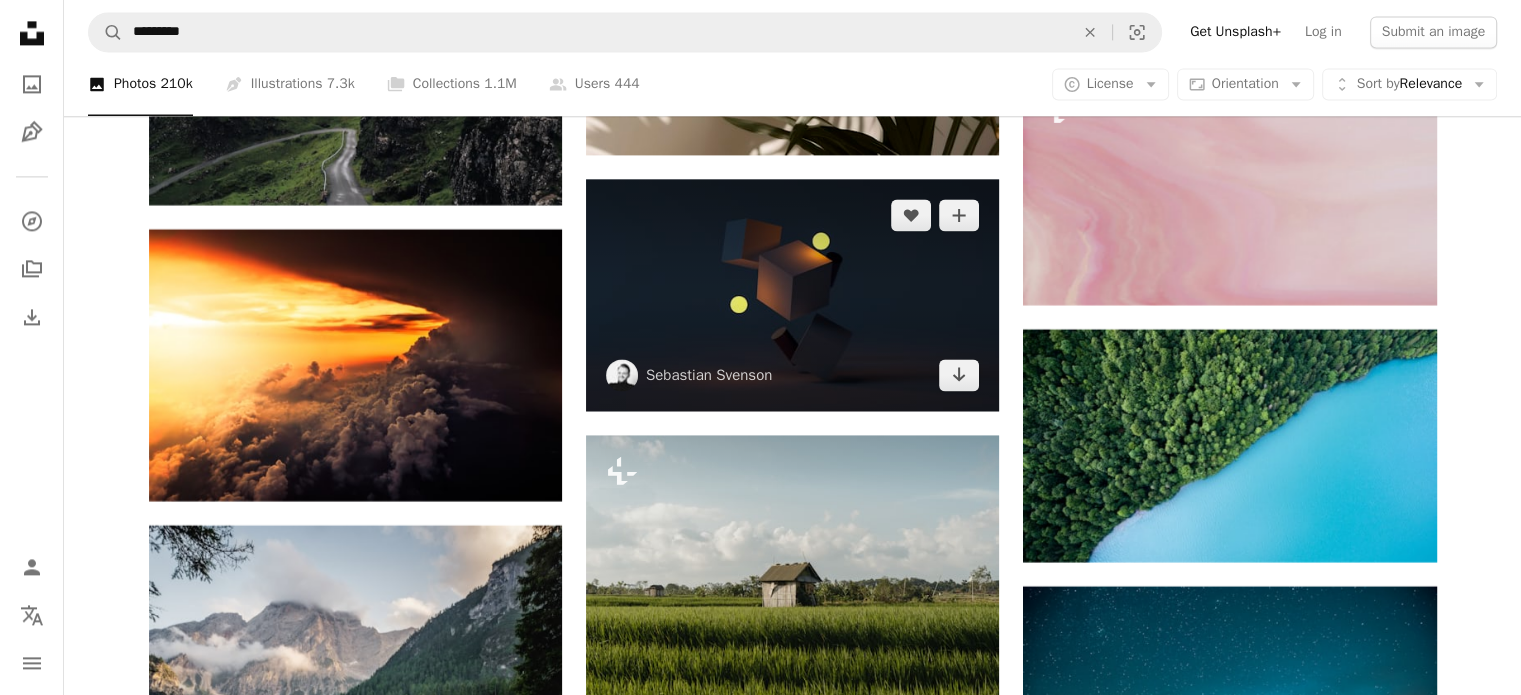 click at bounding box center (792, 295) 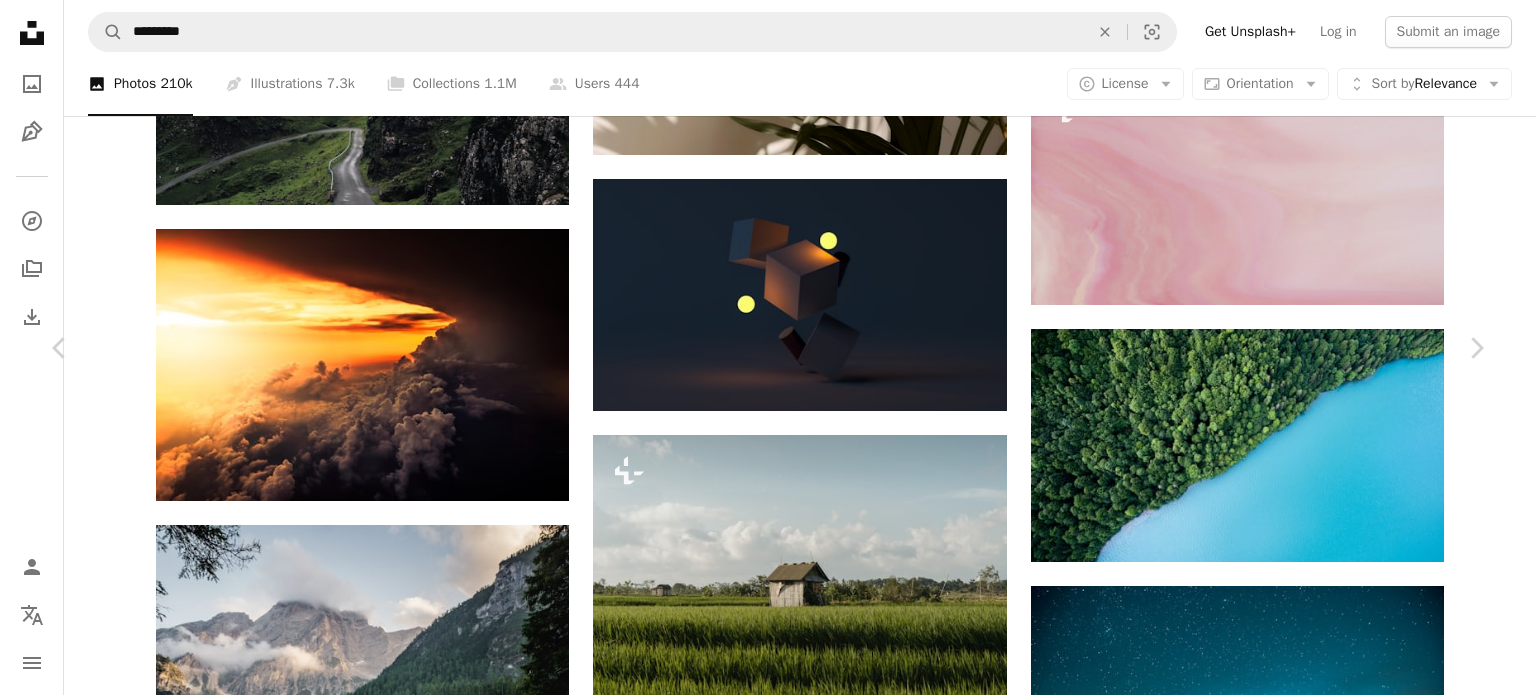 click on "Chevron down" 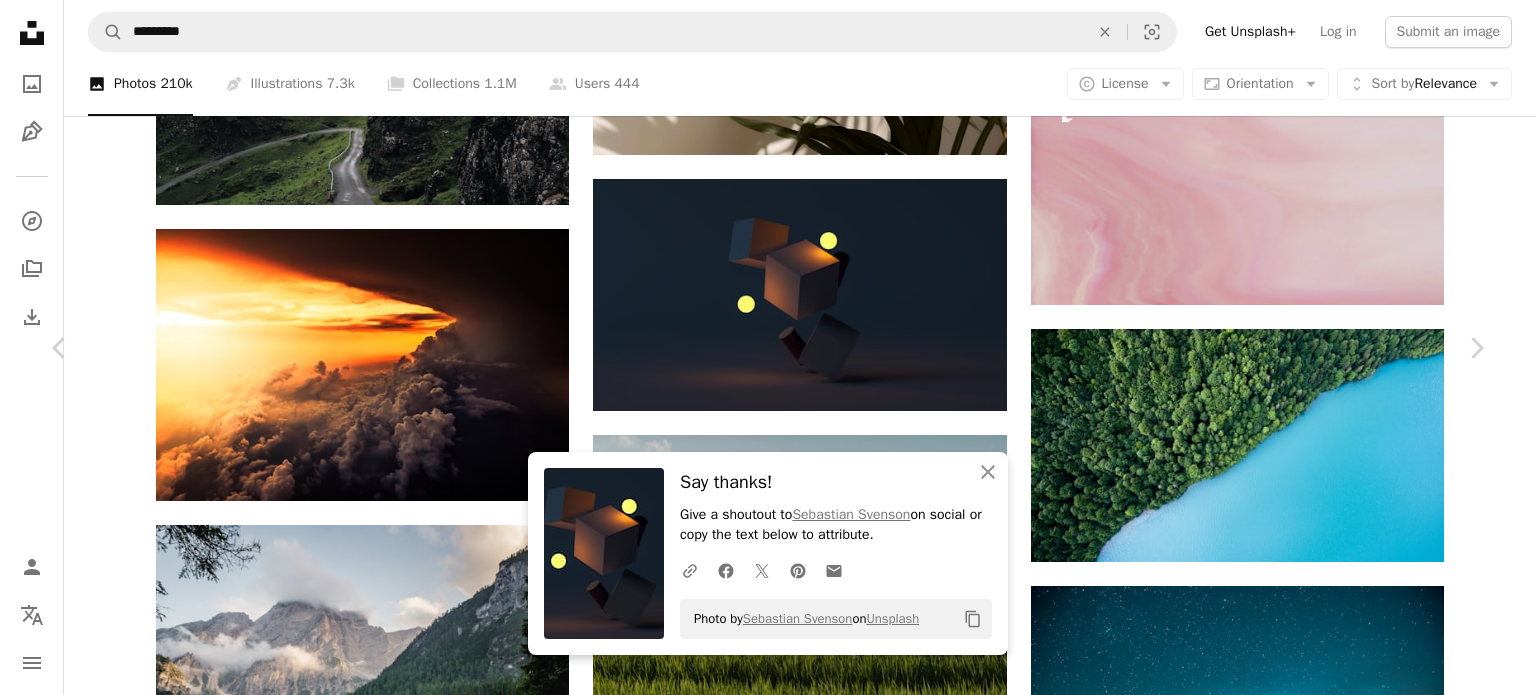 click on "An X shape" at bounding box center (20, 20) 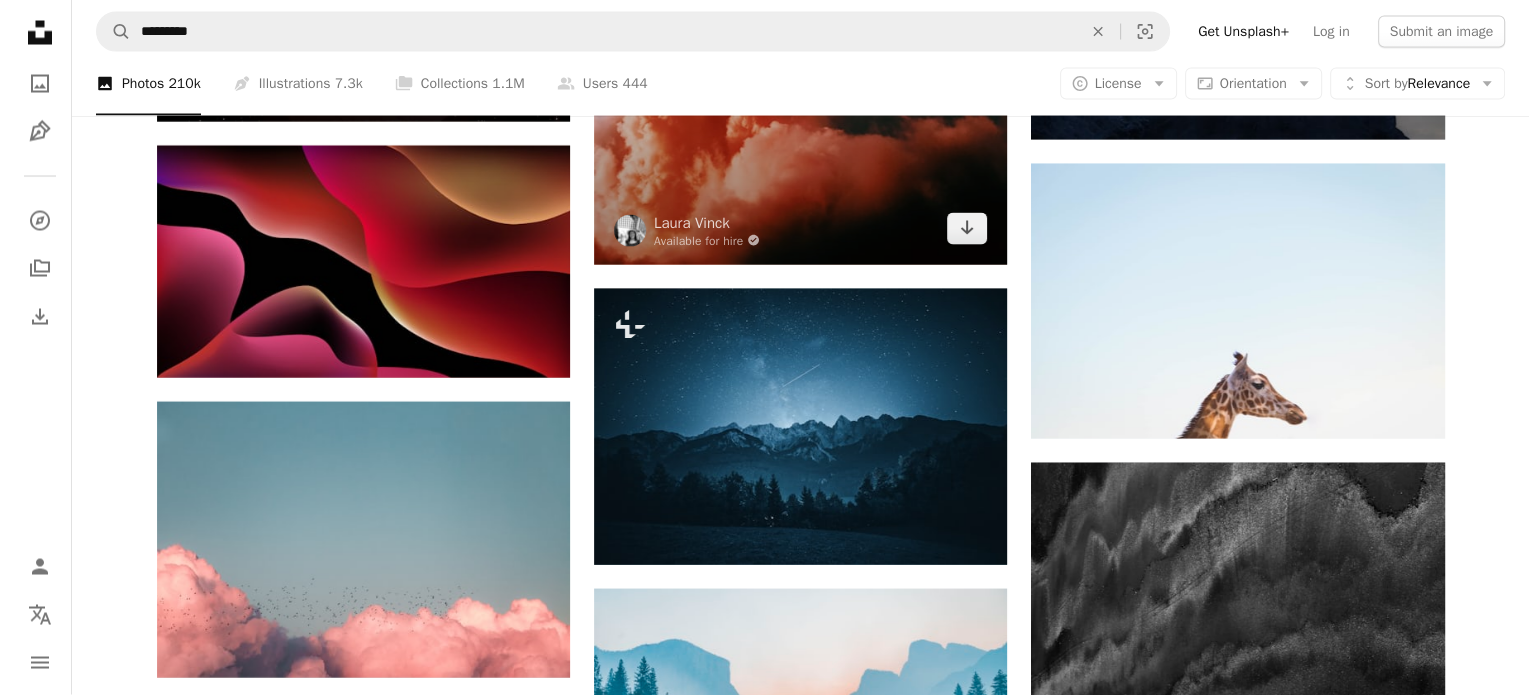 scroll, scrollTop: 11500, scrollLeft: 0, axis: vertical 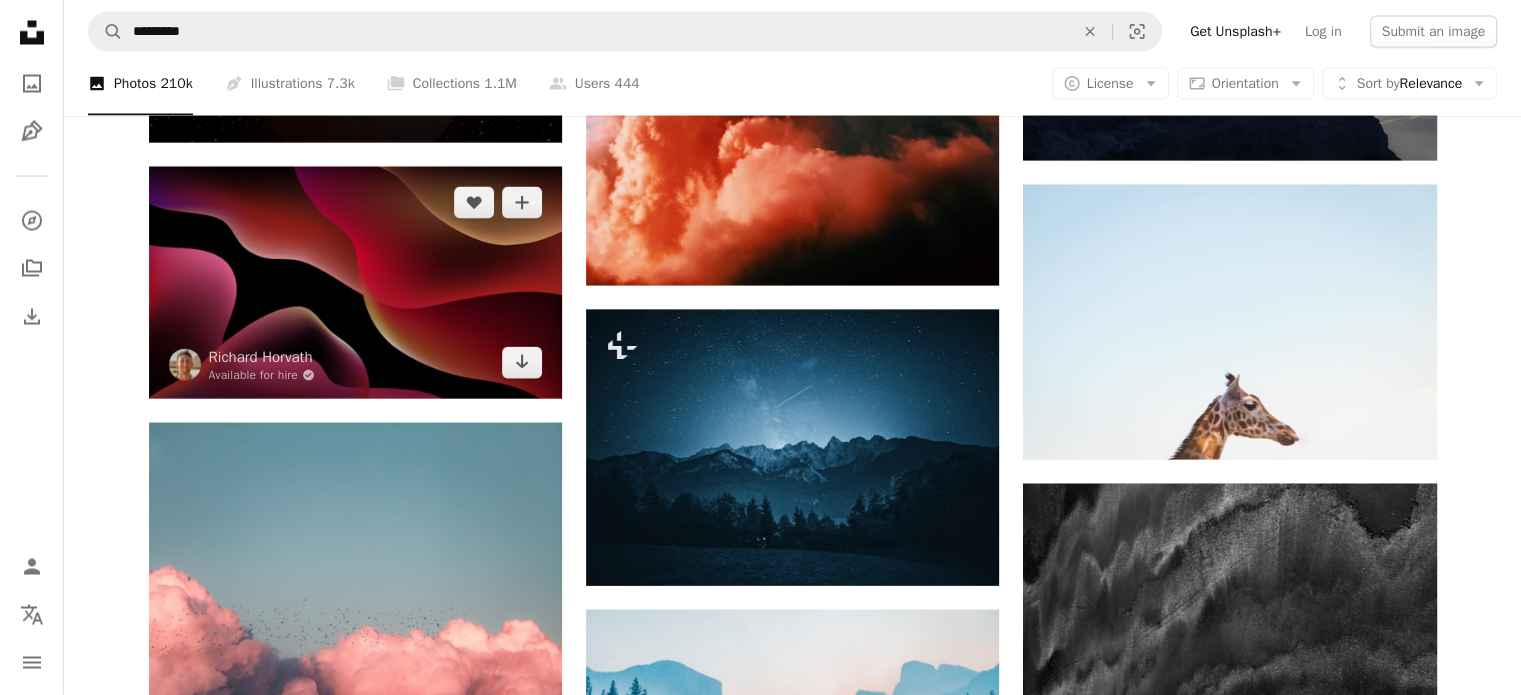 click at bounding box center (355, 283) 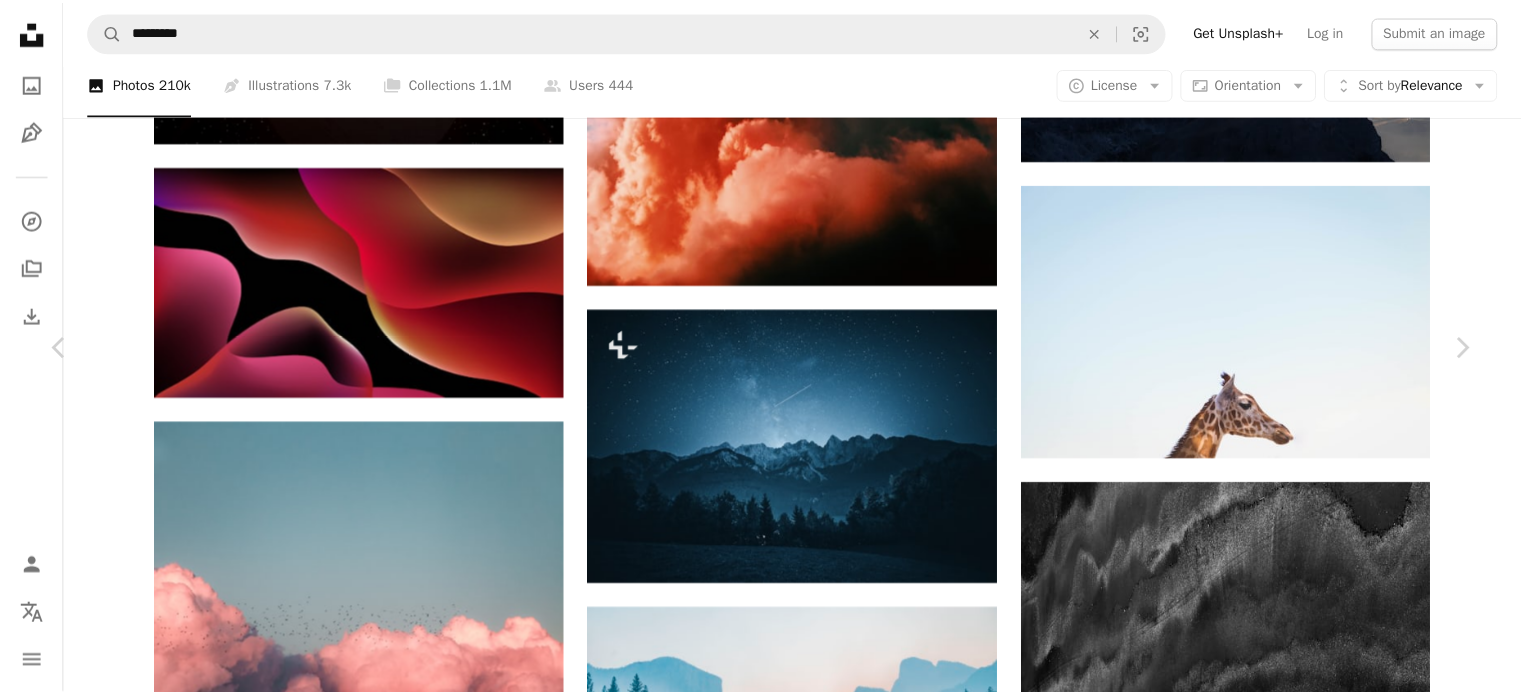 scroll, scrollTop: 0, scrollLeft: 0, axis: both 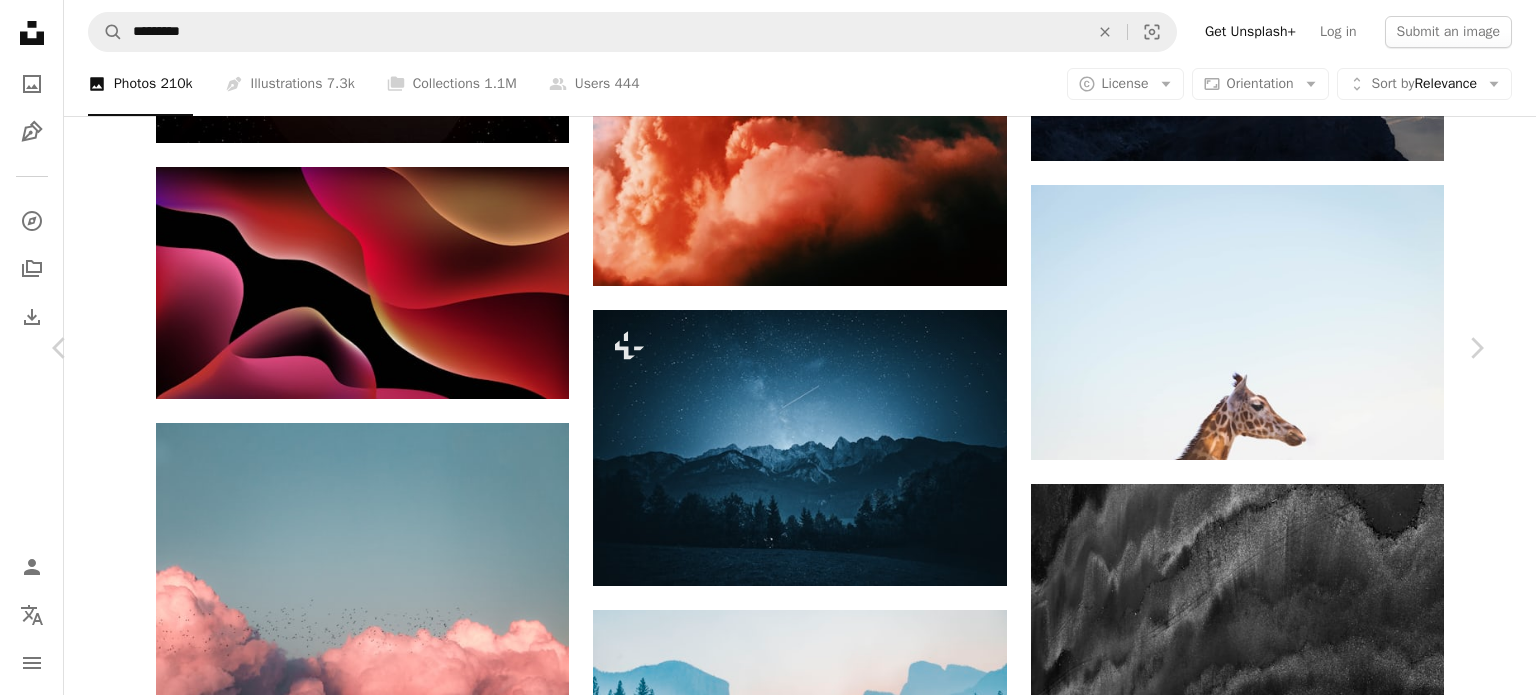 click on "An X shape" at bounding box center [20, 20] 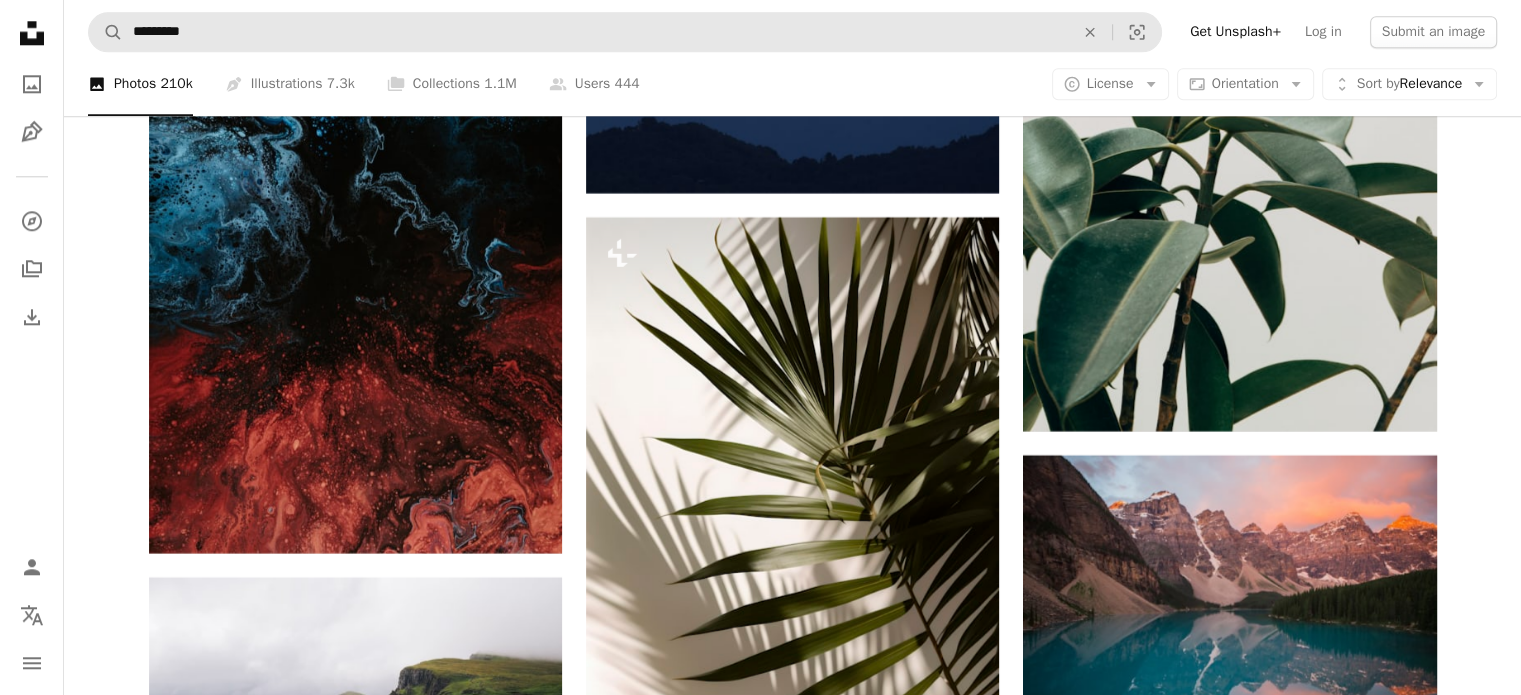 scroll, scrollTop: 9800, scrollLeft: 0, axis: vertical 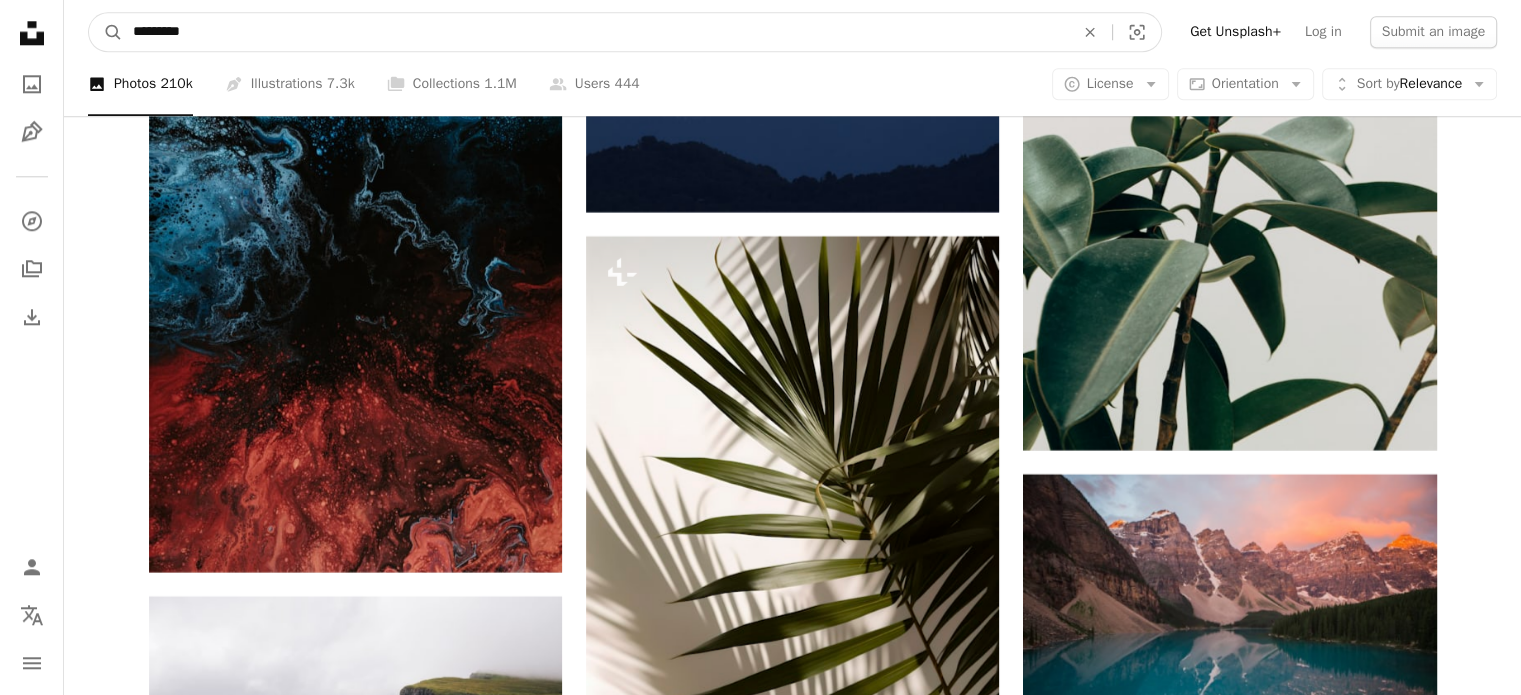 click on "*********" at bounding box center (595, 32) 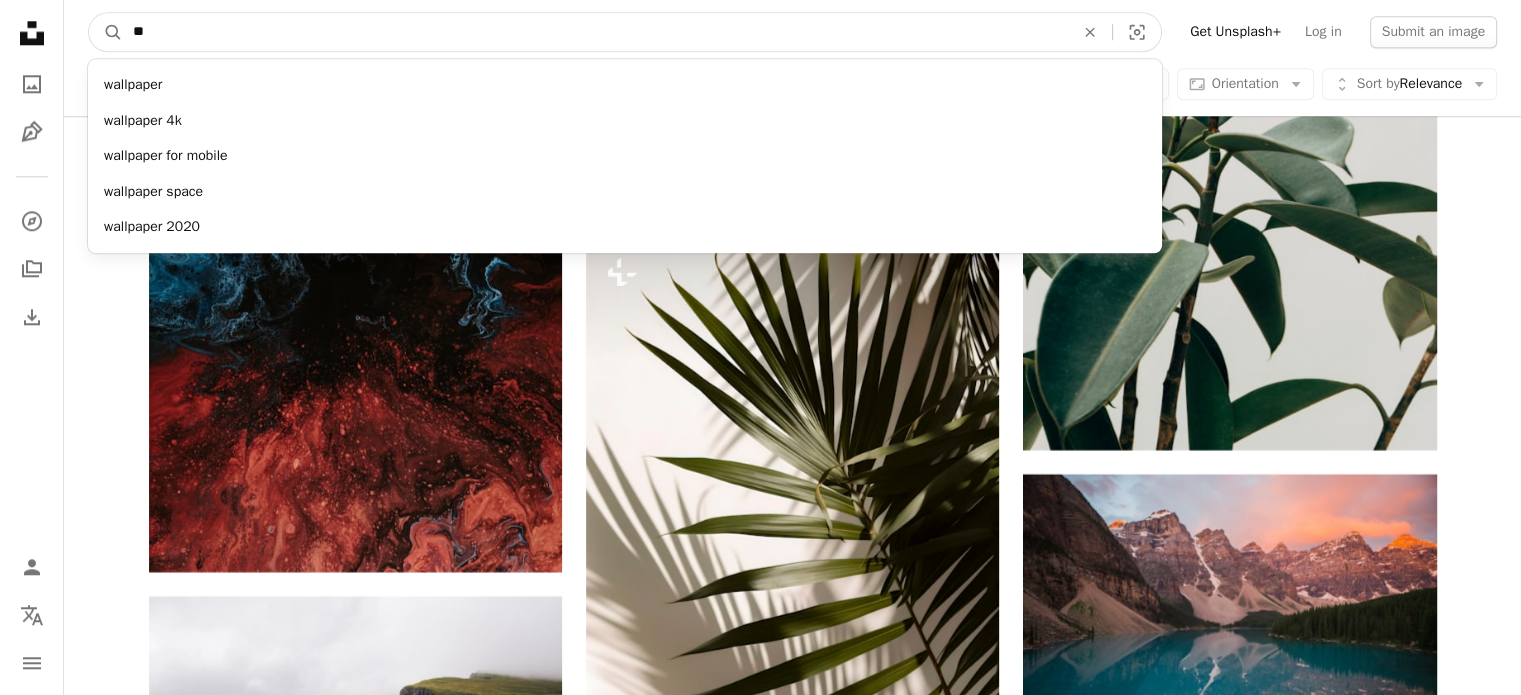 type on "*" 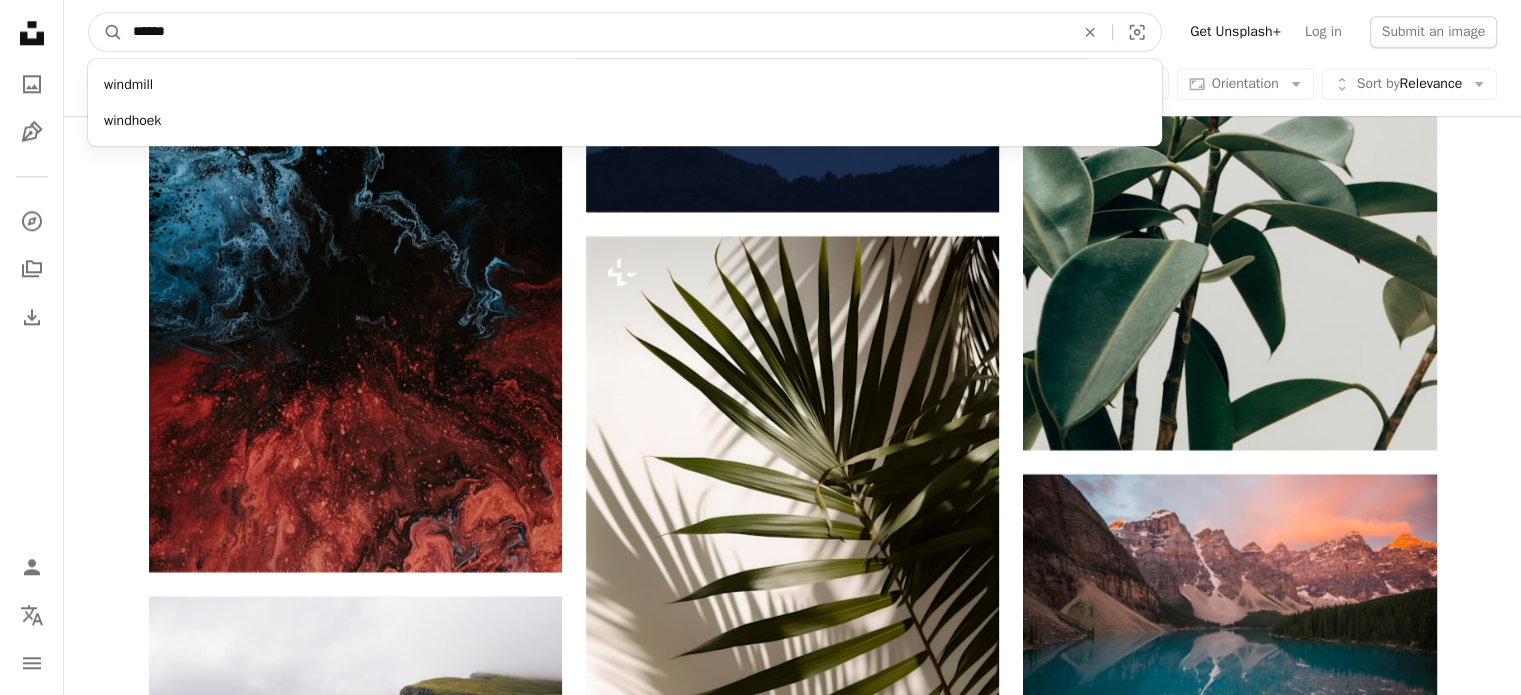 type on "******" 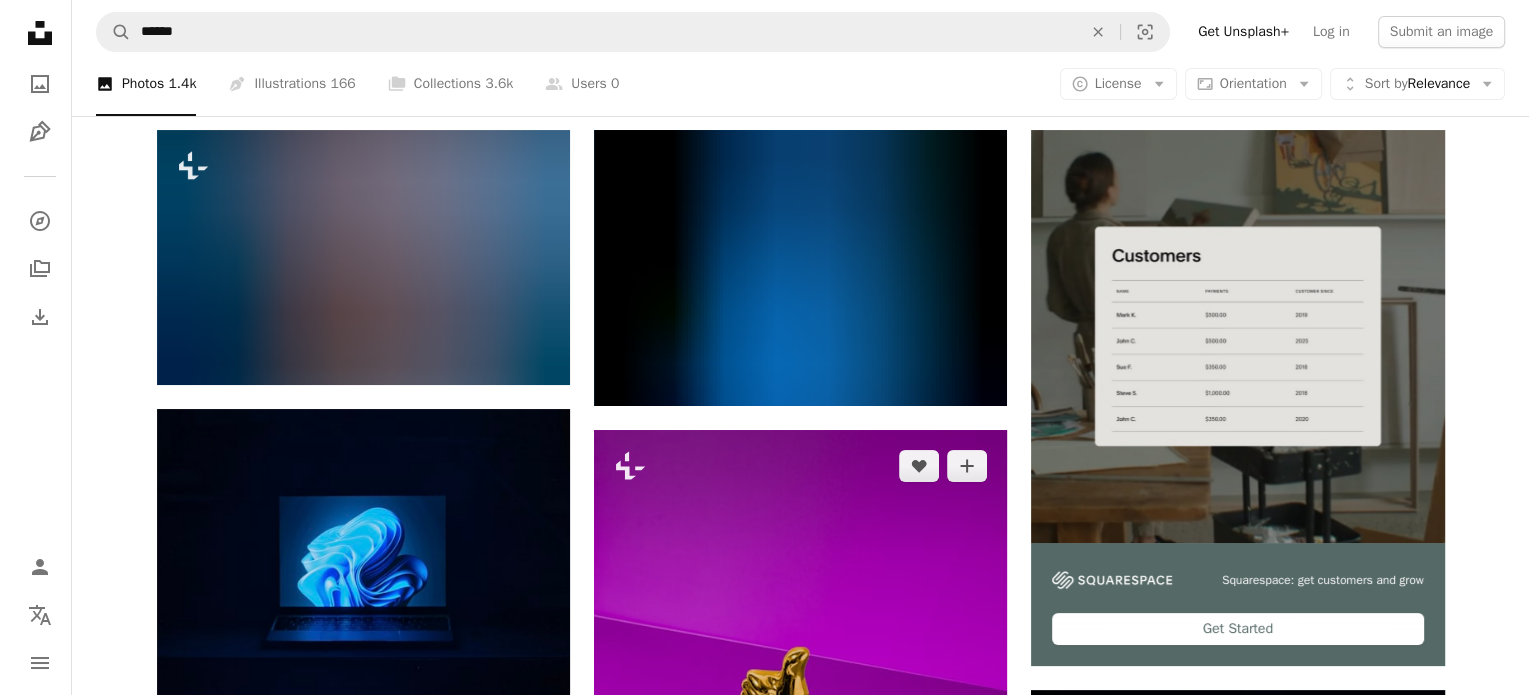 scroll, scrollTop: 0, scrollLeft: 0, axis: both 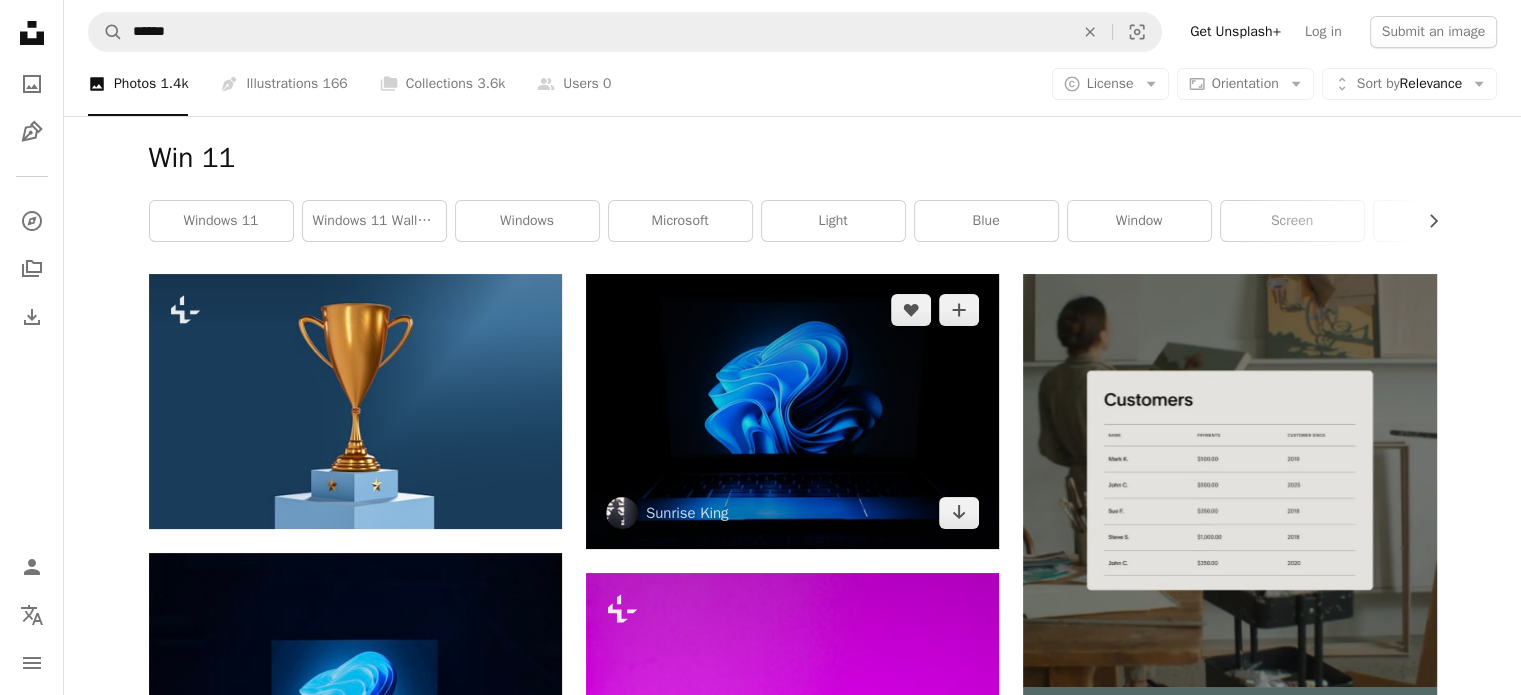 click at bounding box center [792, 411] 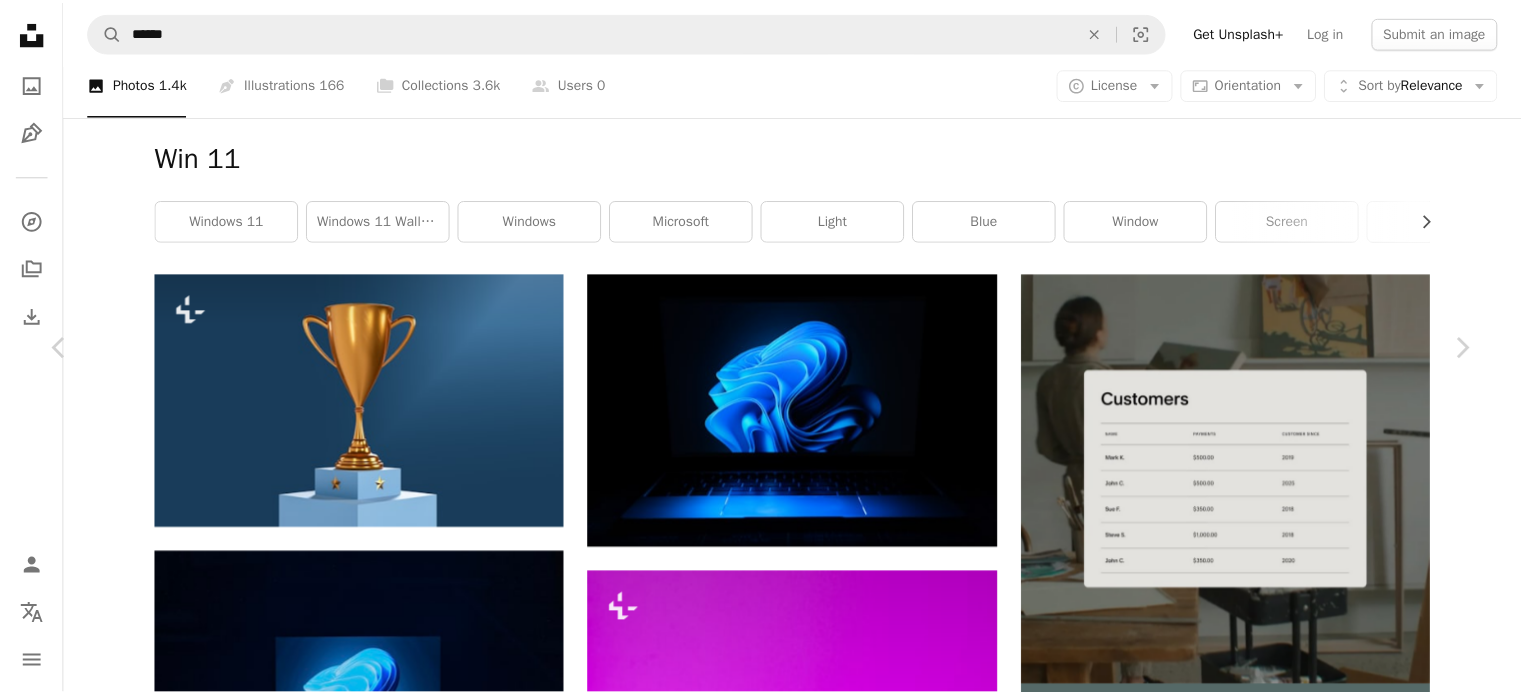 scroll, scrollTop: 0, scrollLeft: 0, axis: both 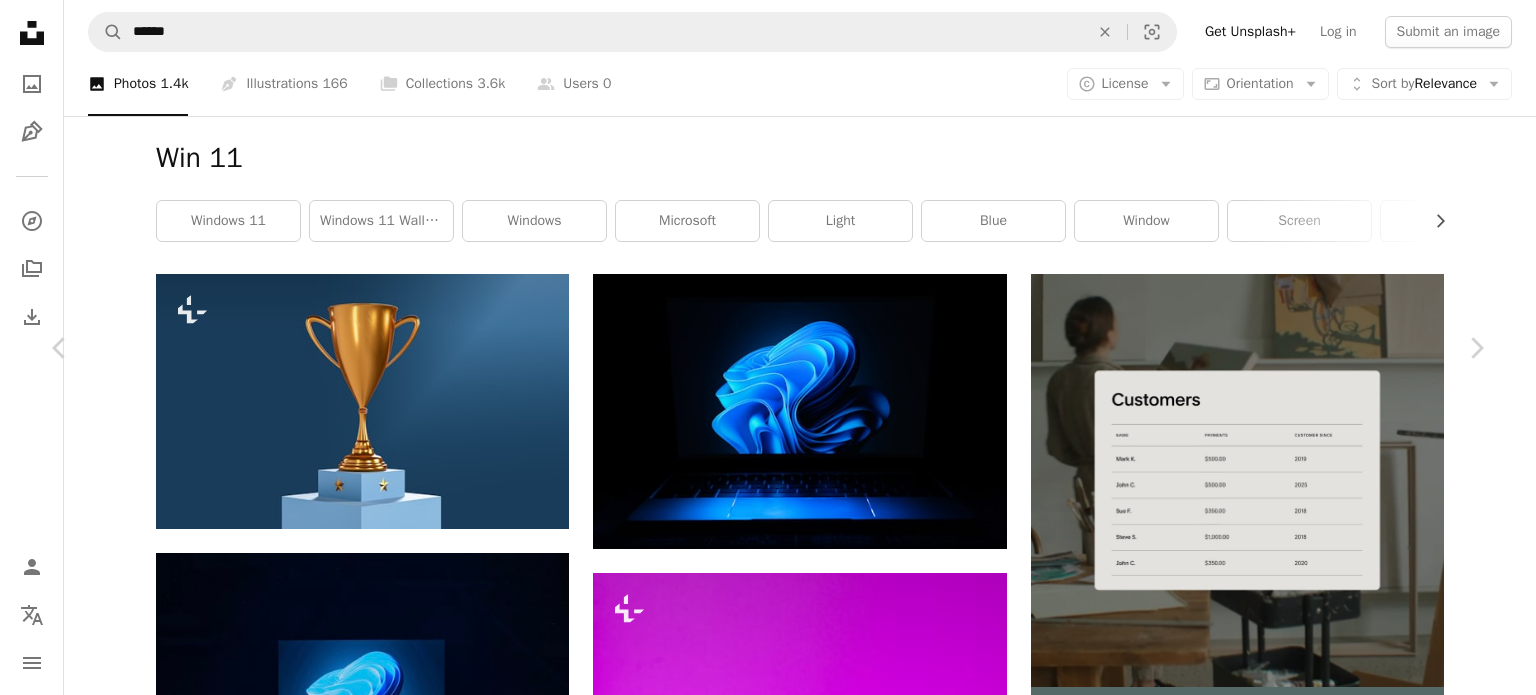 click on "An X shape" at bounding box center [20, 20] 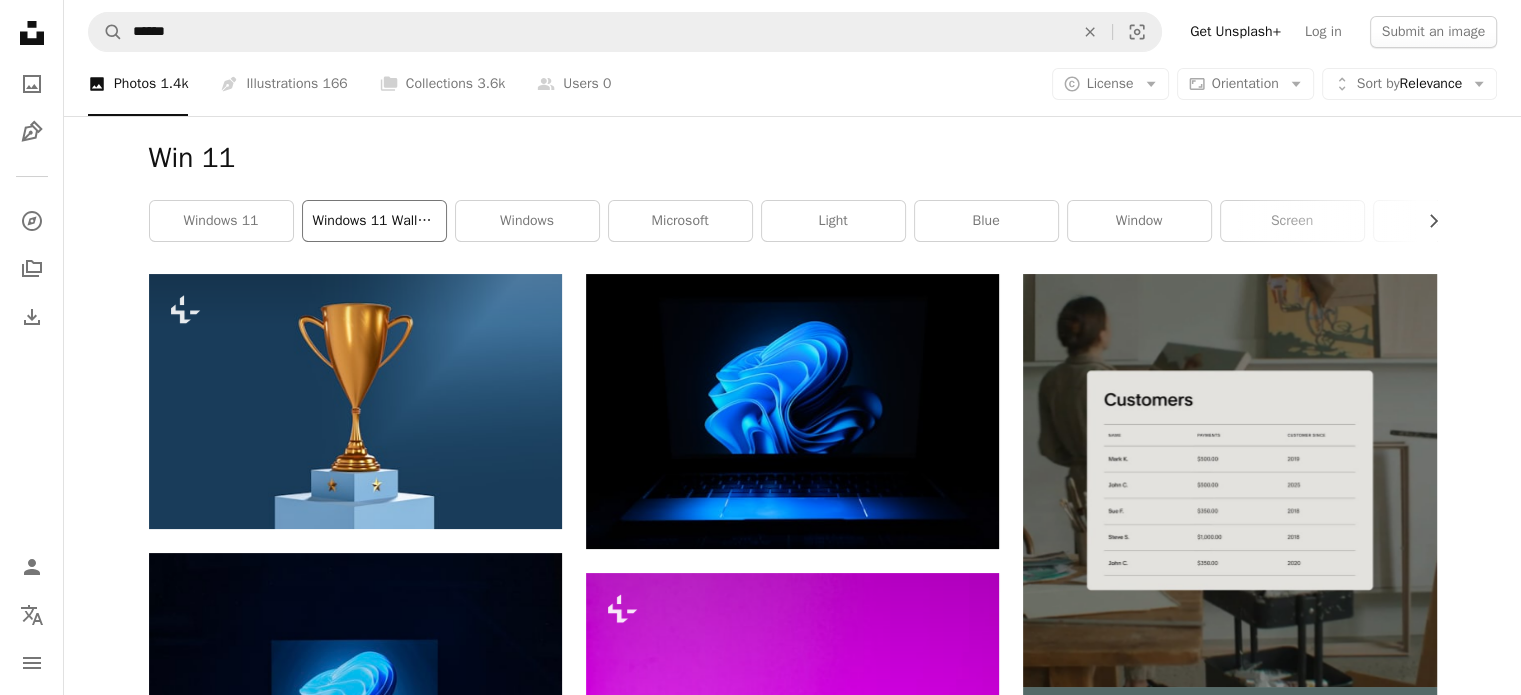 click on "windows 11 wallpaper" at bounding box center (374, 221) 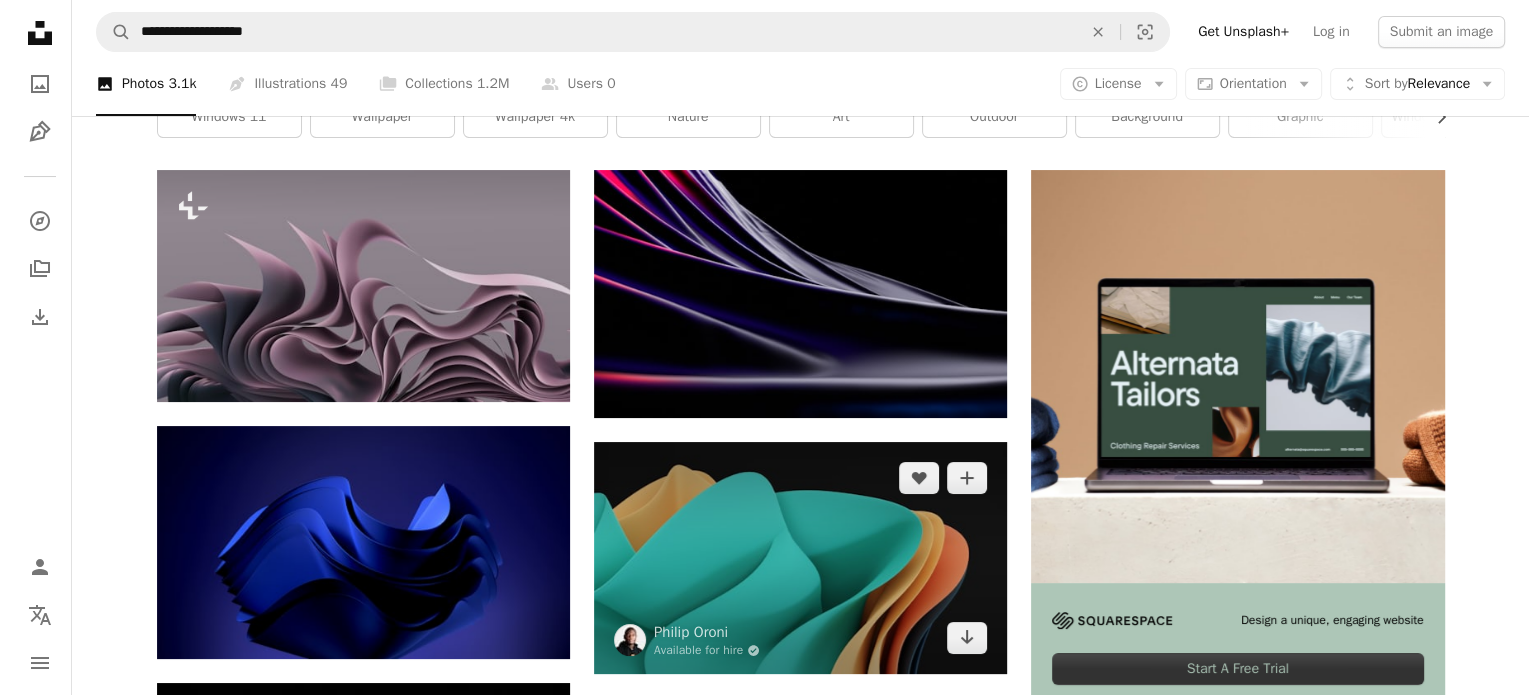 scroll, scrollTop: 0, scrollLeft: 0, axis: both 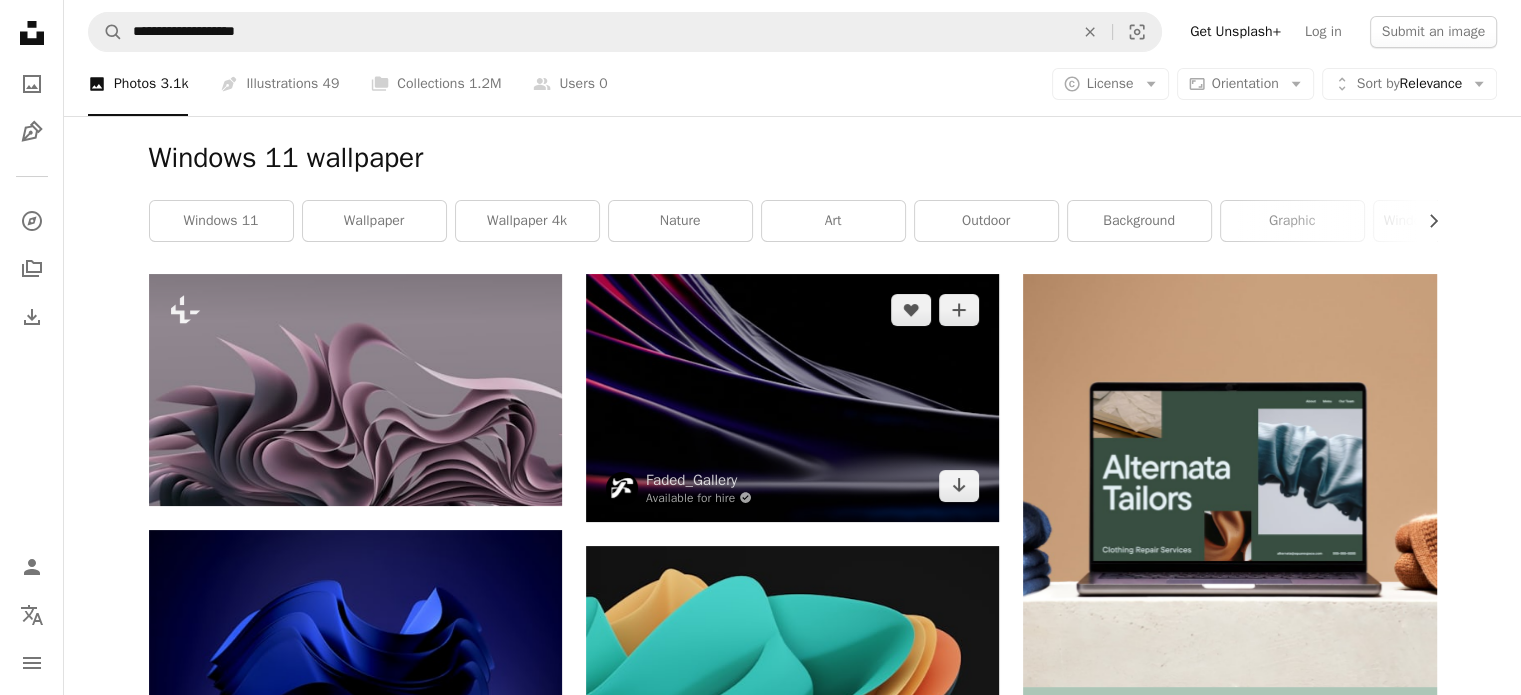 click at bounding box center (792, 398) 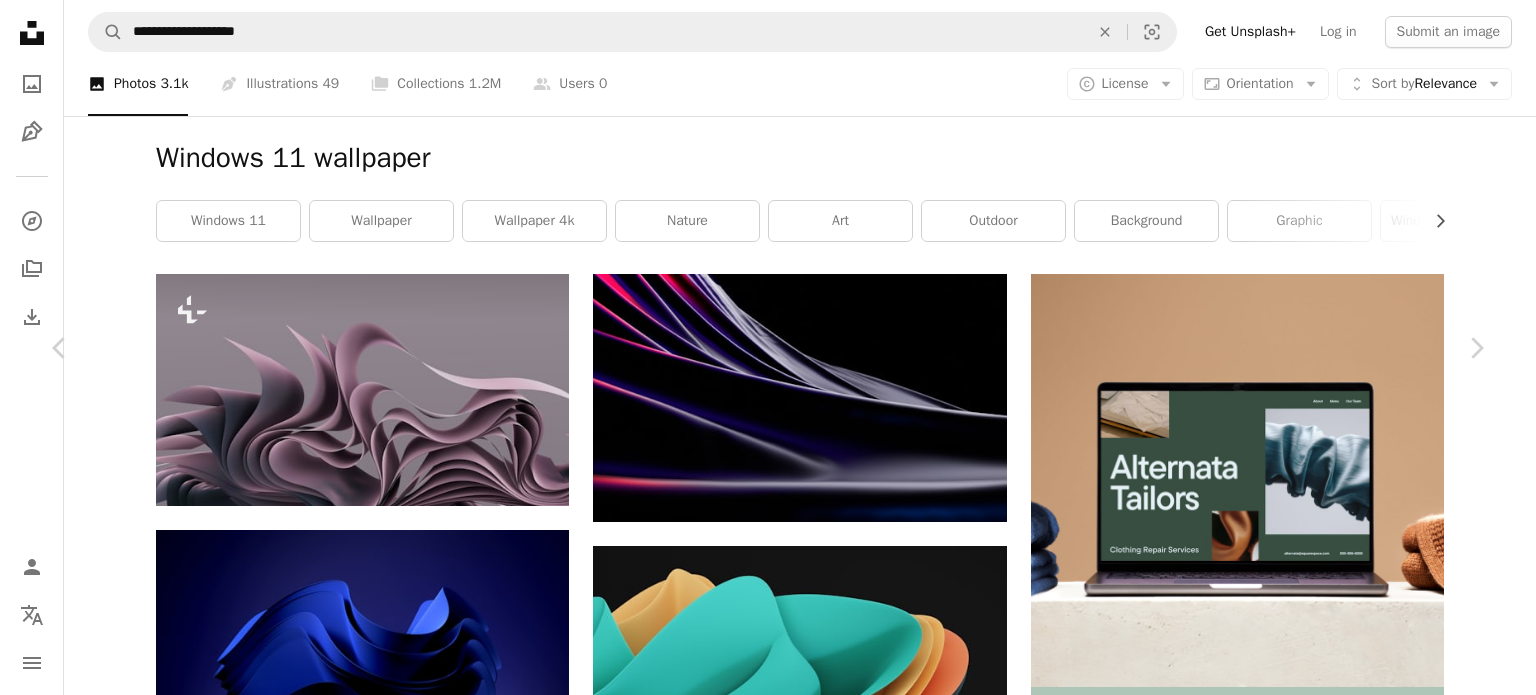 click at bounding box center (760, 4238) 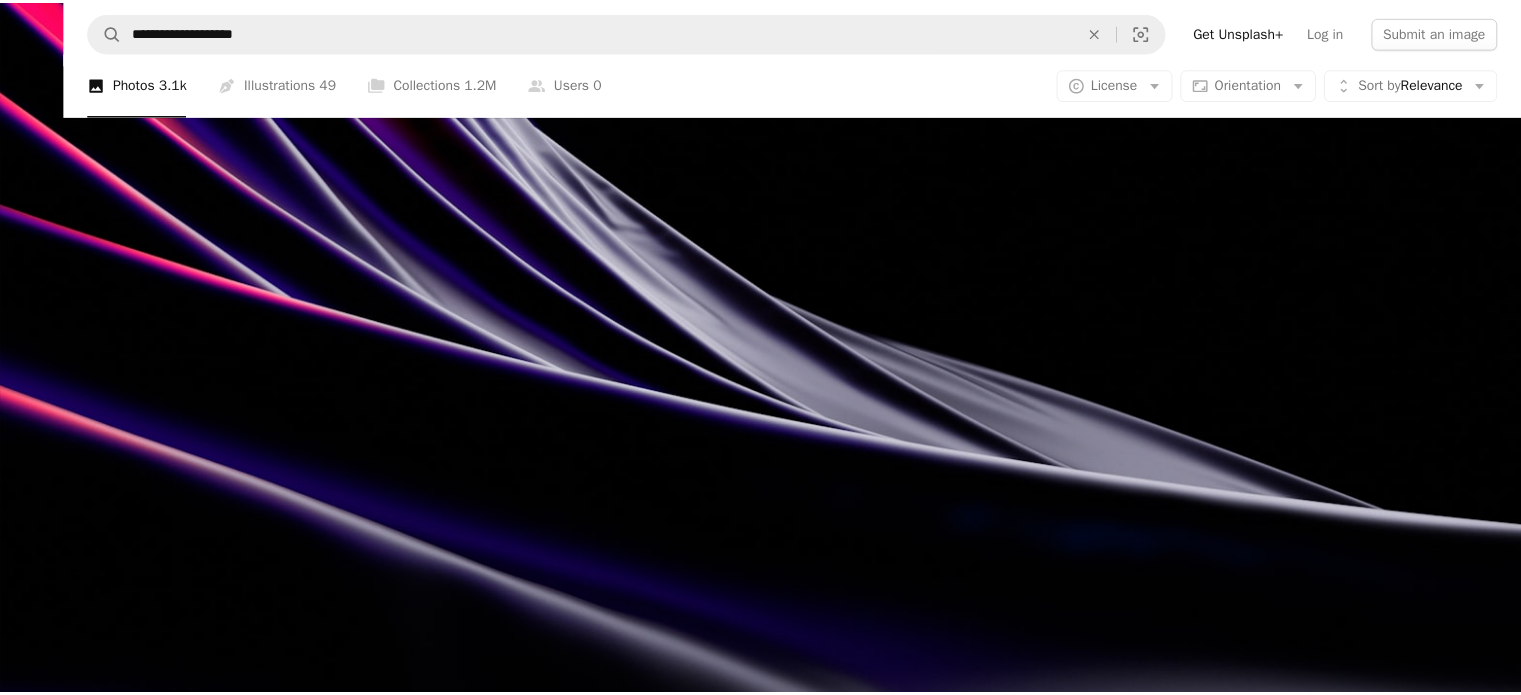 scroll, scrollTop: 104, scrollLeft: 0, axis: vertical 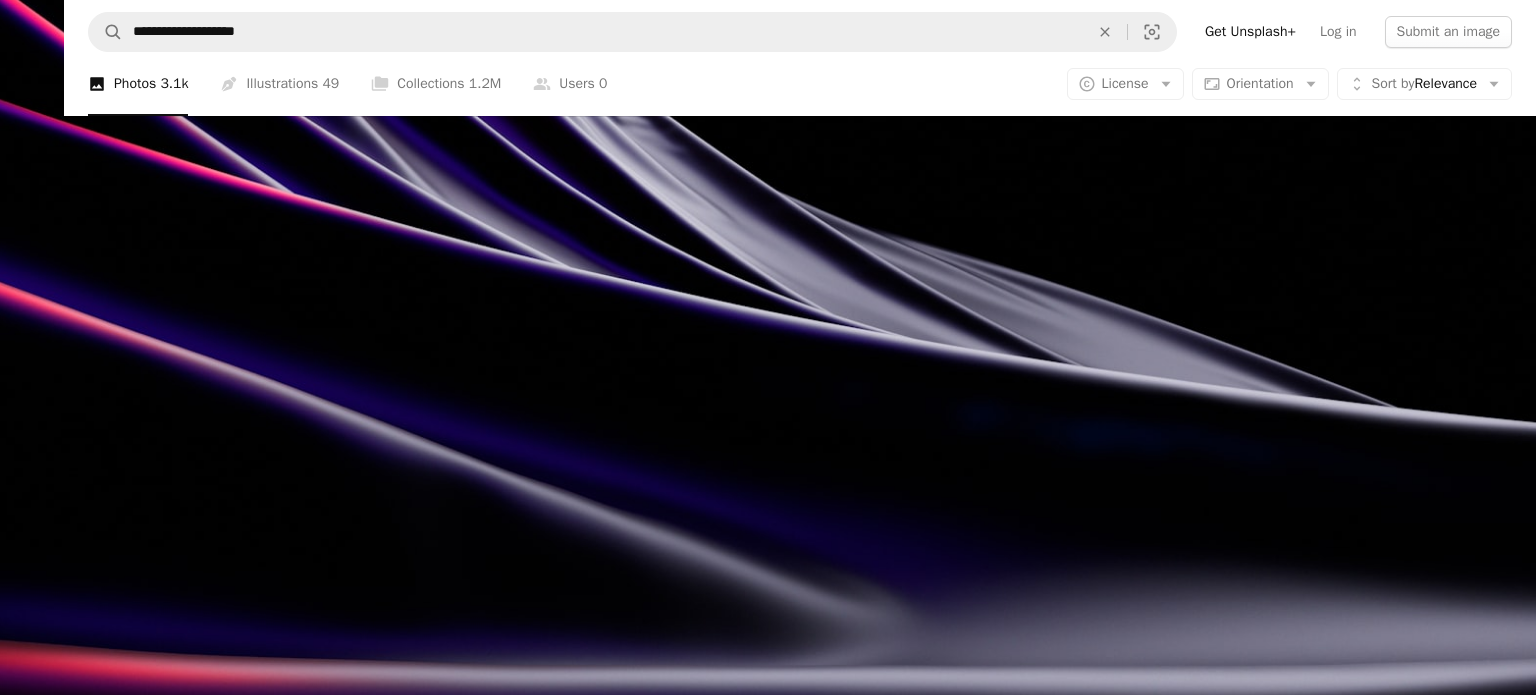 click at bounding box center (768, 356) 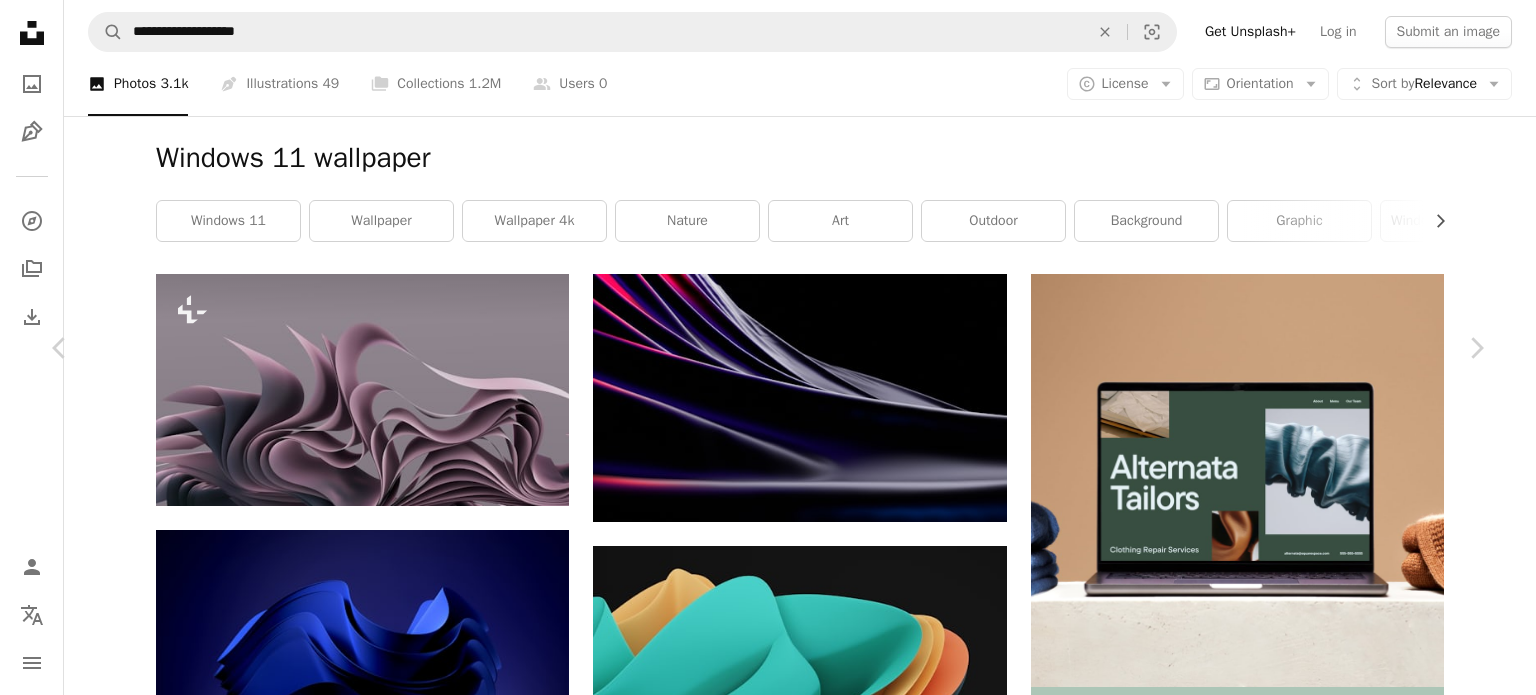 click on "An X shape" at bounding box center (20, 20) 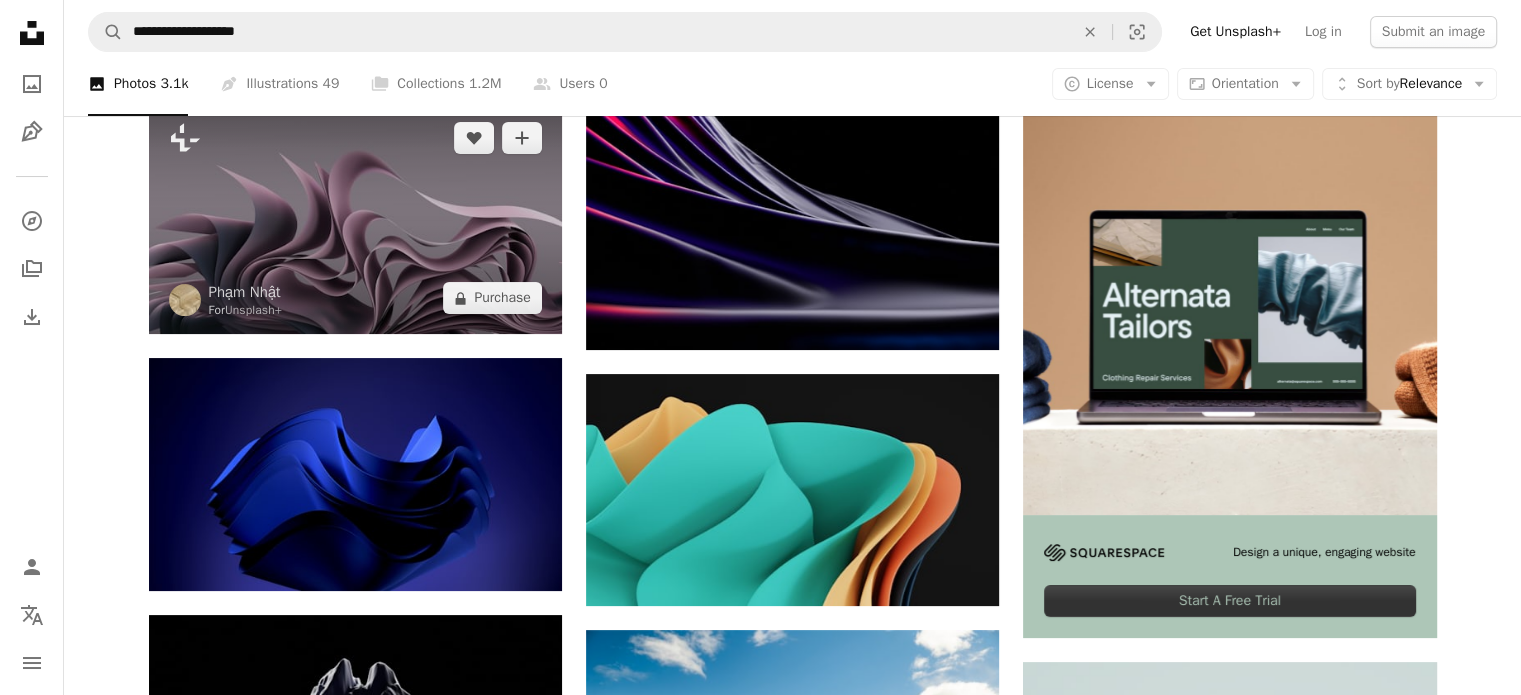 scroll, scrollTop: 200, scrollLeft: 0, axis: vertical 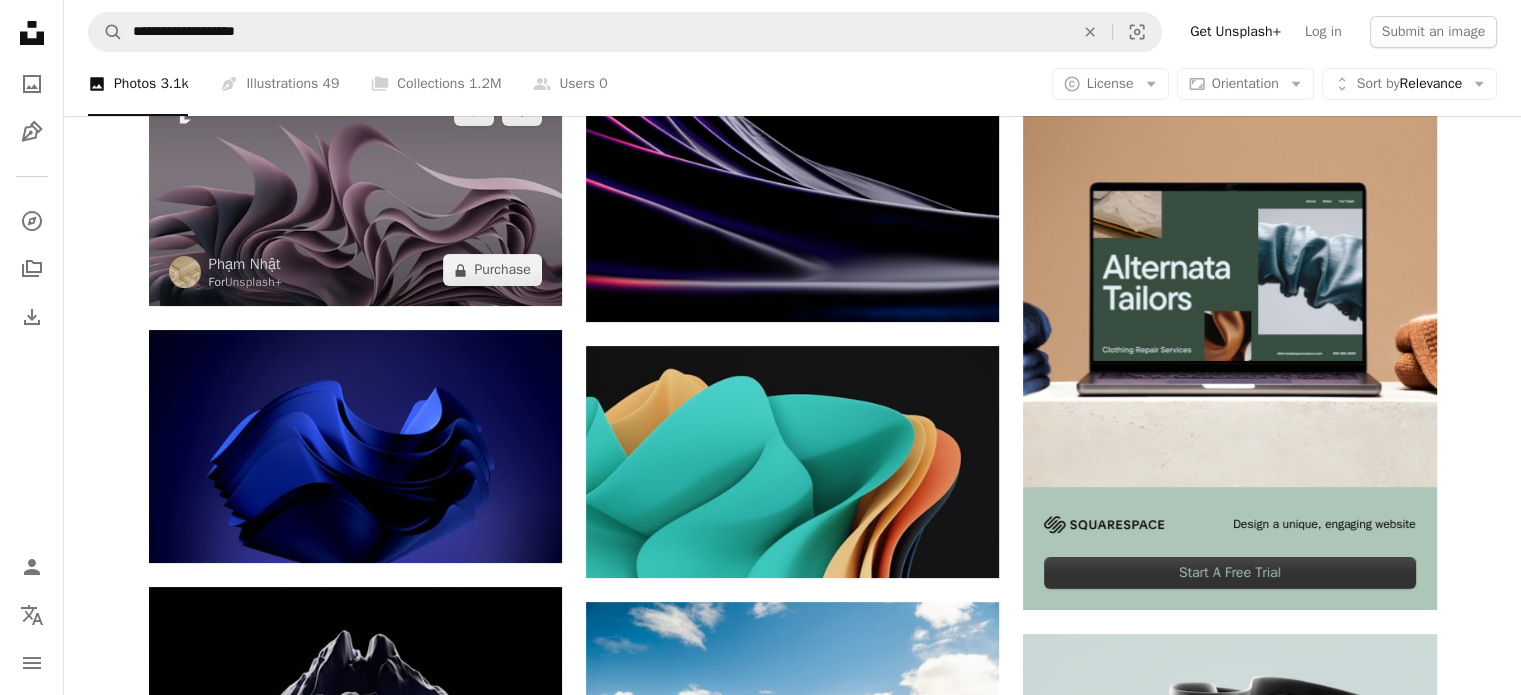 click at bounding box center (355, 190) 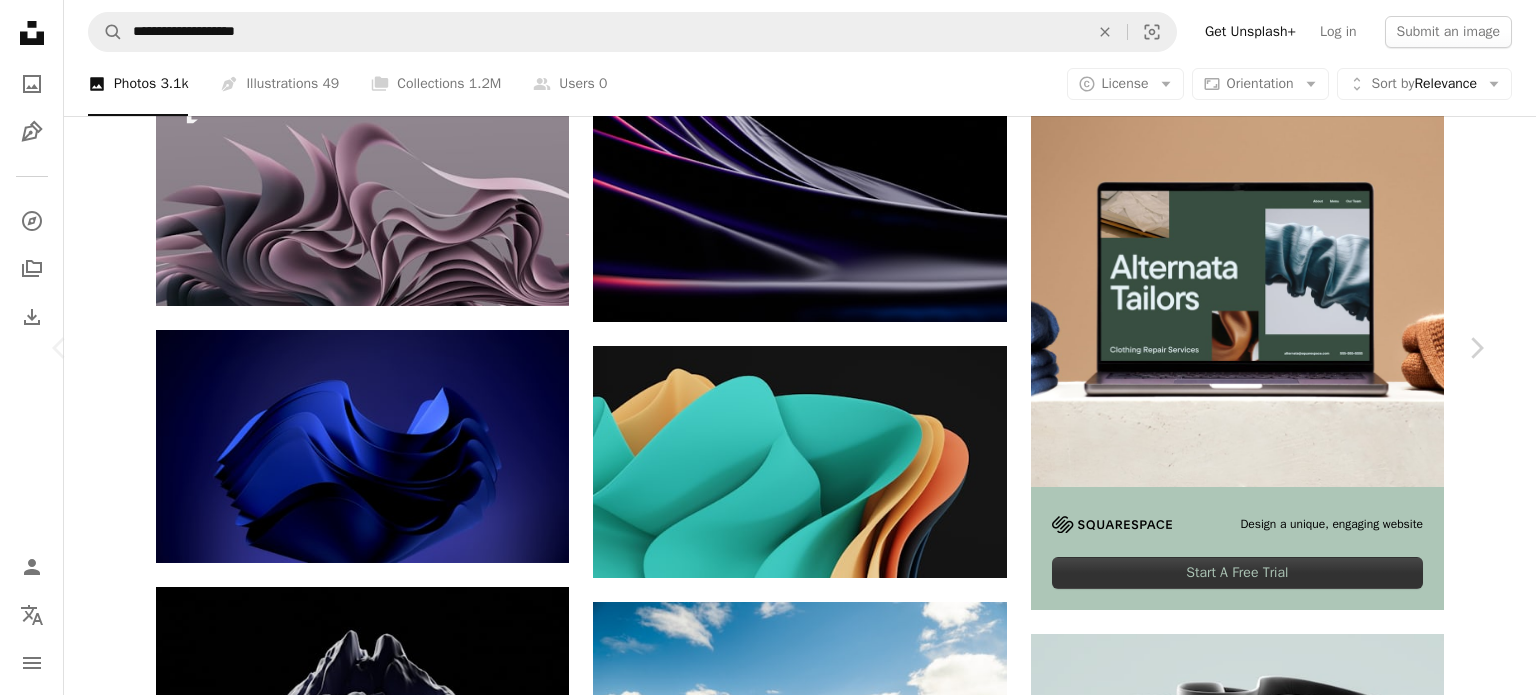 click on "An X shape" at bounding box center [20, 20] 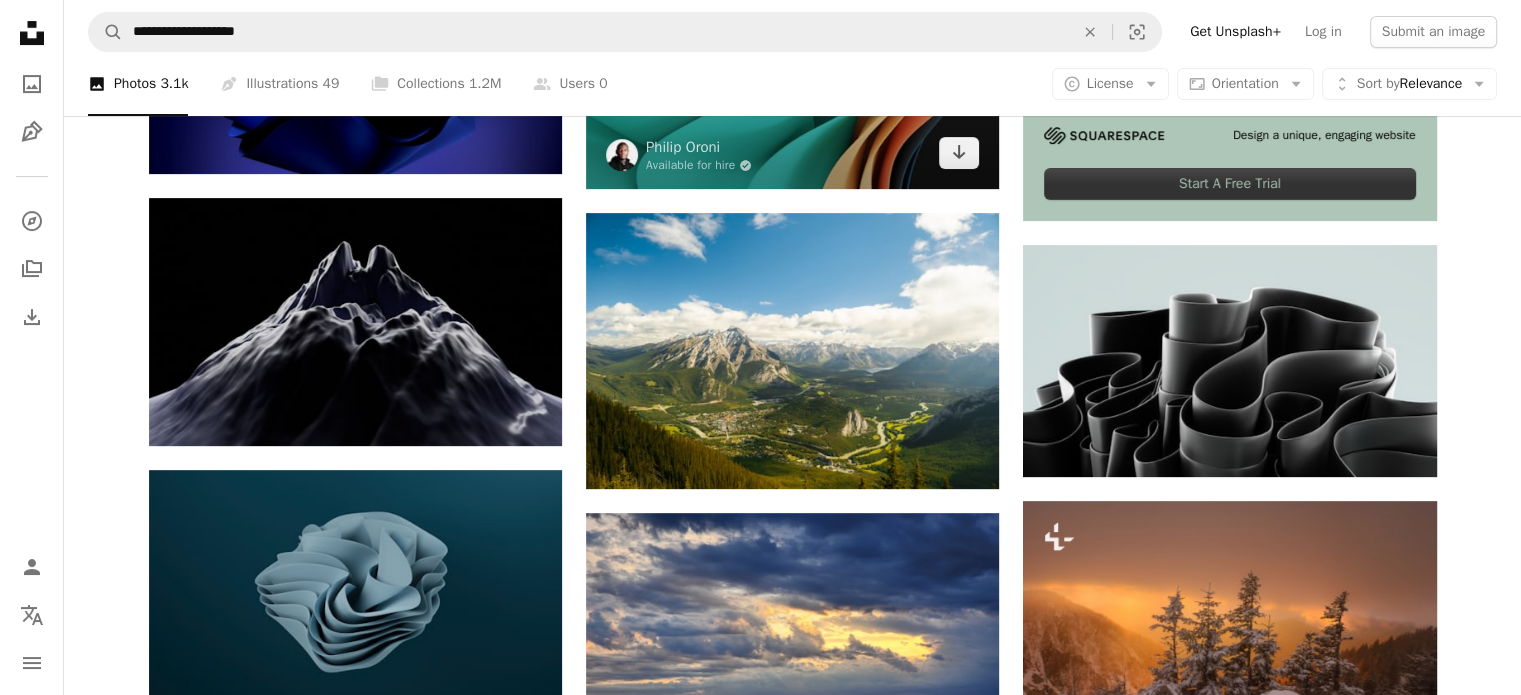 scroll, scrollTop: 600, scrollLeft: 0, axis: vertical 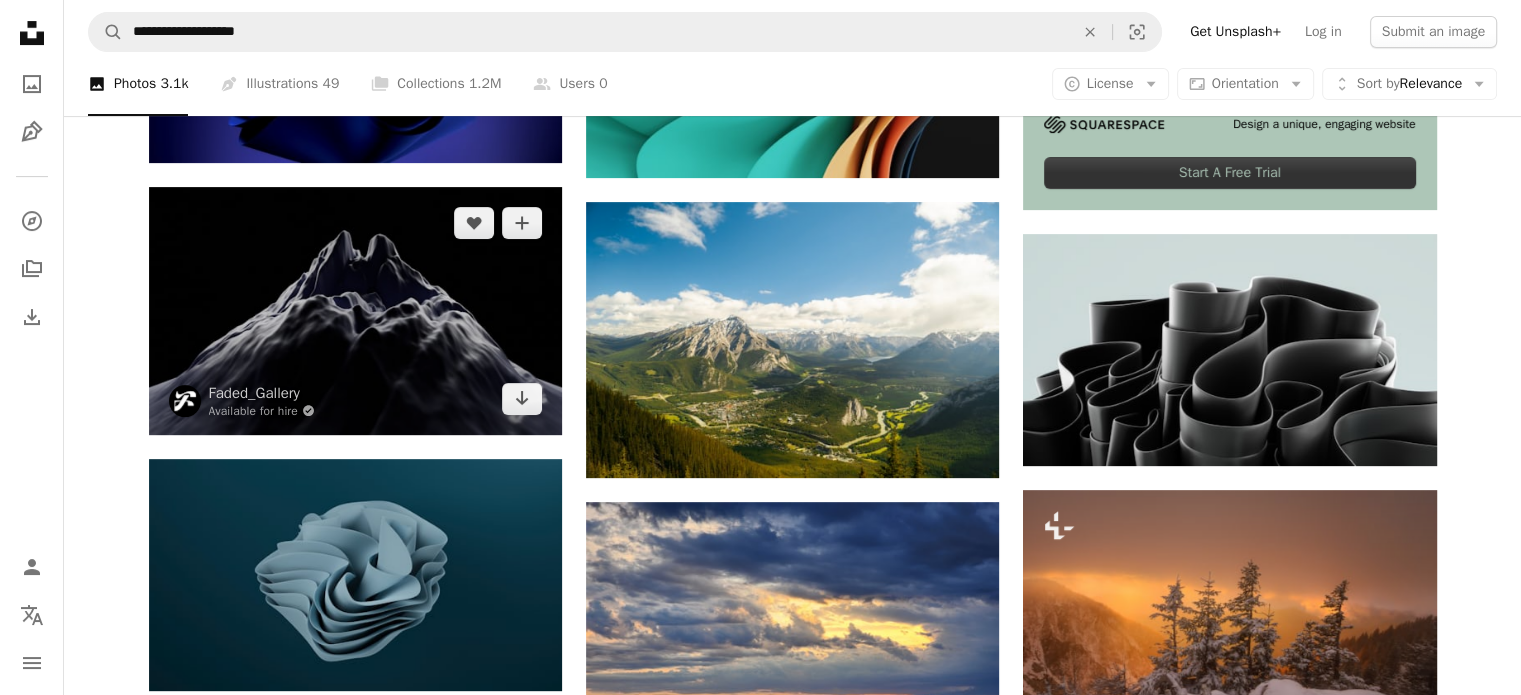 click at bounding box center [355, 311] 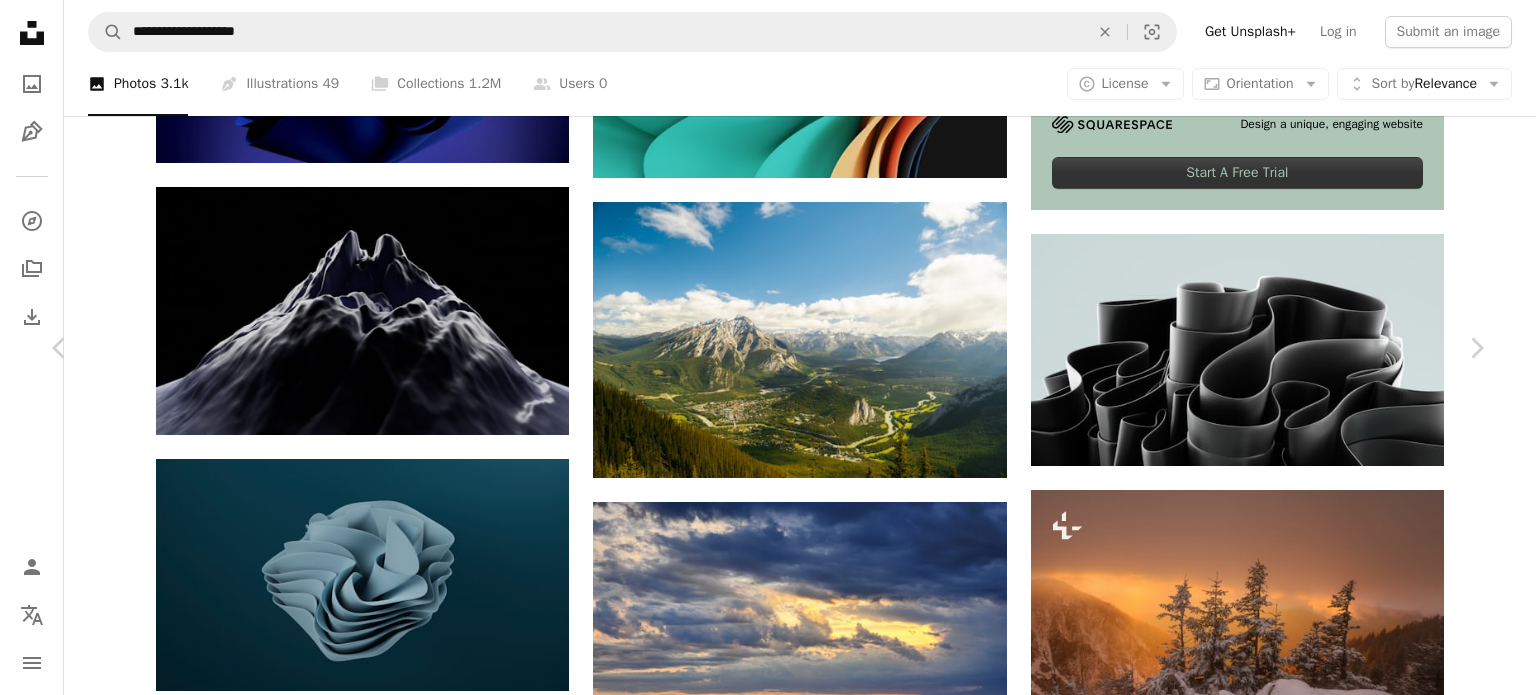 click on "An X shape" at bounding box center (20, 20) 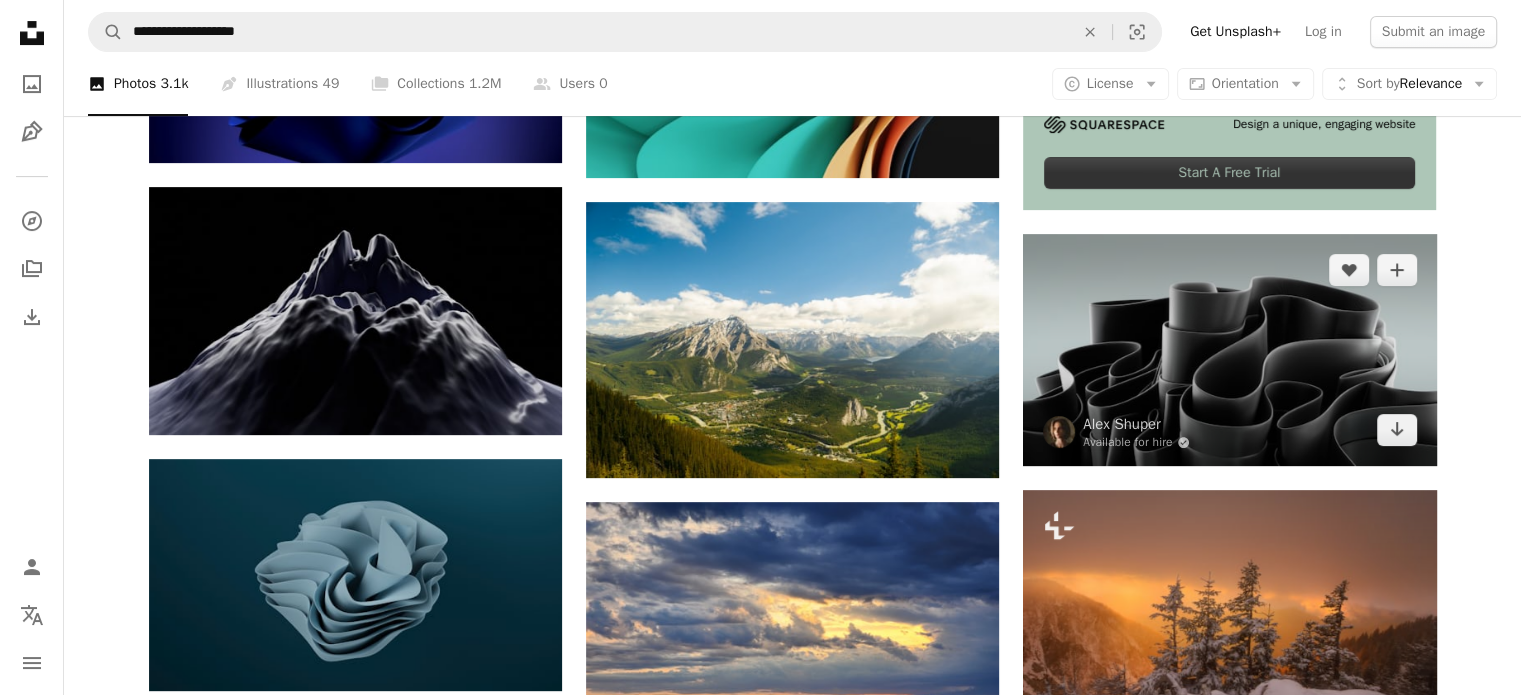 click at bounding box center (1229, 350) 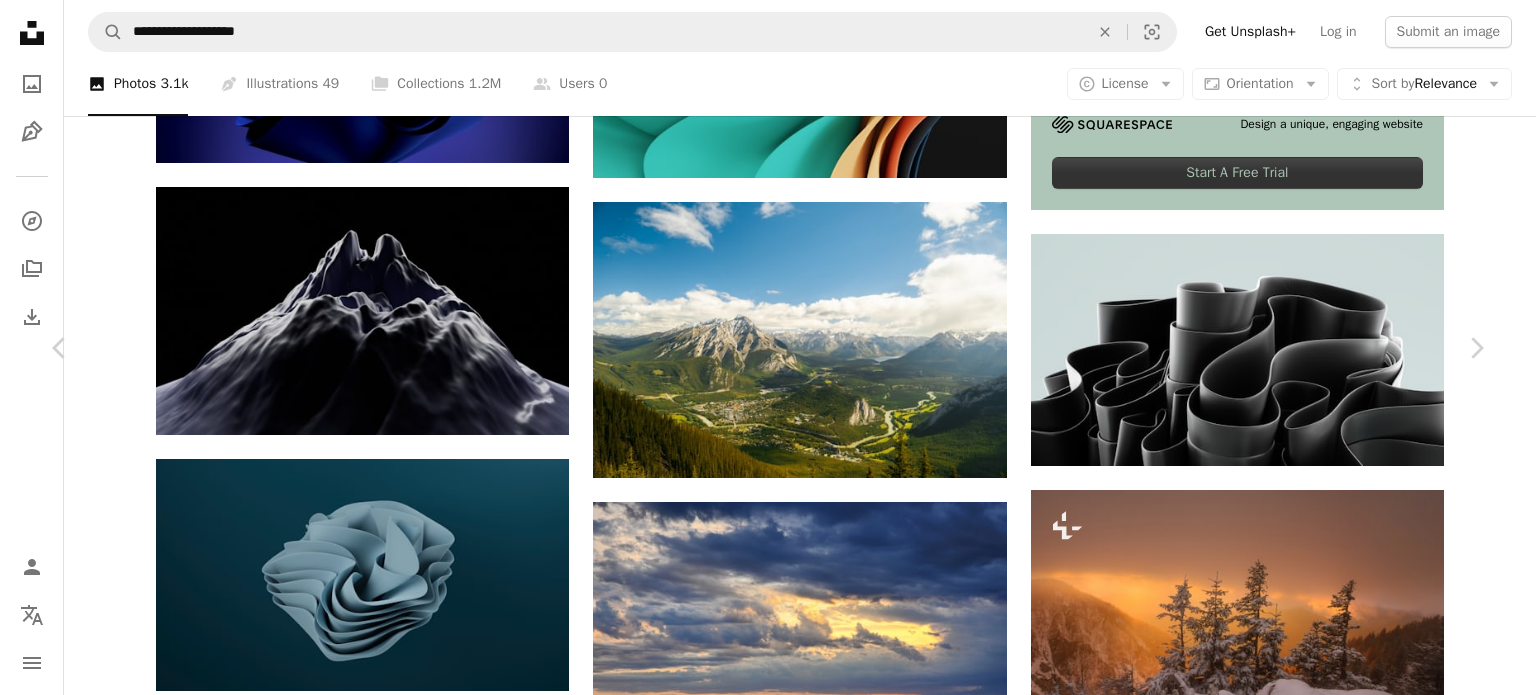 click on "An X shape" at bounding box center [20, 20] 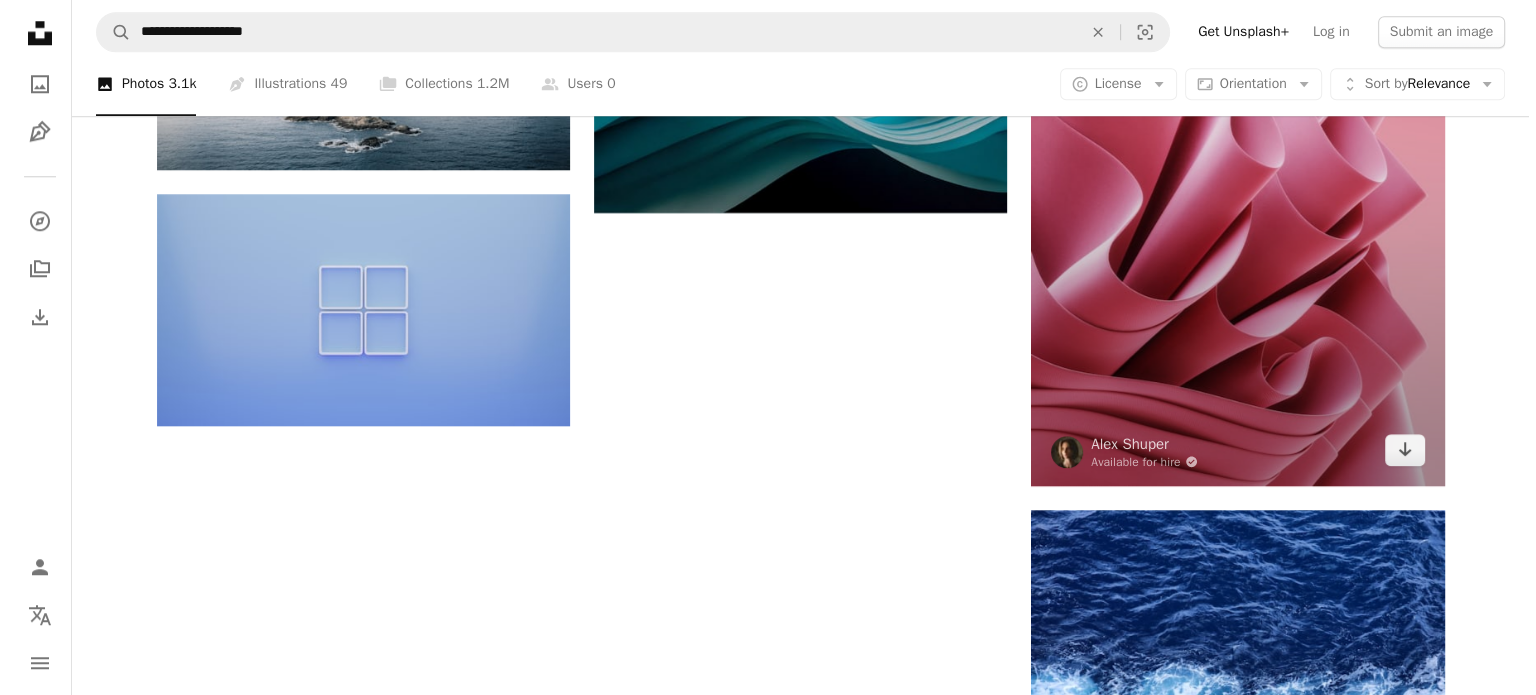 scroll, scrollTop: 2000, scrollLeft: 0, axis: vertical 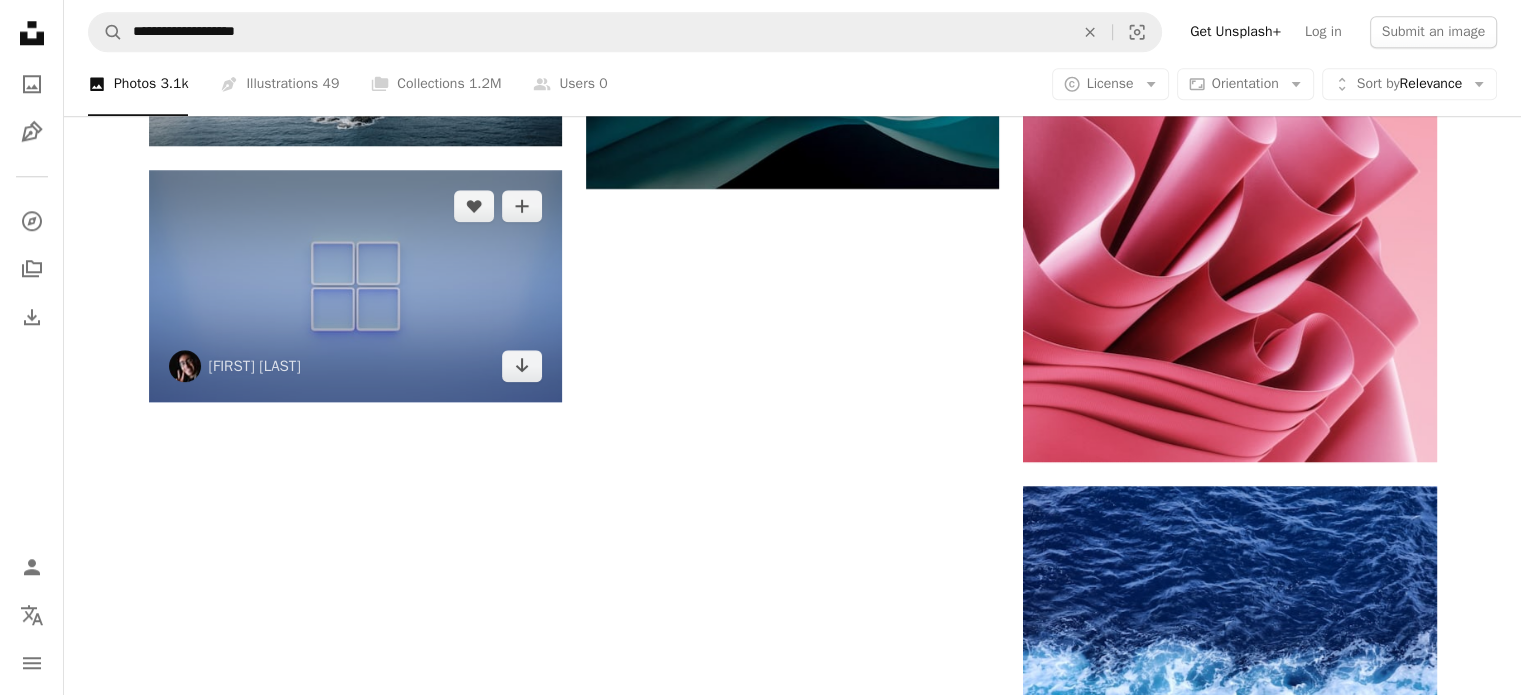 click at bounding box center [355, 286] 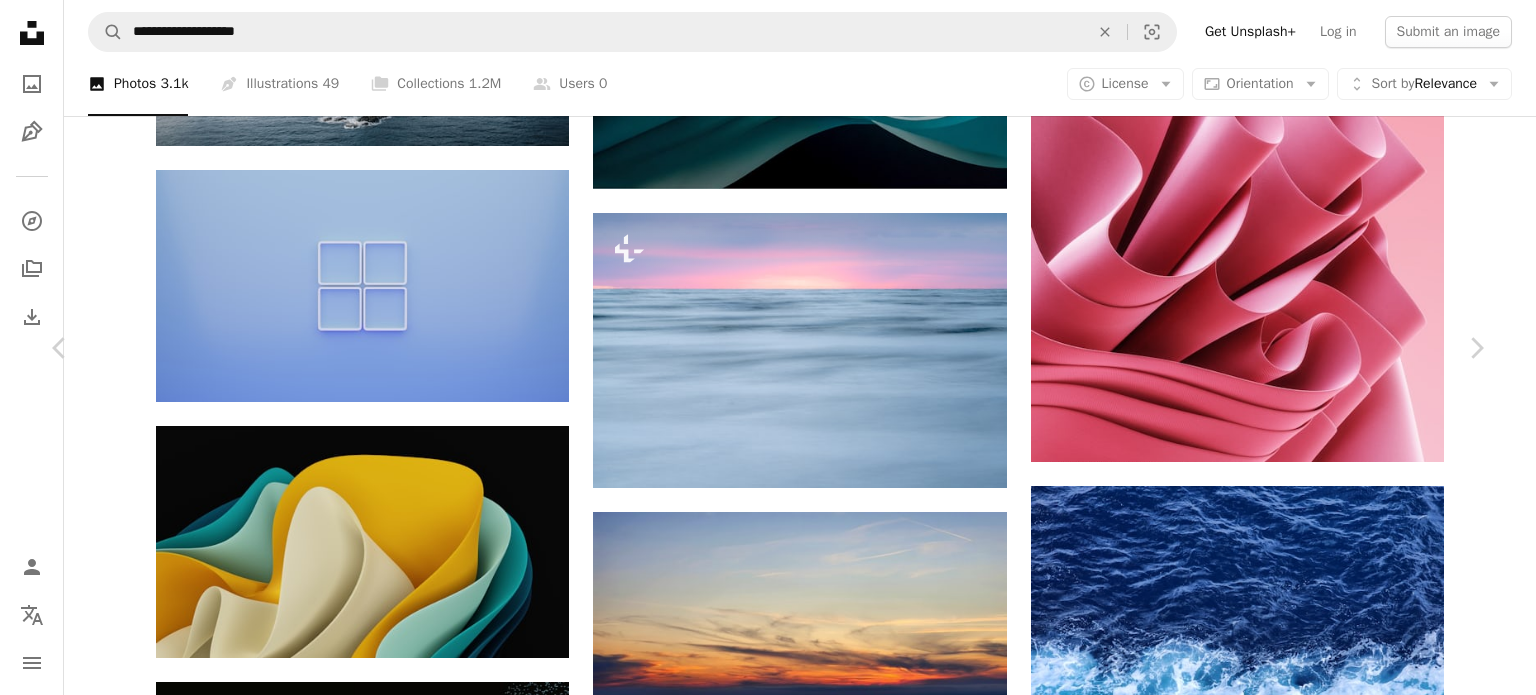 click on "Chevron down" 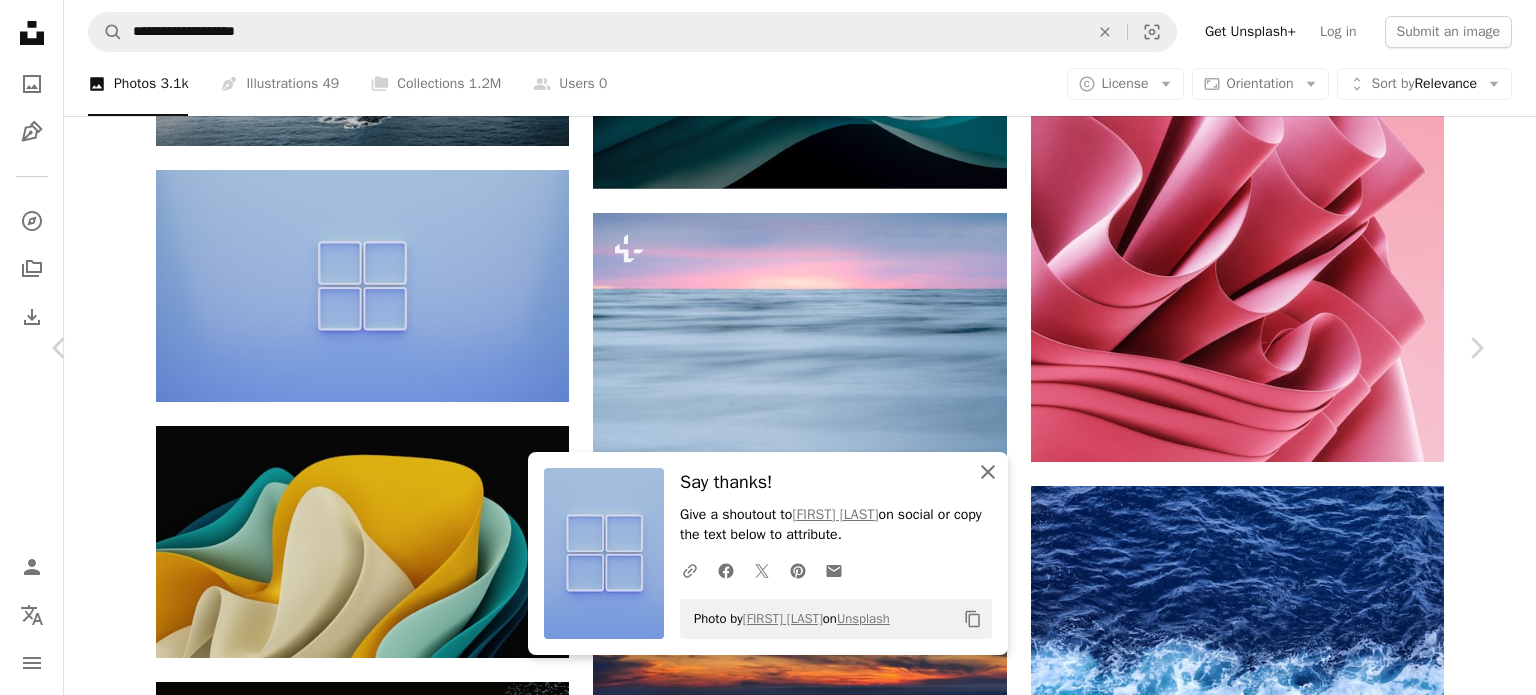 click 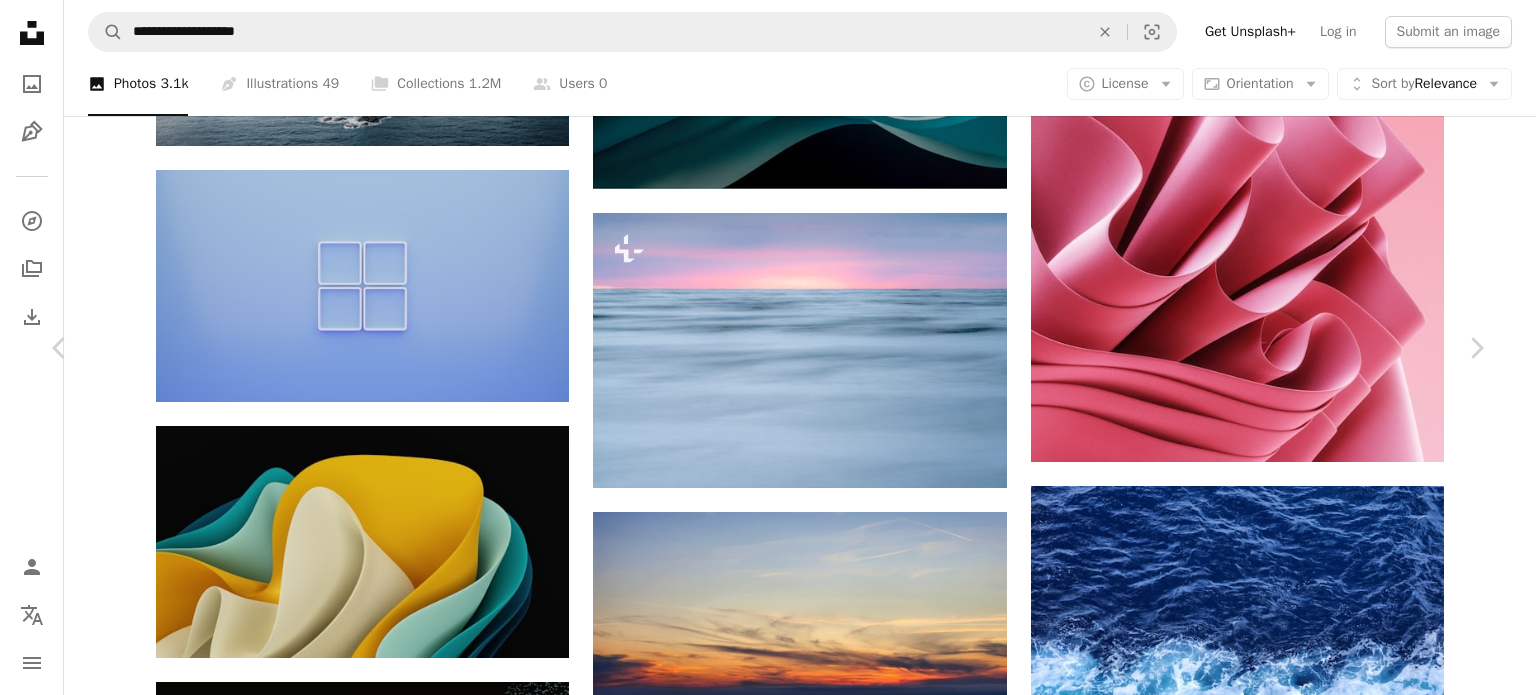 scroll, scrollTop: 1700, scrollLeft: 0, axis: vertical 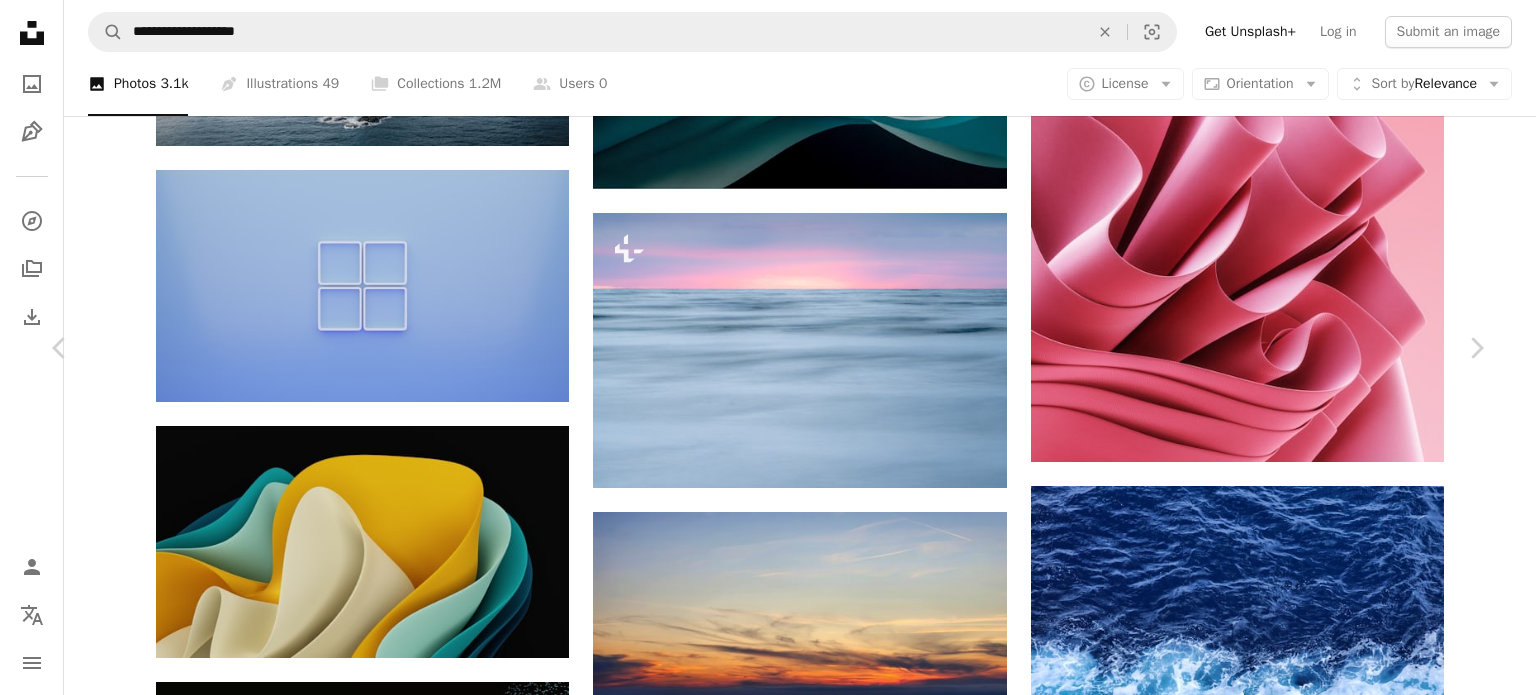 click on "Chevron down" 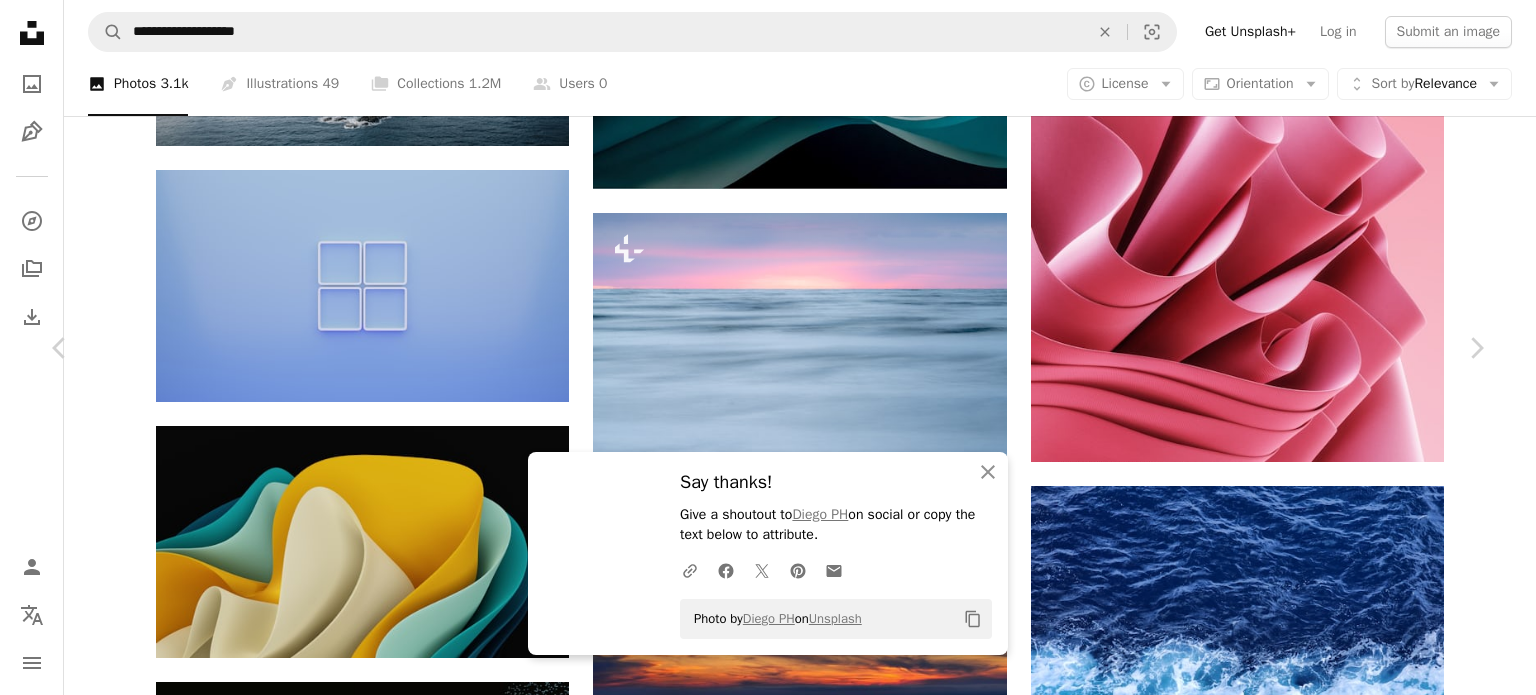 click on "An X shape" at bounding box center [20, 20] 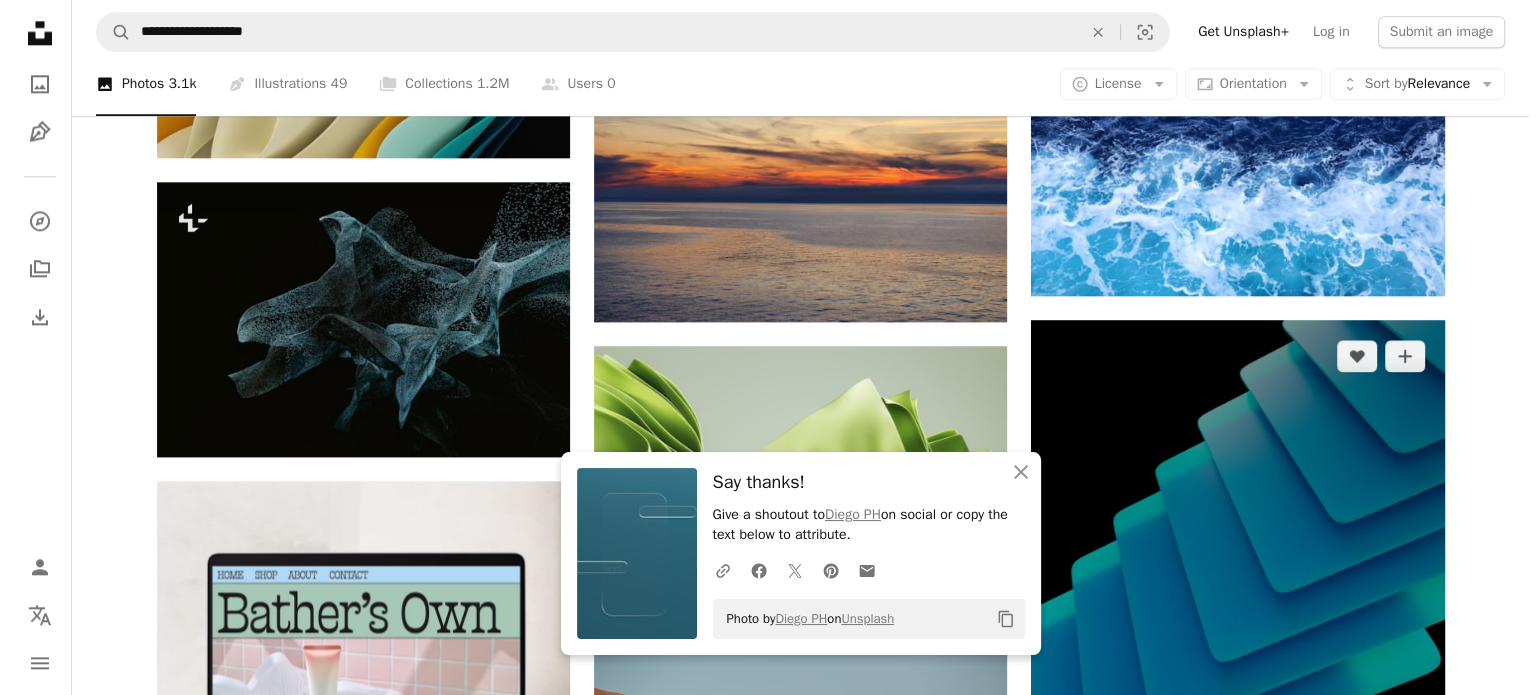 scroll, scrollTop: 2700, scrollLeft: 0, axis: vertical 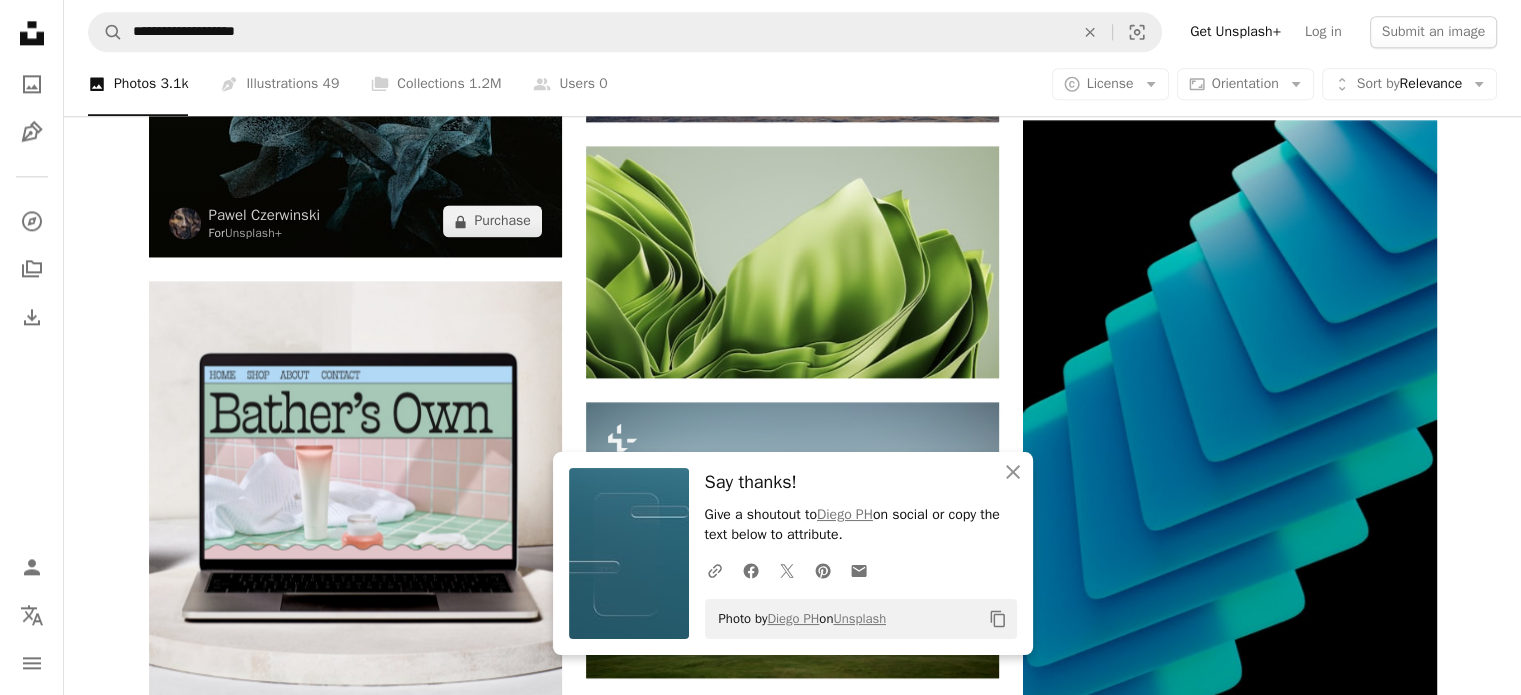 click at bounding box center (355, 119) 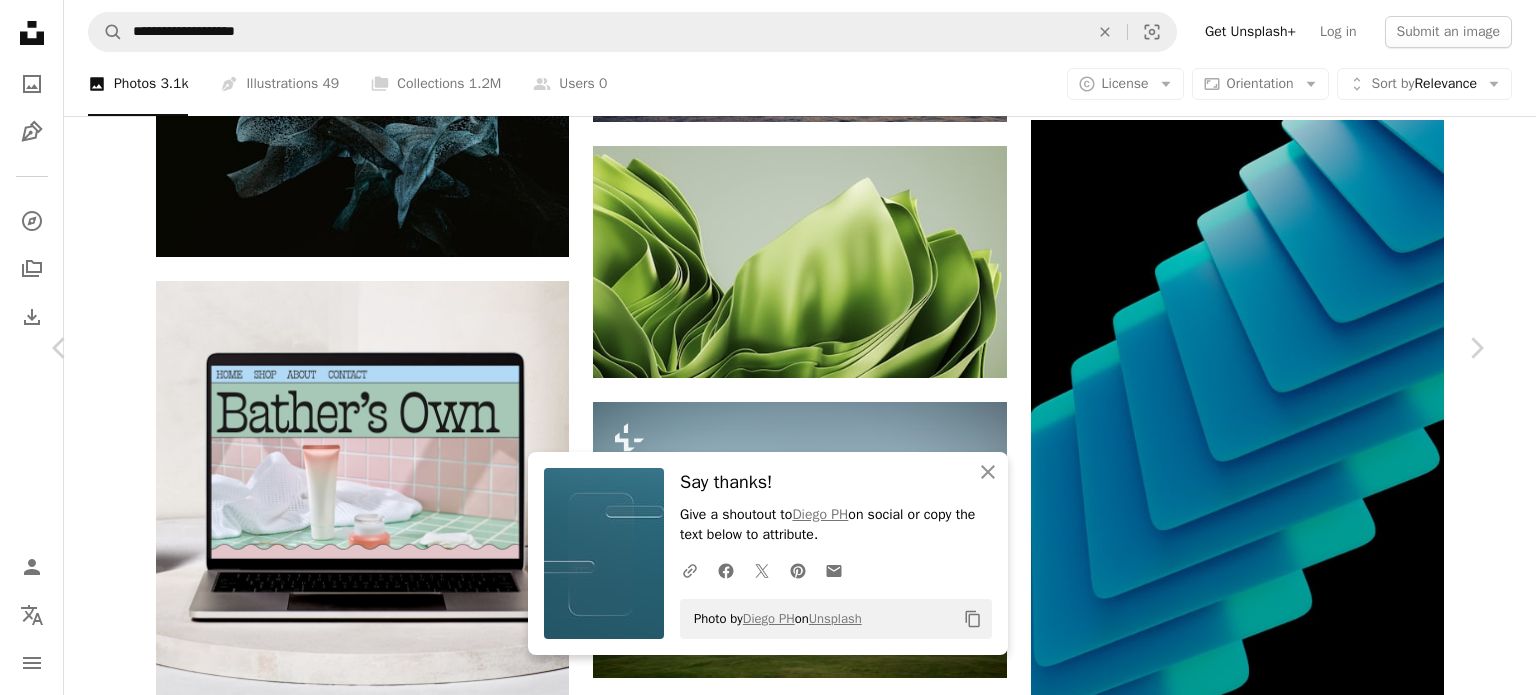 scroll, scrollTop: 500, scrollLeft: 0, axis: vertical 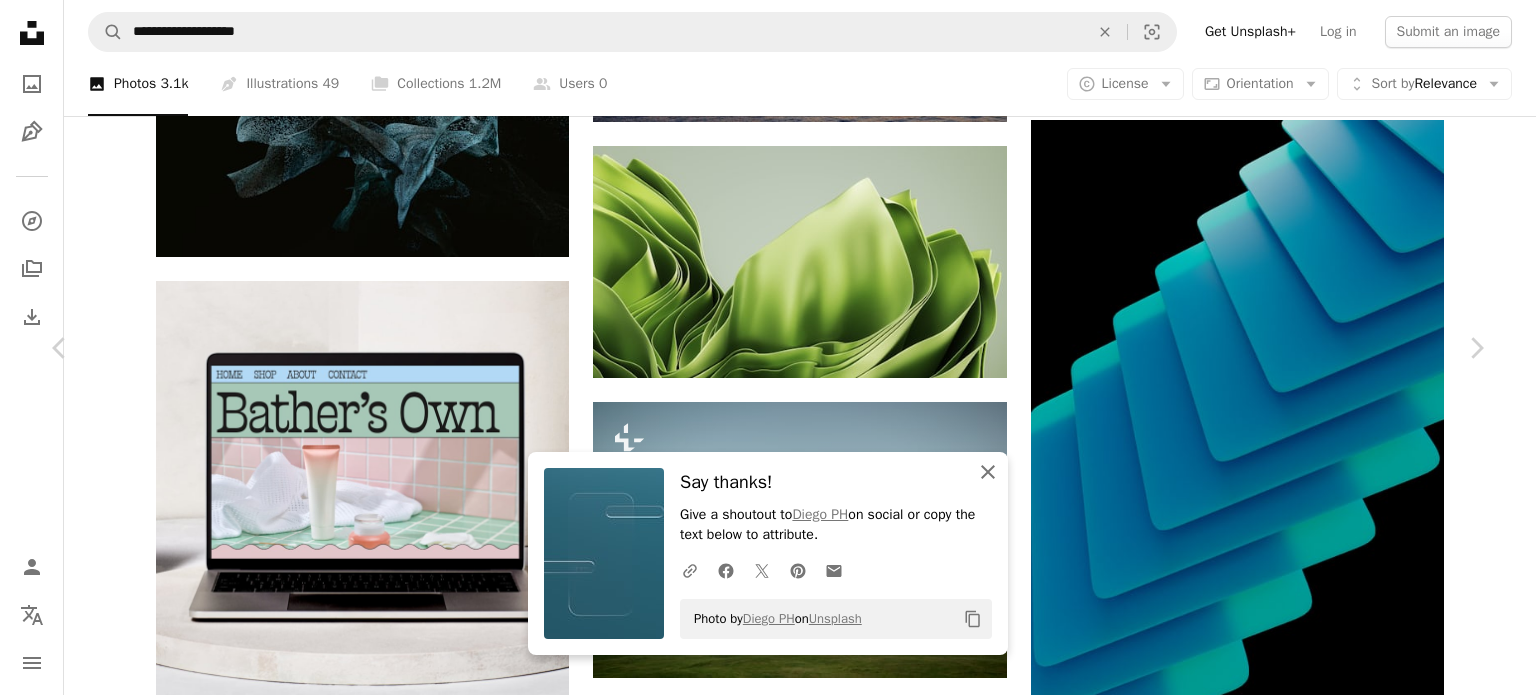 click on "An X shape" 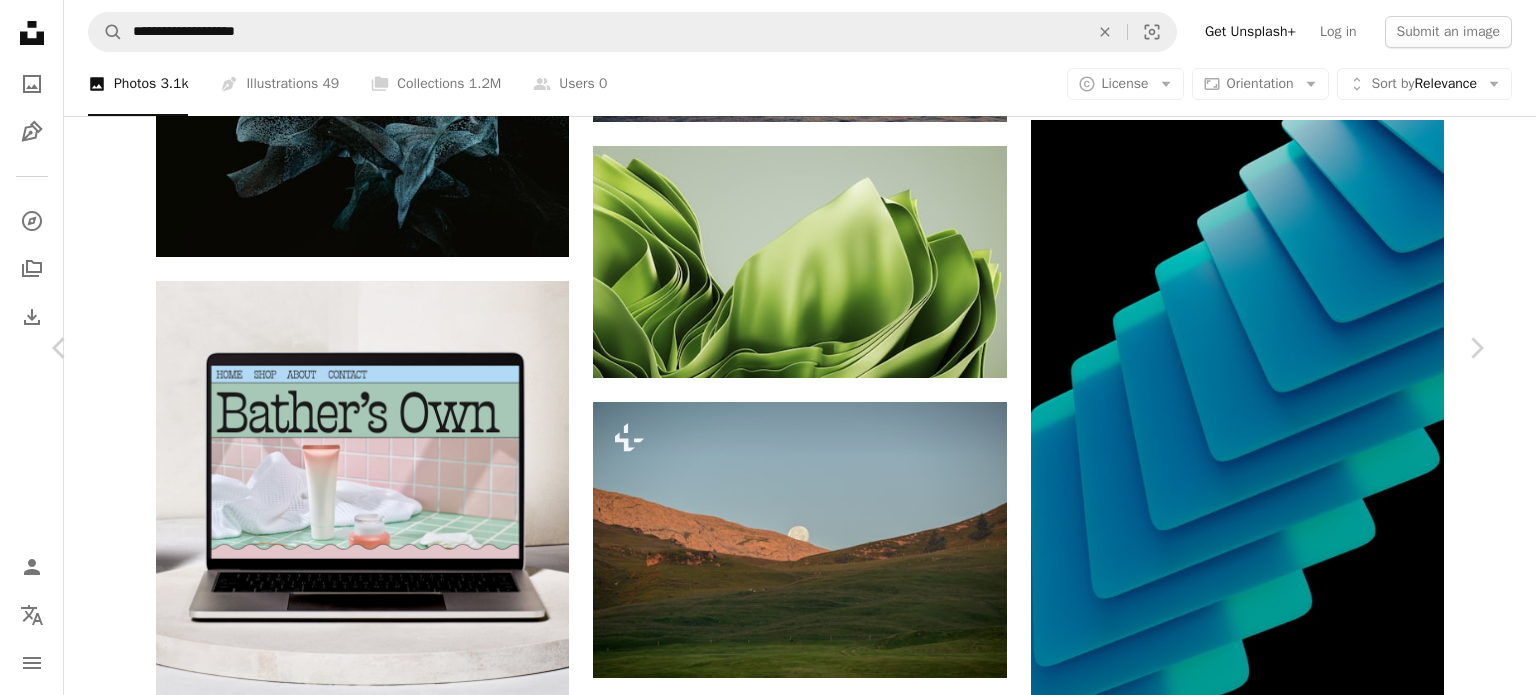 scroll, scrollTop: 1572, scrollLeft: 0, axis: vertical 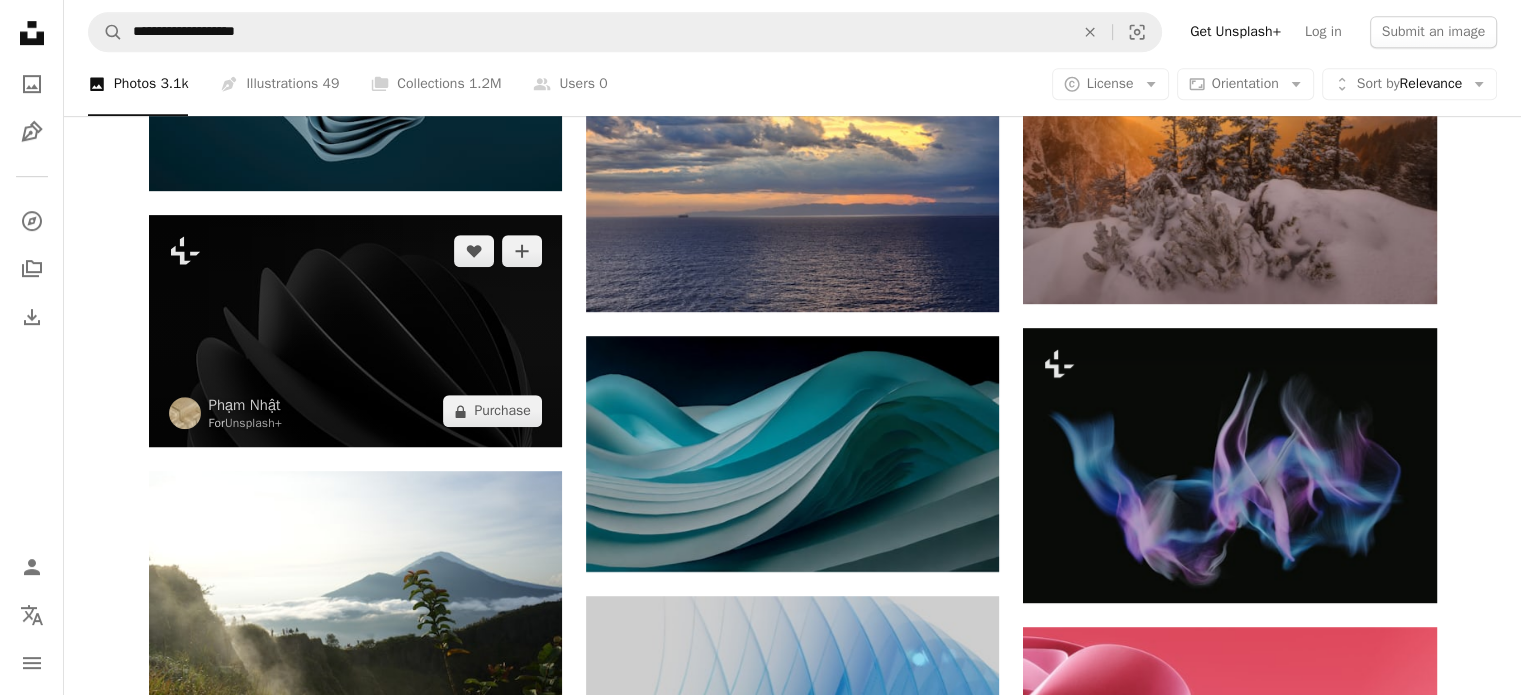 click at bounding box center (355, 331) 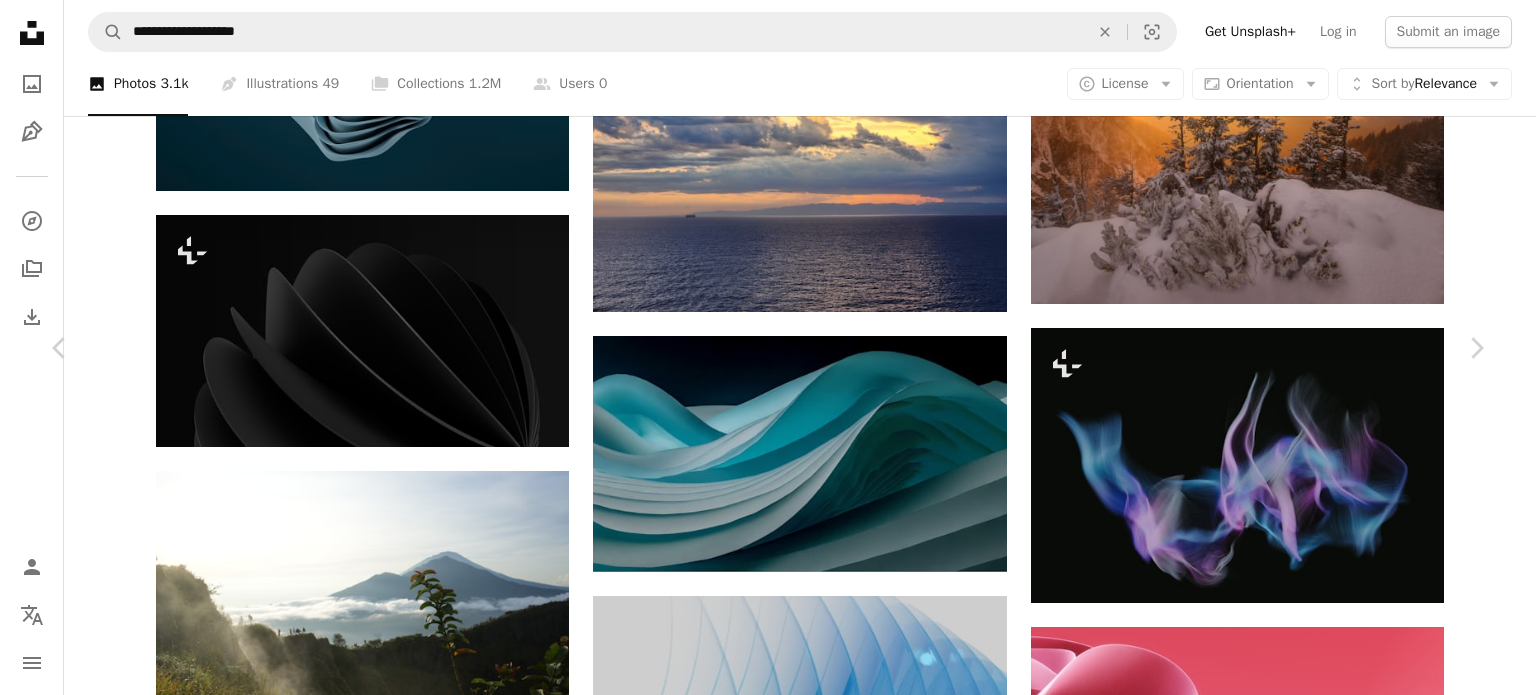 scroll, scrollTop: 1300, scrollLeft: 0, axis: vertical 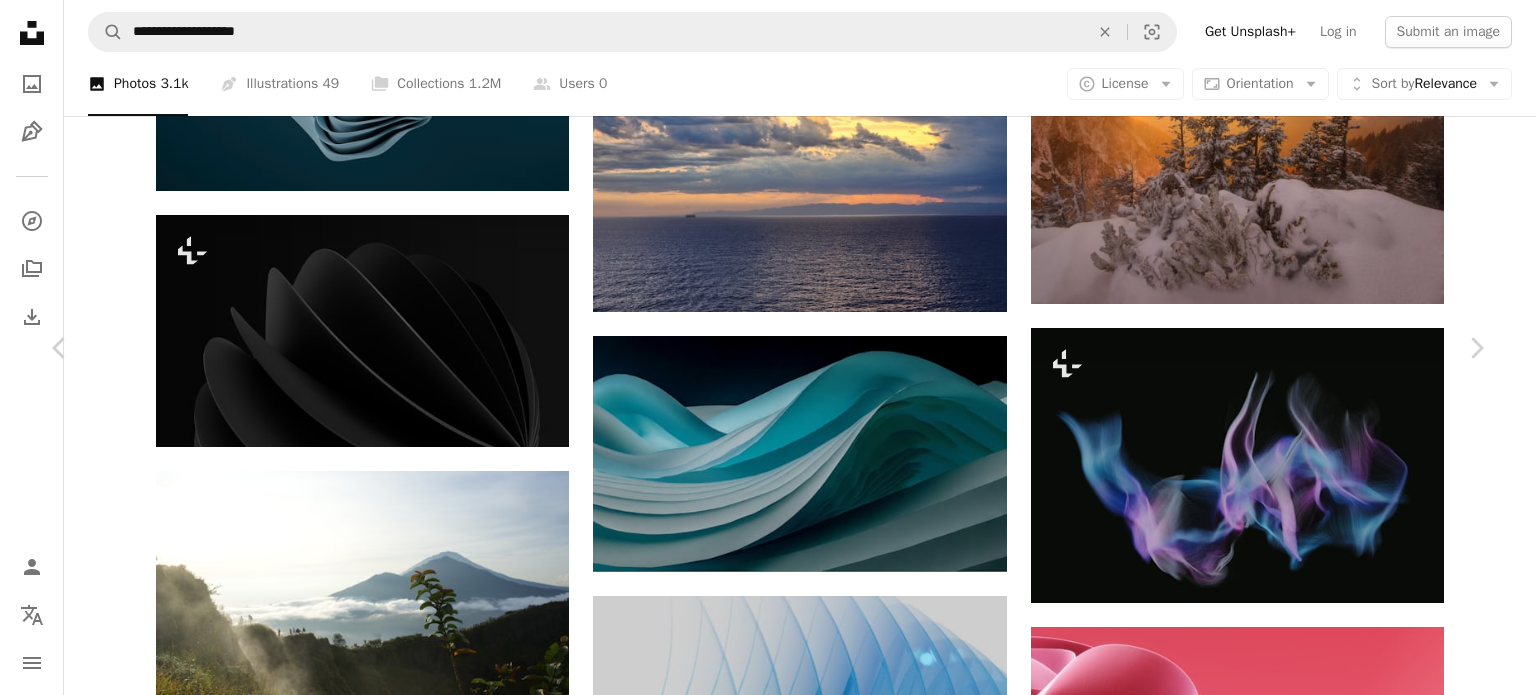 click at bounding box center [1179, 5615] 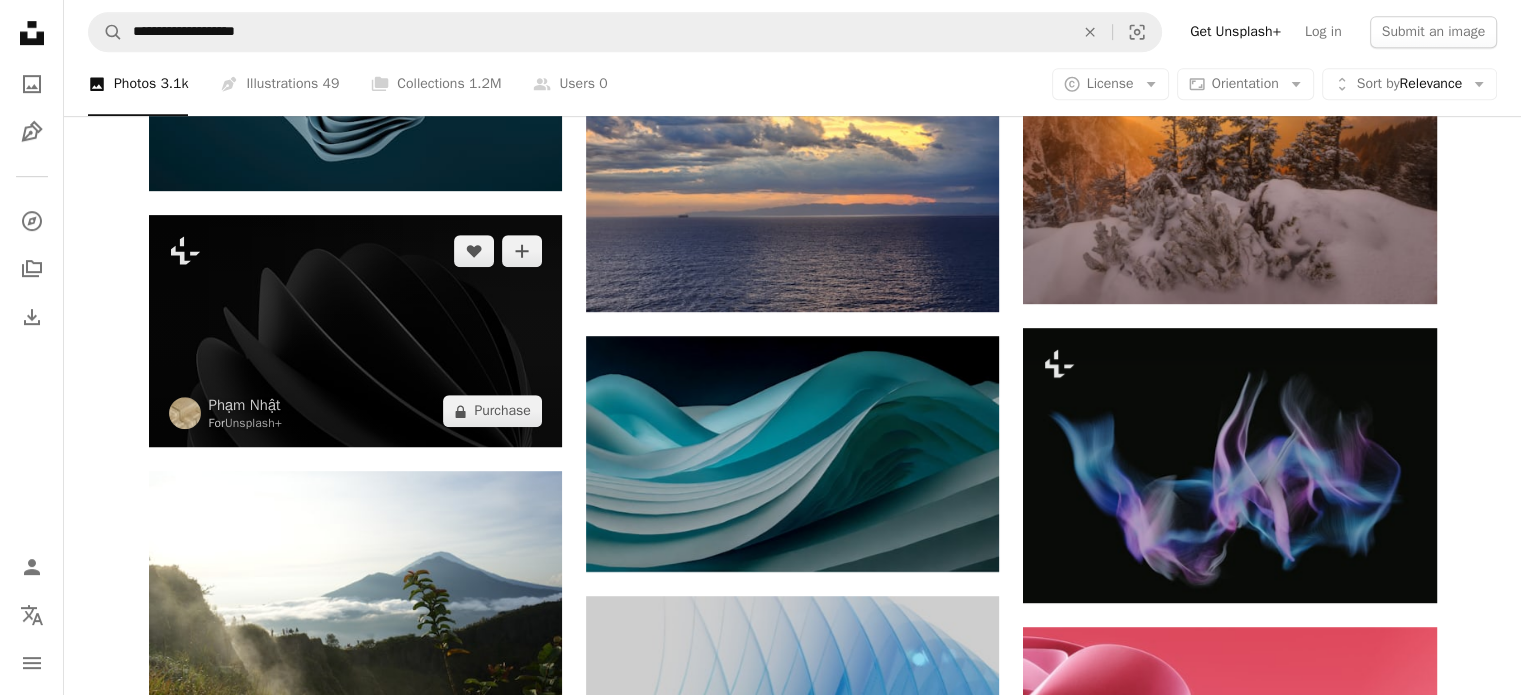 click at bounding box center [355, 331] 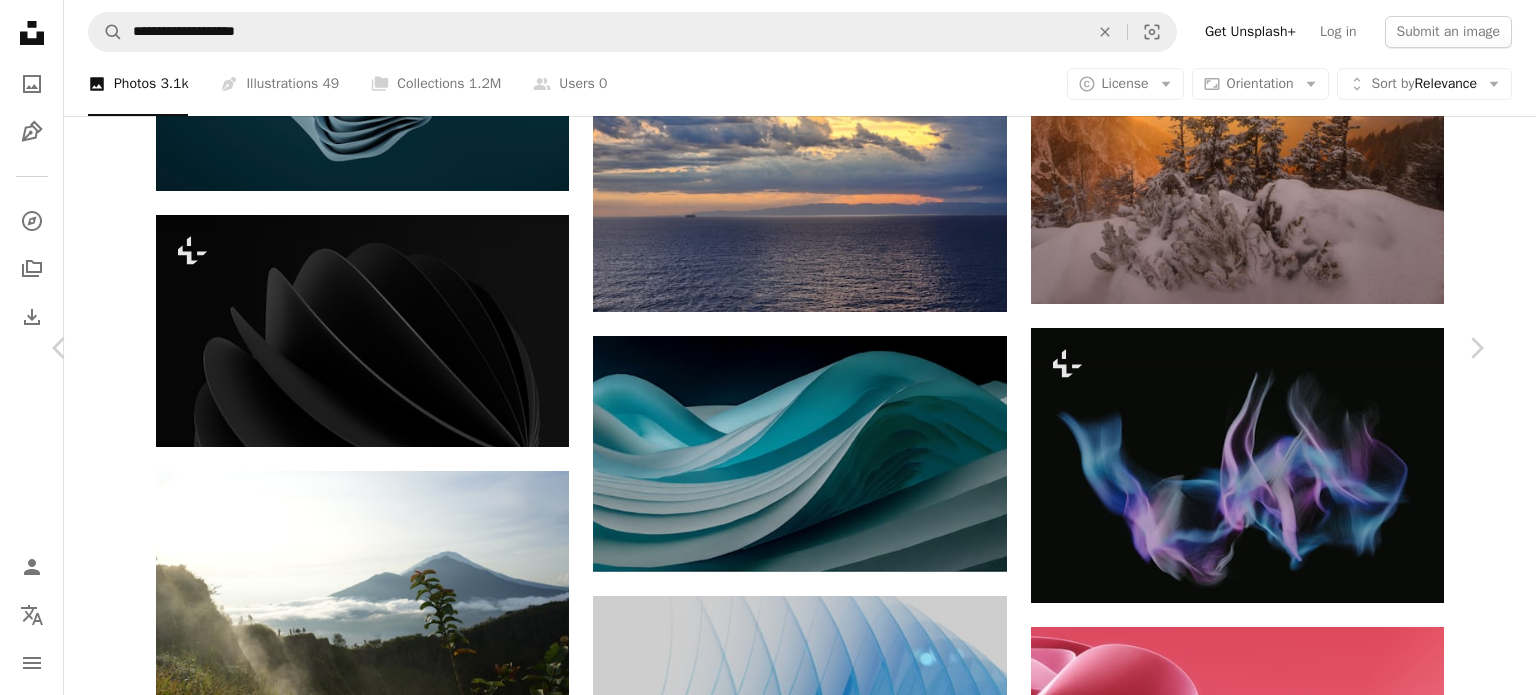 scroll, scrollTop: 1200, scrollLeft: 0, axis: vertical 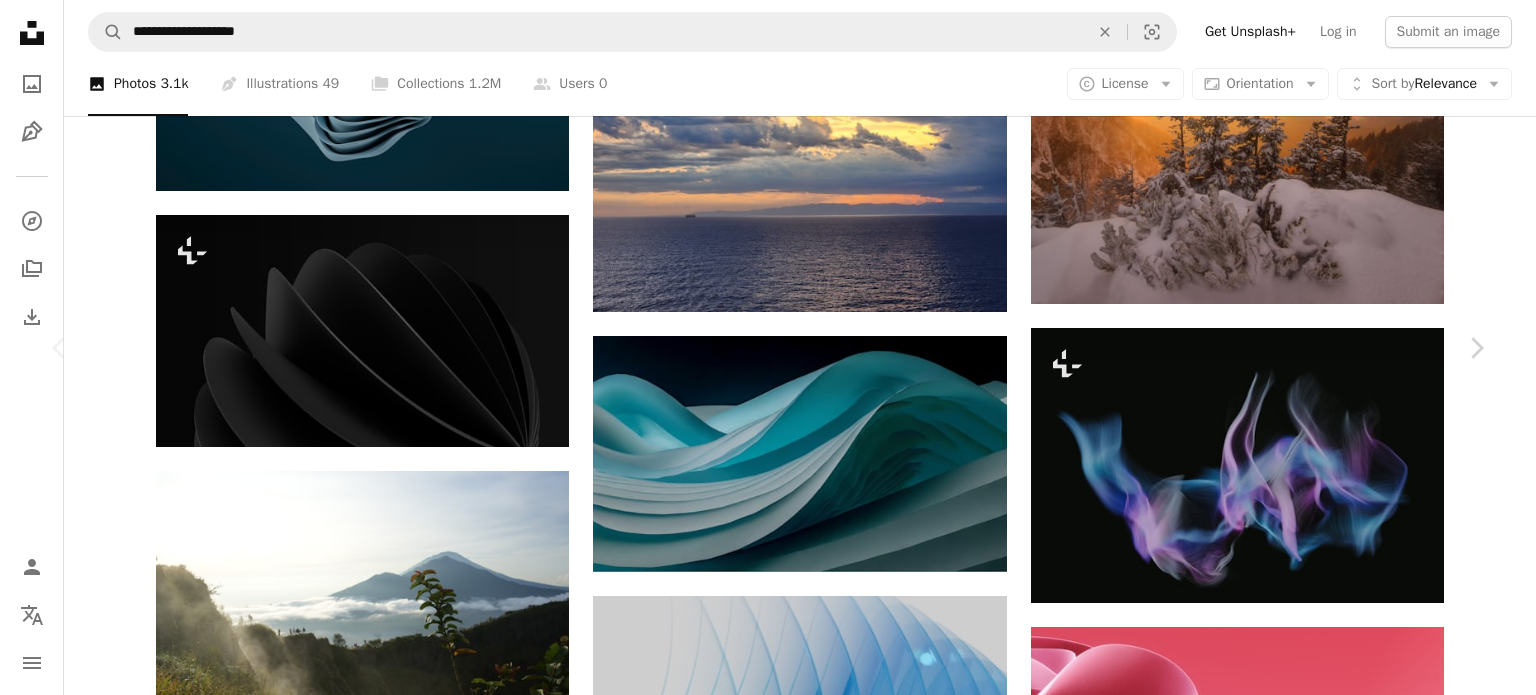 click on "An X shape" at bounding box center (20, 20) 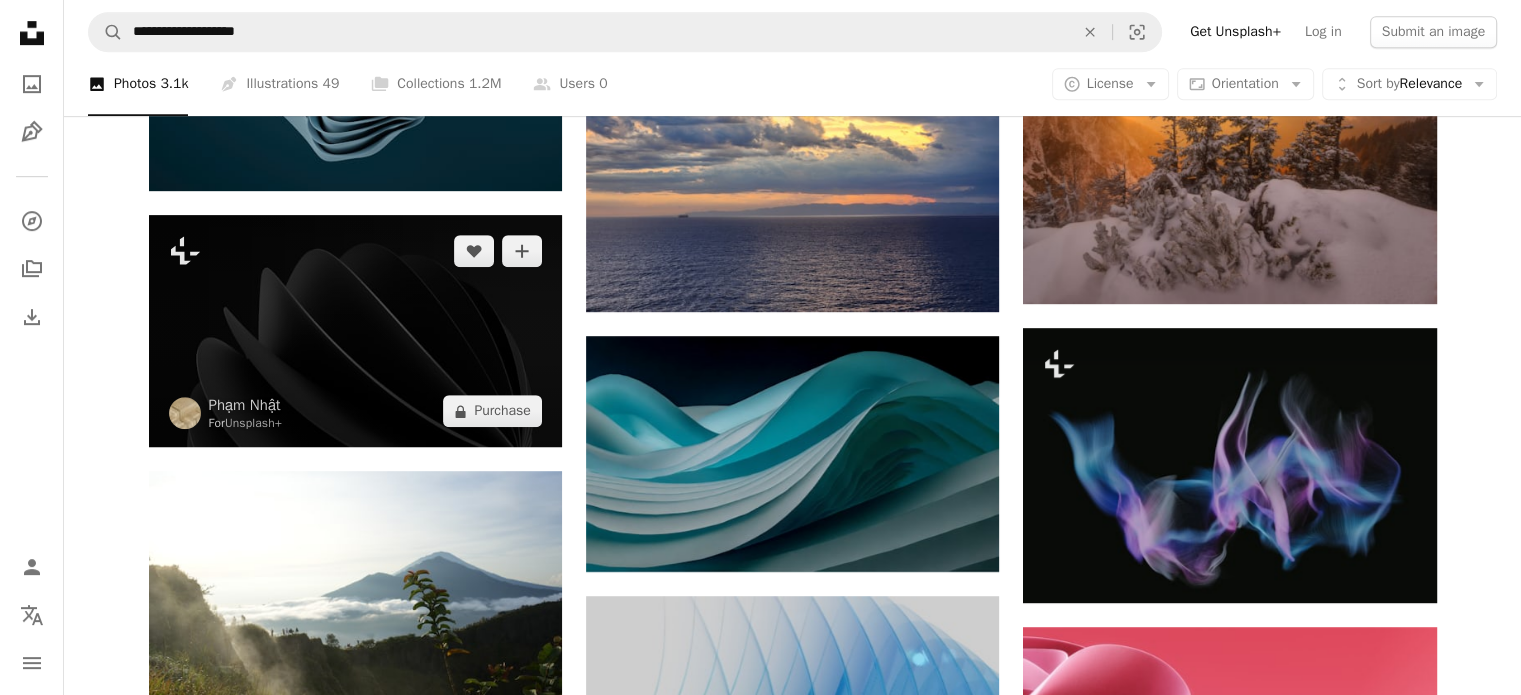 click at bounding box center [355, 331] 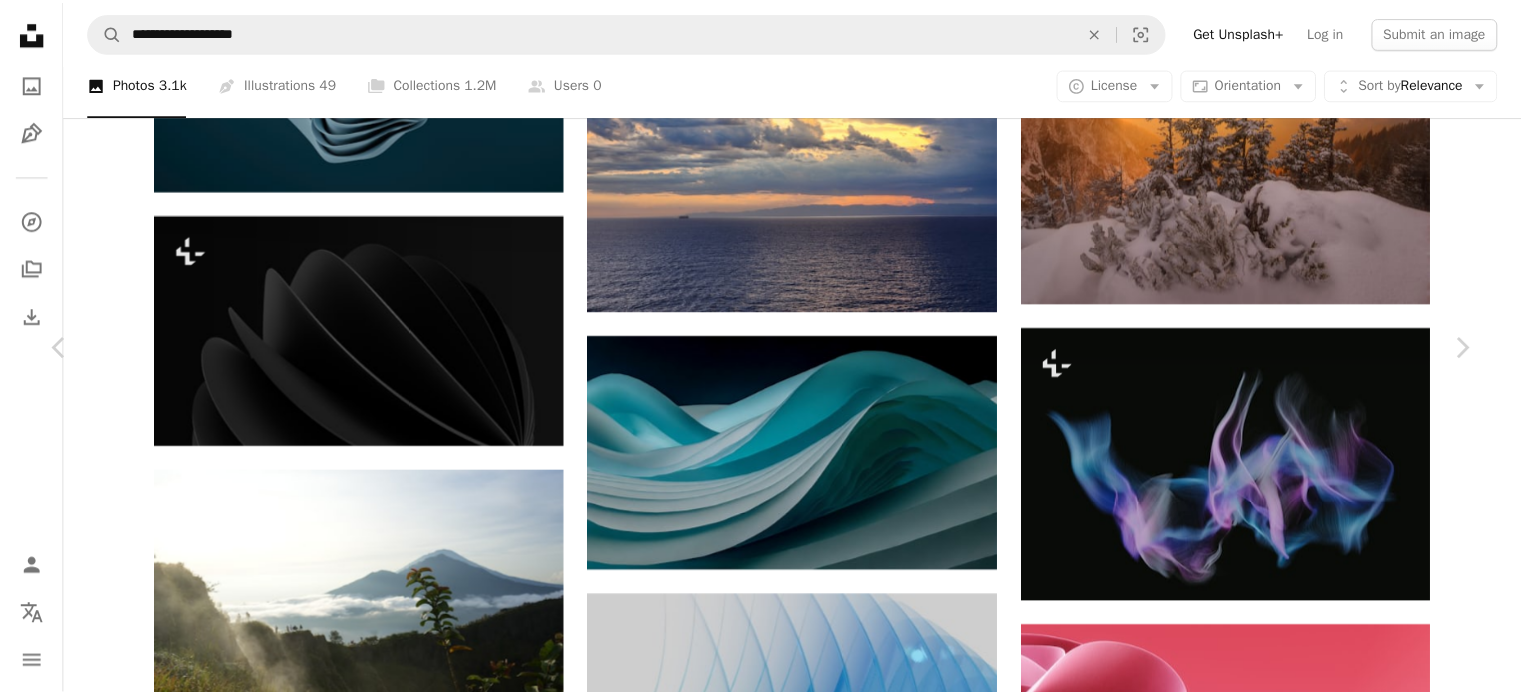 scroll, scrollTop: 7593, scrollLeft: 0, axis: vertical 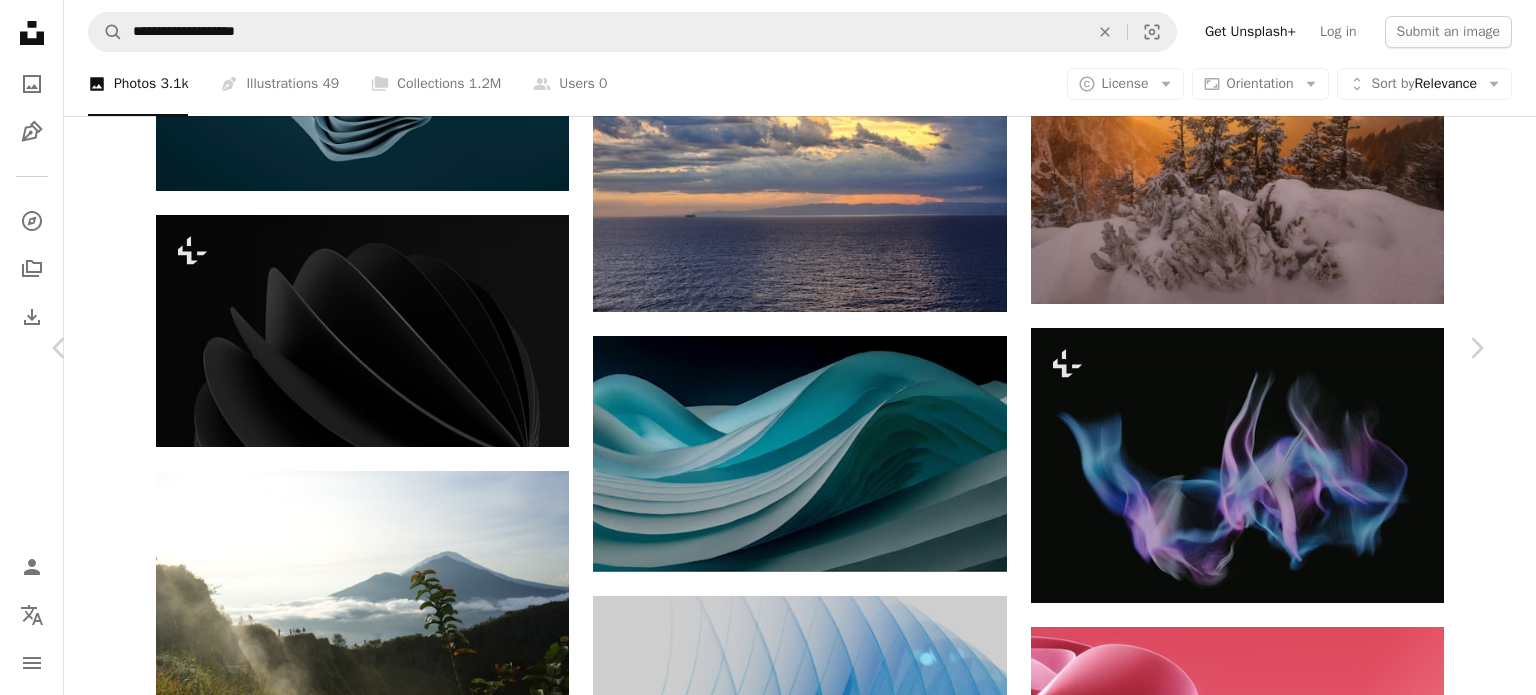 click on "An X shape" at bounding box center (20, 20) 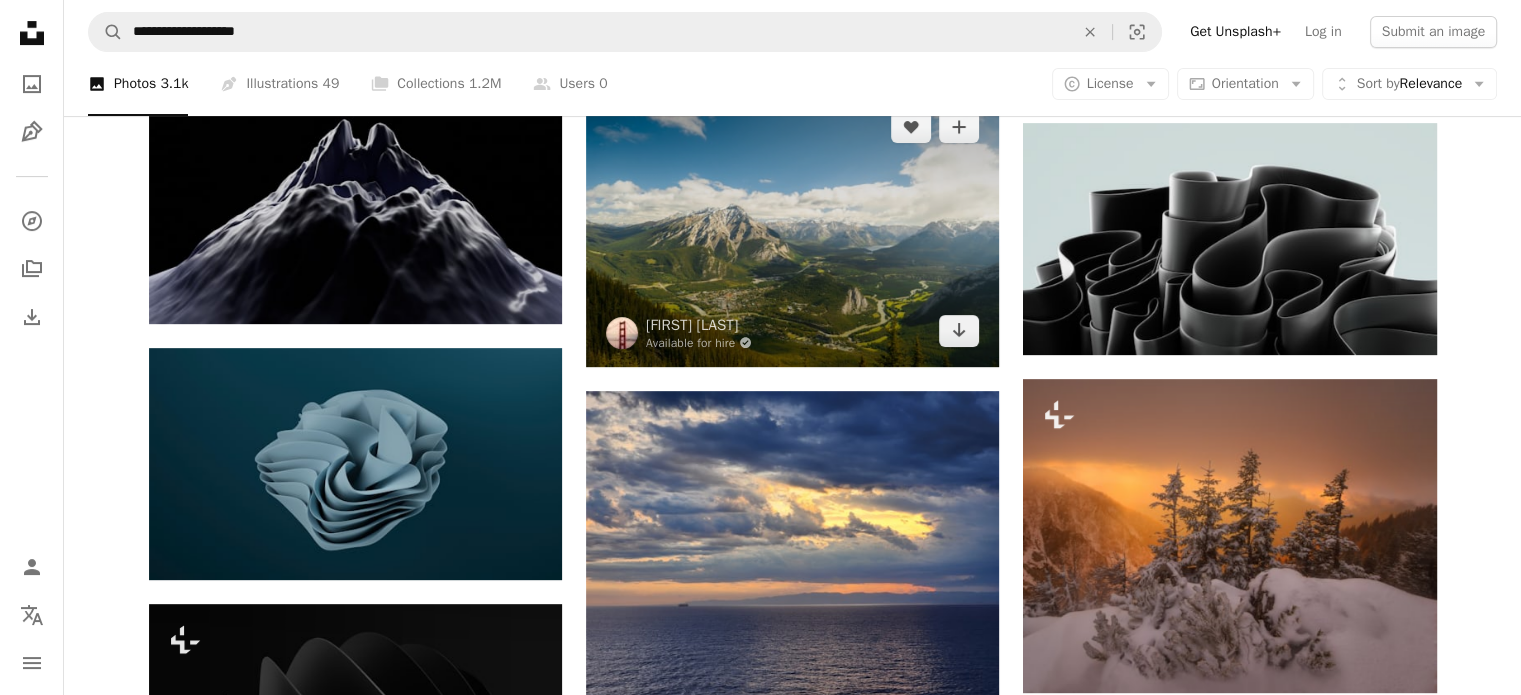 scroll, scrollTop: 700, scrollLeft: 0, axis: vertical 